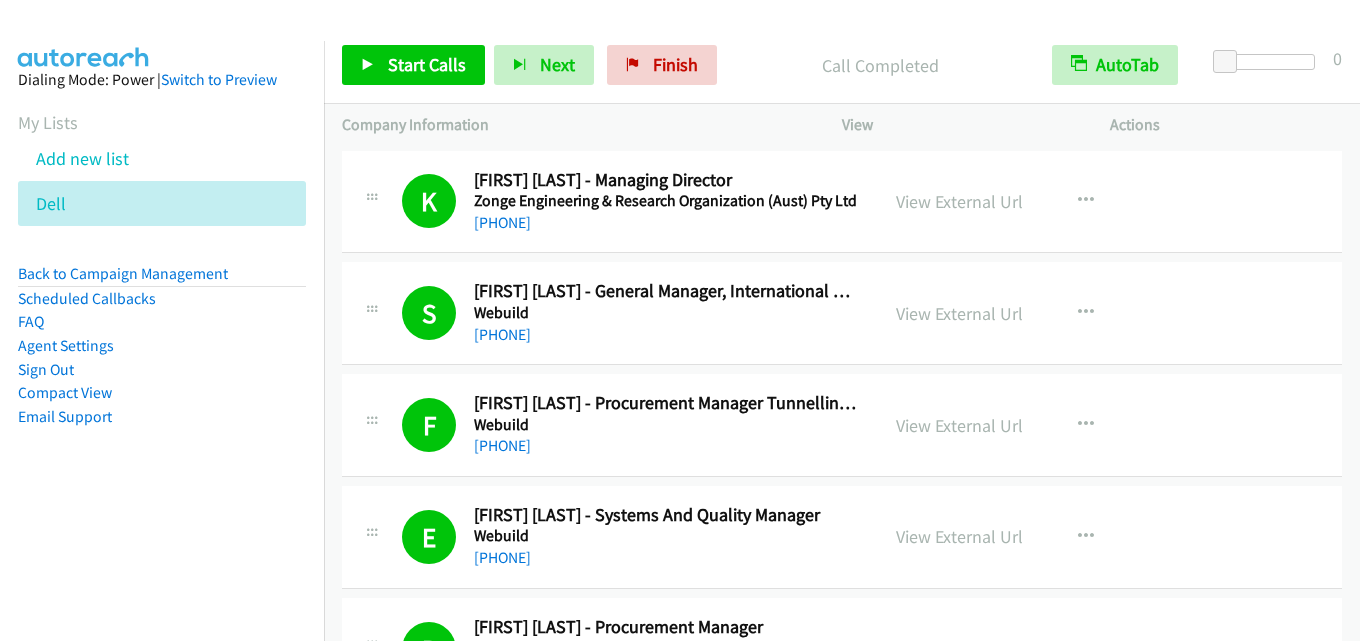 scroll, scrollTop: 0, scrollLeft: 0, axis: both 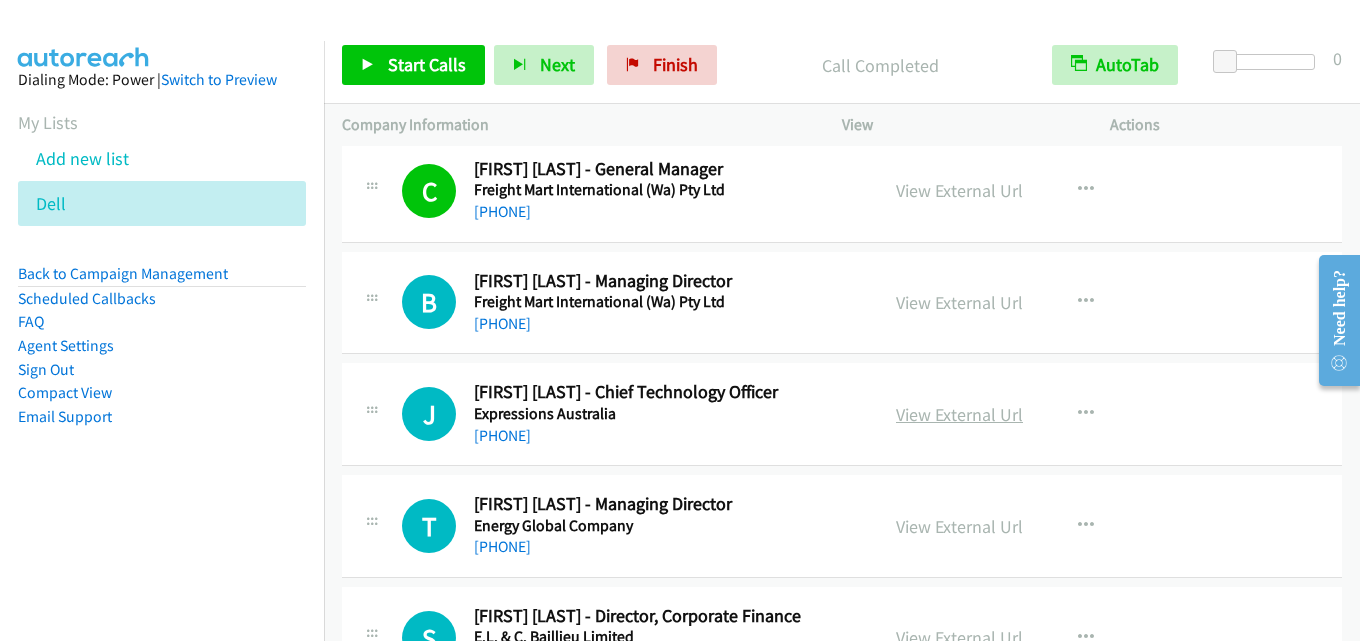click on "View External Url" at bounding box center (959, 414) 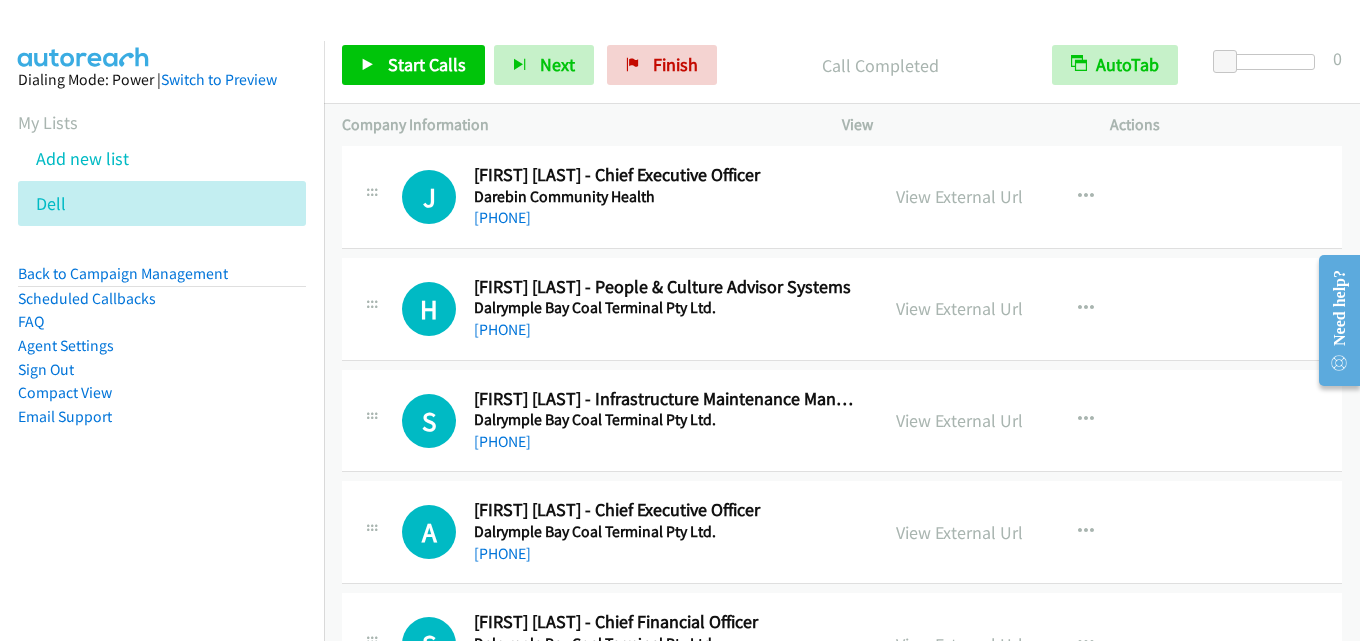 scroll, scrollTop: 17100, scrollLeft: 0, axis: vertical 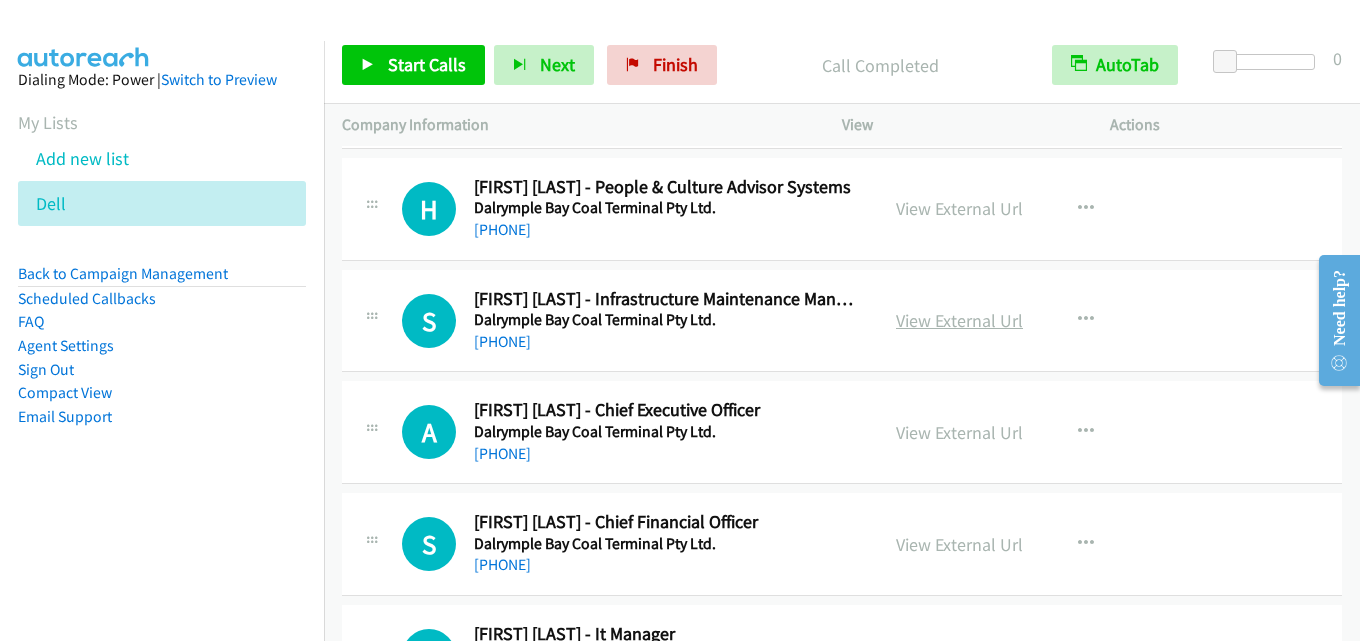click on "View External Url" at bounding box center [959, 320] 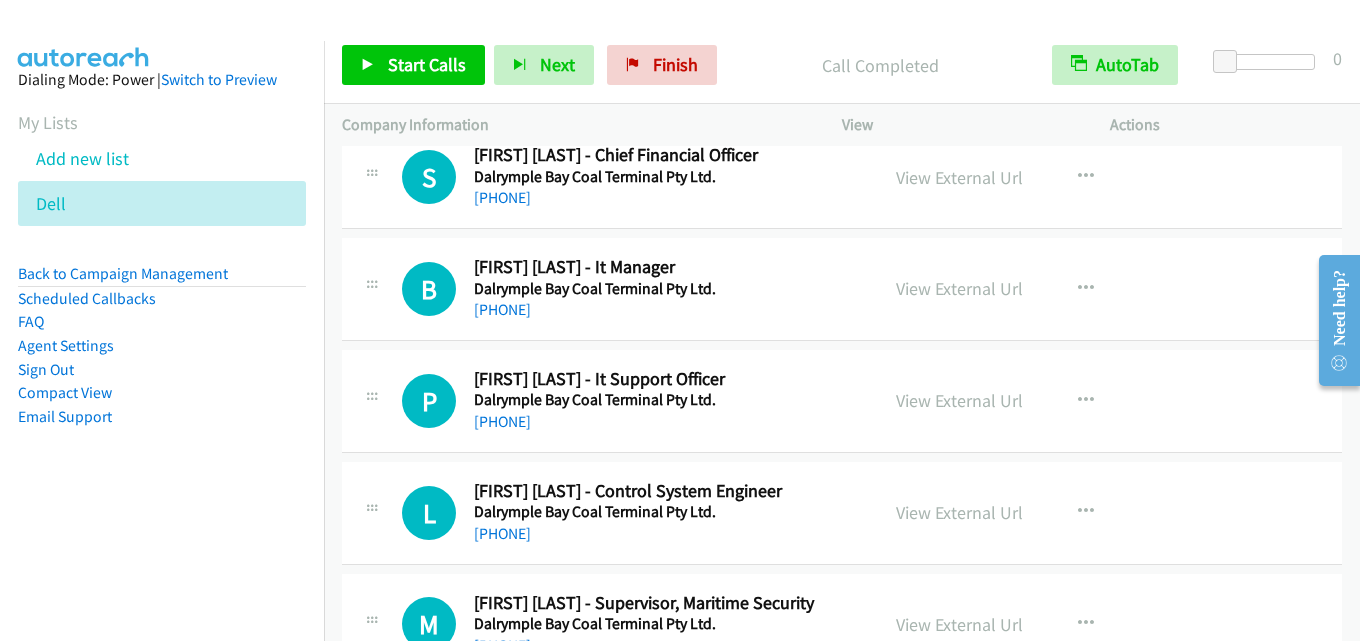 scroll, scrollTop: 17500, scrollLeft: 0, axis: vertical 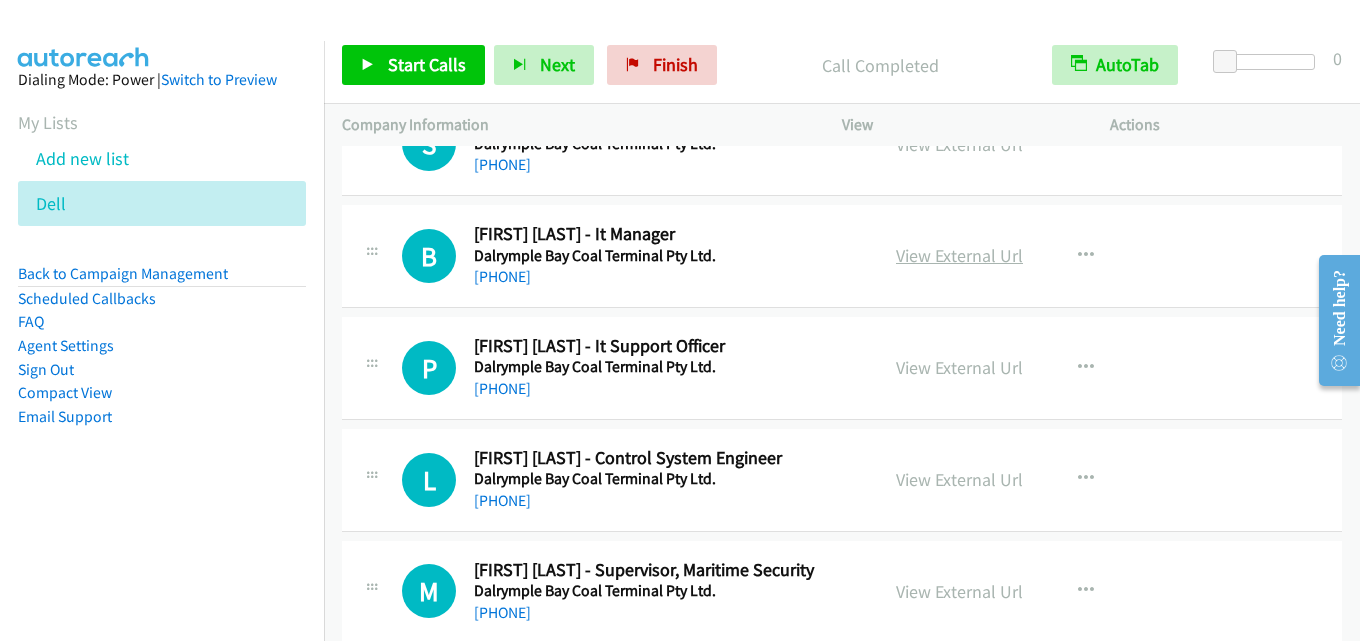 click on "View External Url" at bounding box center (959, 255) 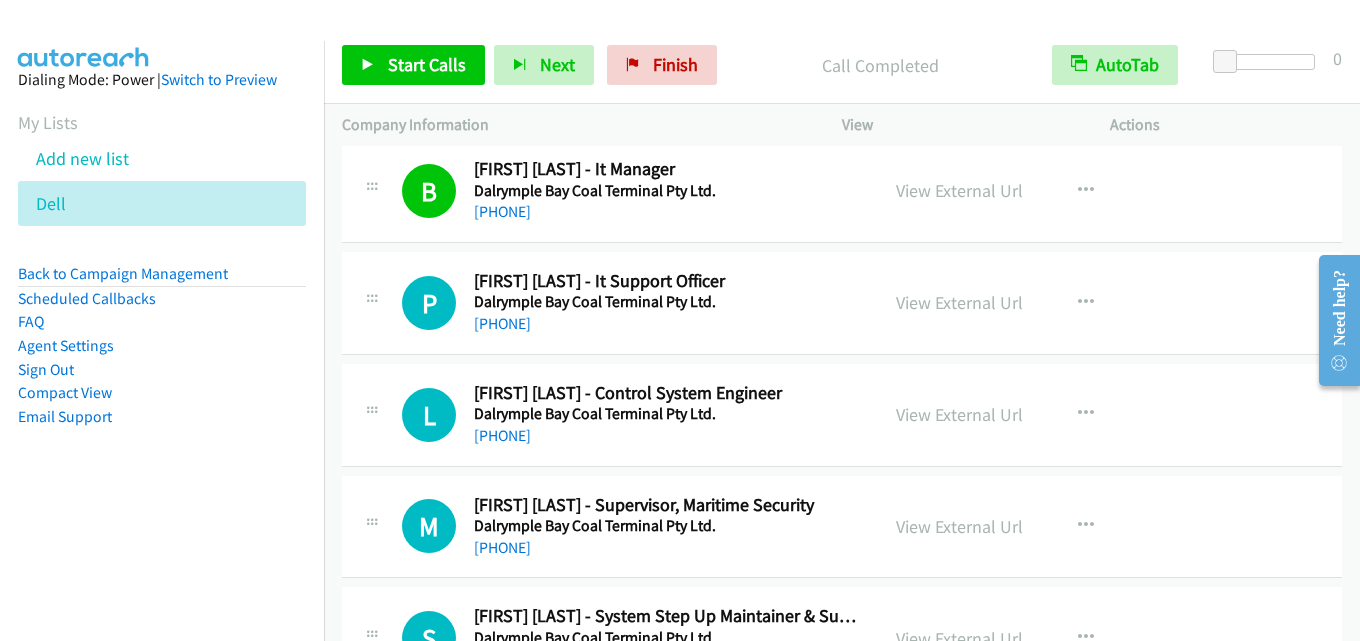 scroll, scrollTop: 17600, scrollLeft: 0, axis: vertical 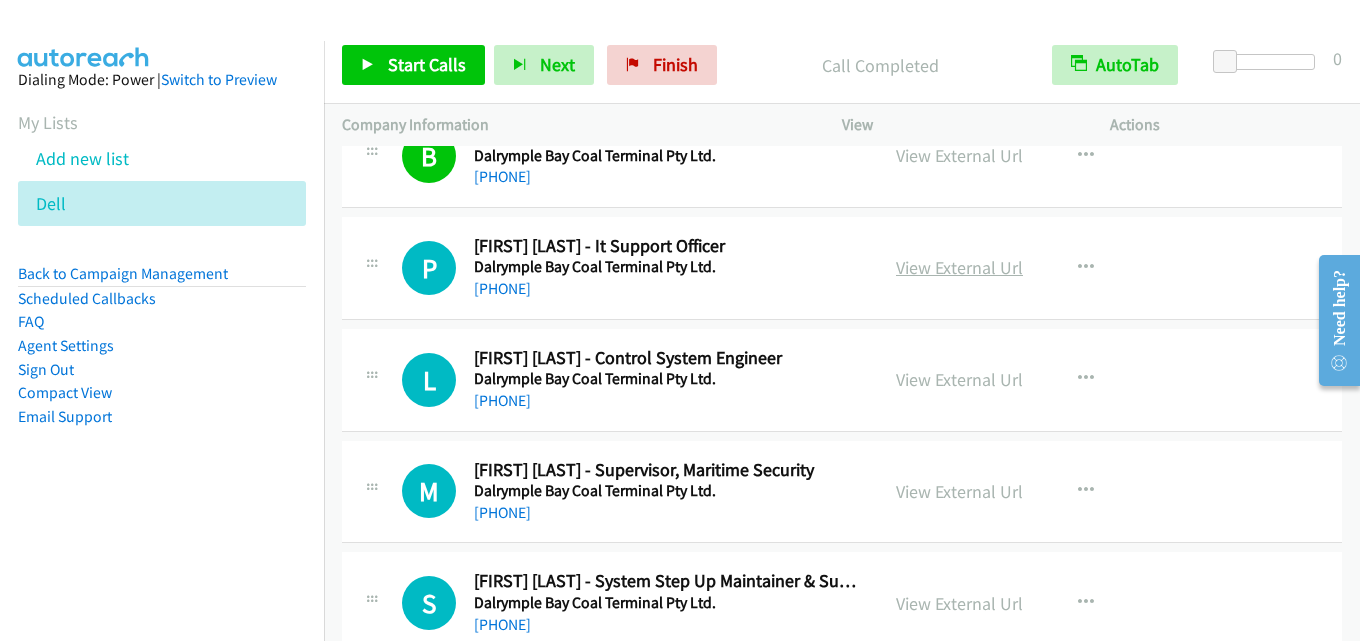click on "View External Url" at bounding box center [959, 267] 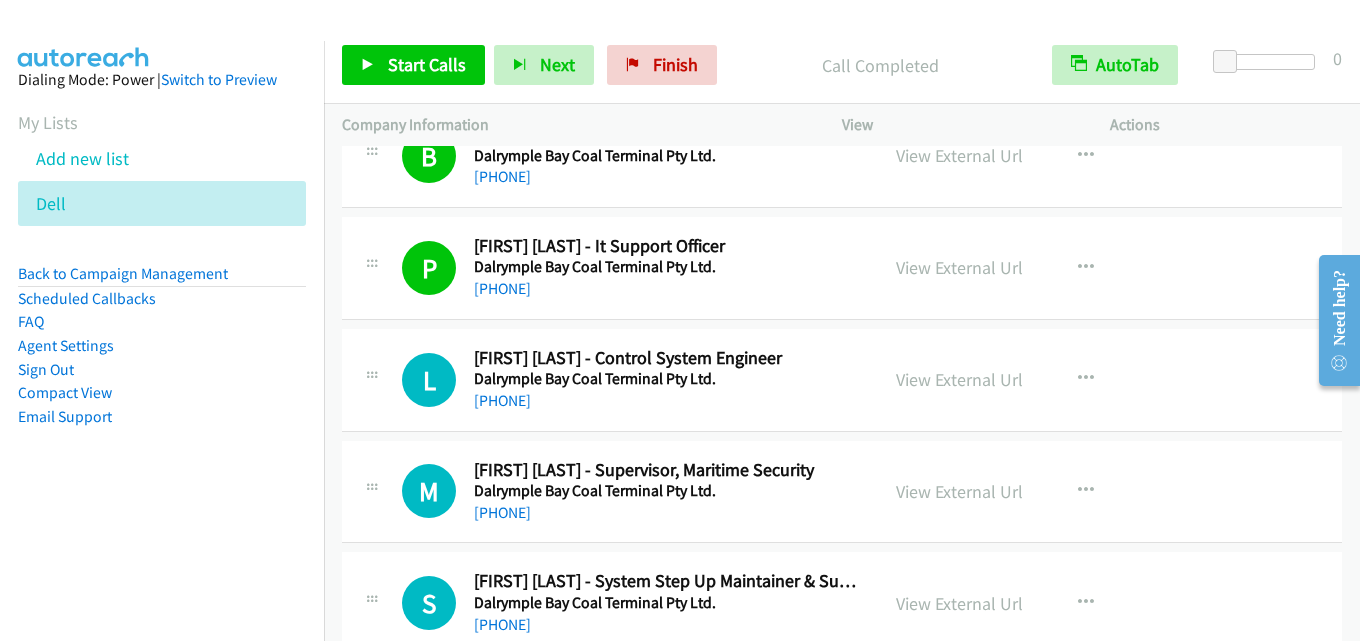 scroll, scrollTop: 17700, scrollLeft: 0, axis: vertical 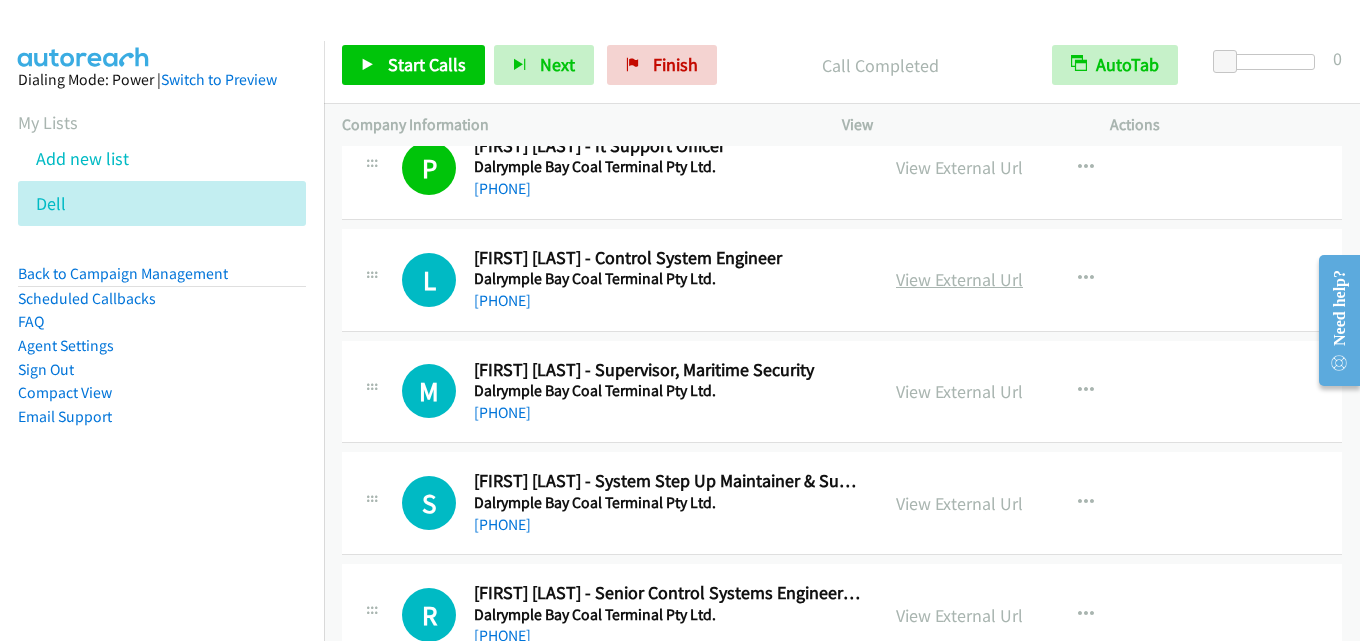 click on "View External Url" at bounding box center [959, 279] 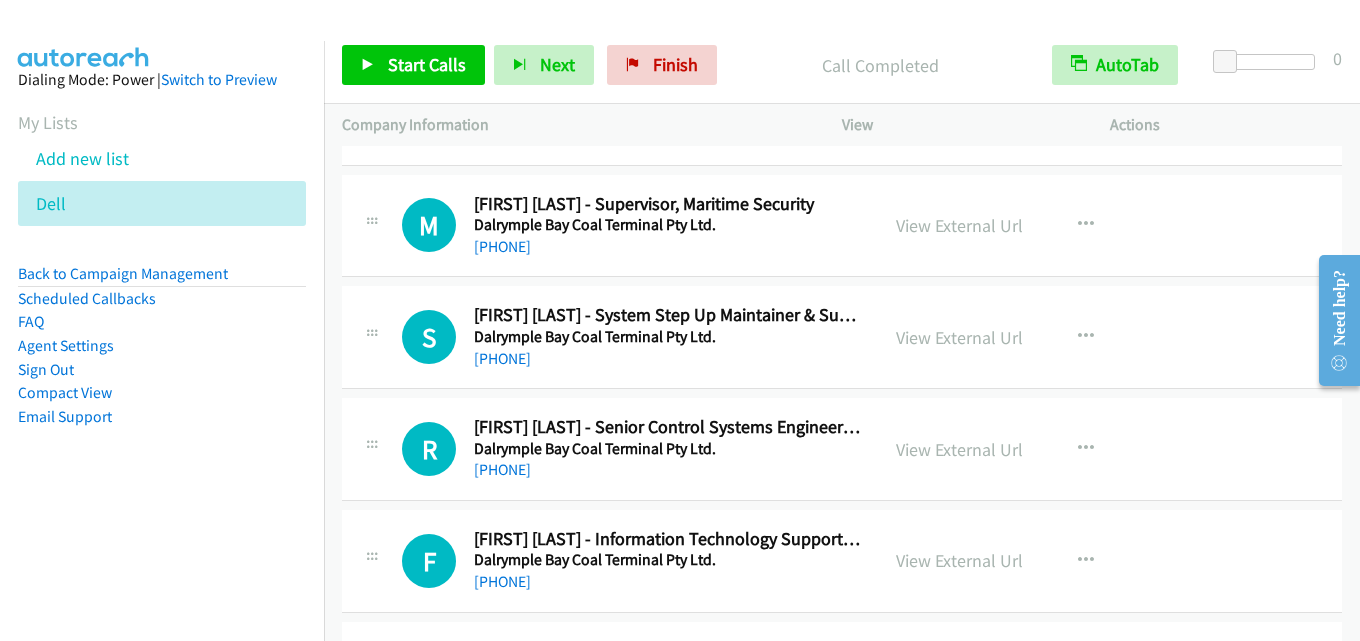 scroll, scrollTop: 17900, scrollLeft: 0, axis: vertical 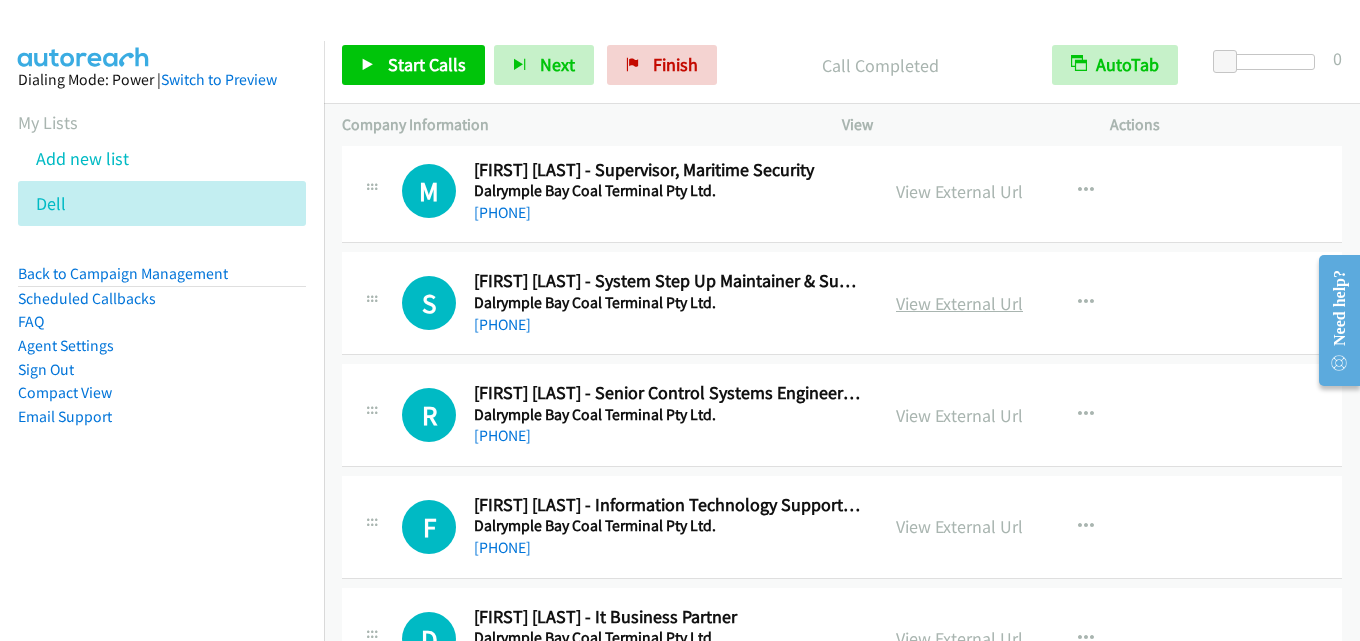 click on "View External Url" at bounding box center (959, 303) 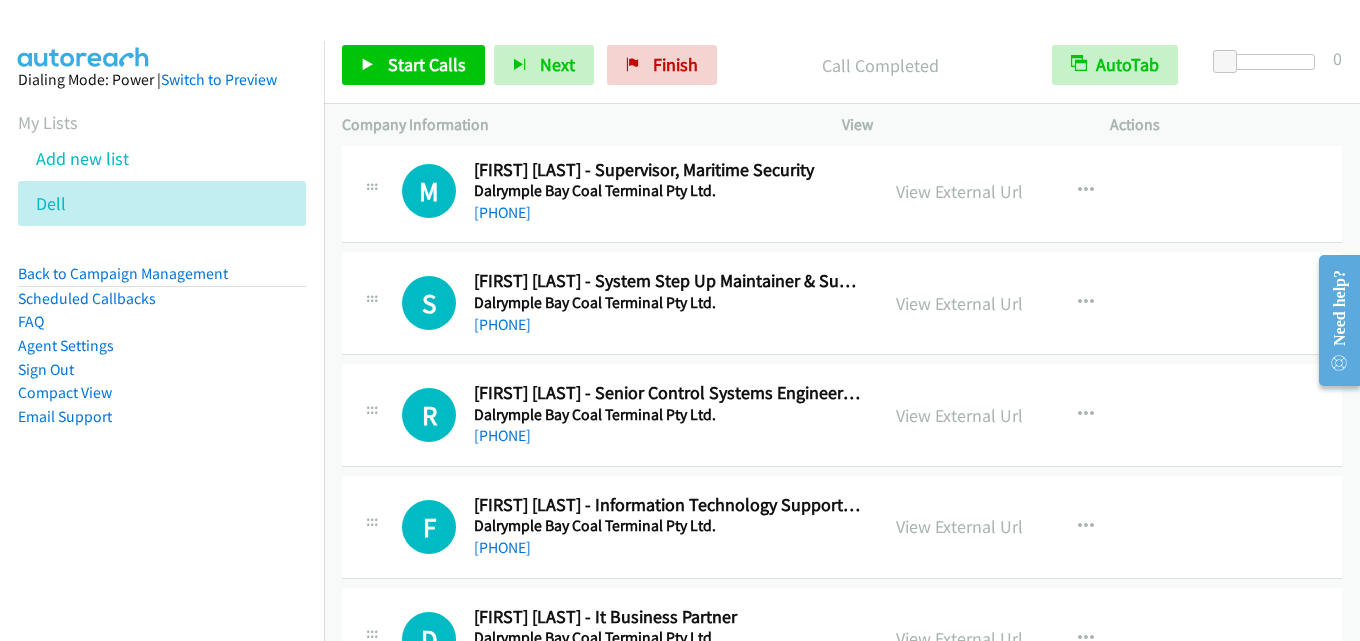 scroll, scrollTop: 18000, scrollLeft: 0, axis: vertical 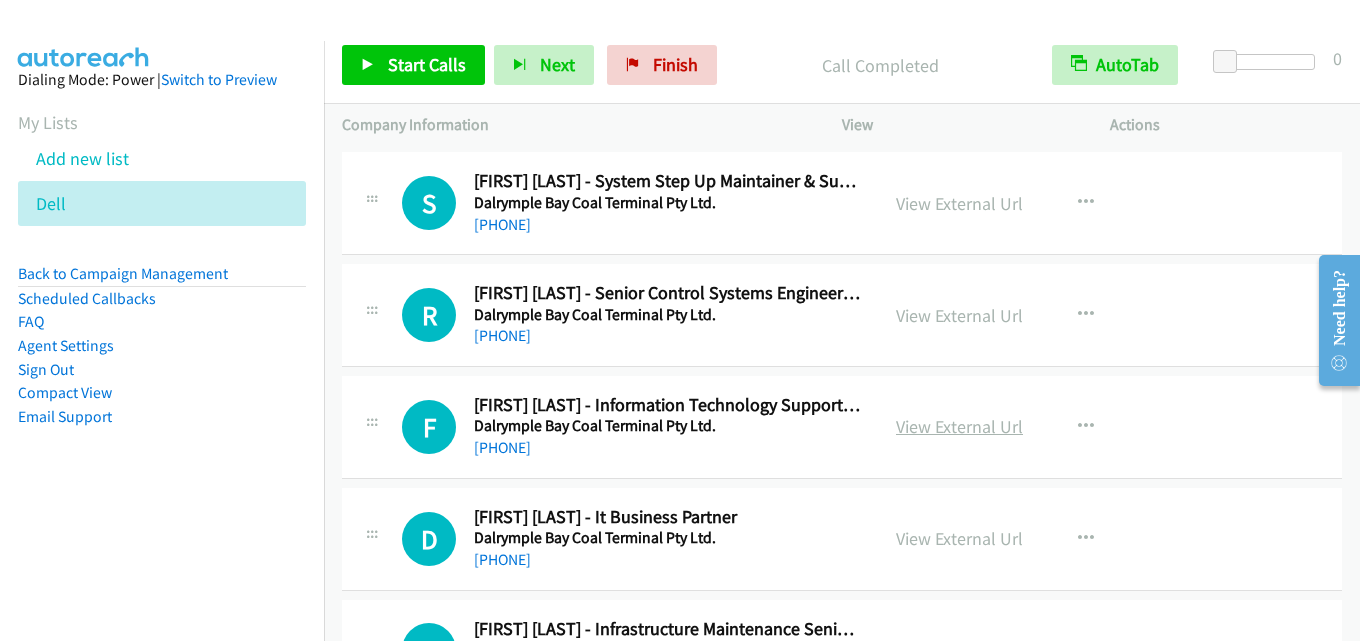 click on "View External Url" at bounding box center [959, 426] 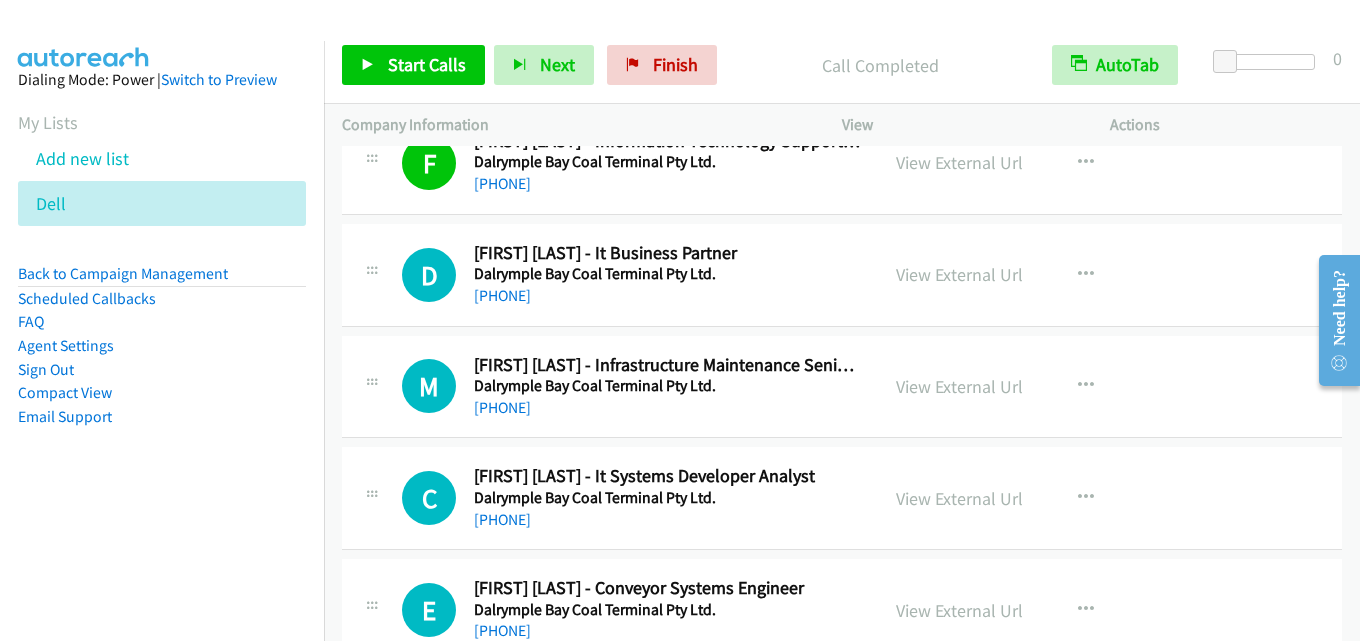 scroll, scrollTop: 18300, scrollLeft: 0, axis: vertical 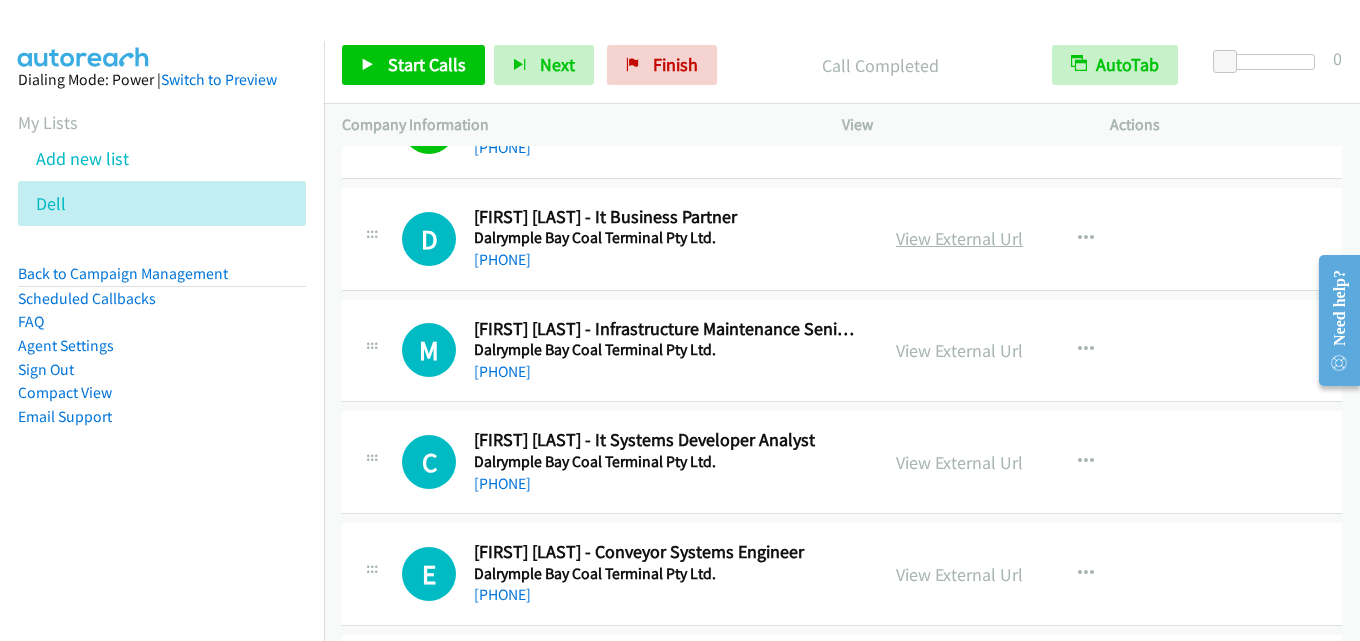 click on "View External Url" at bounding box center (959, 238) 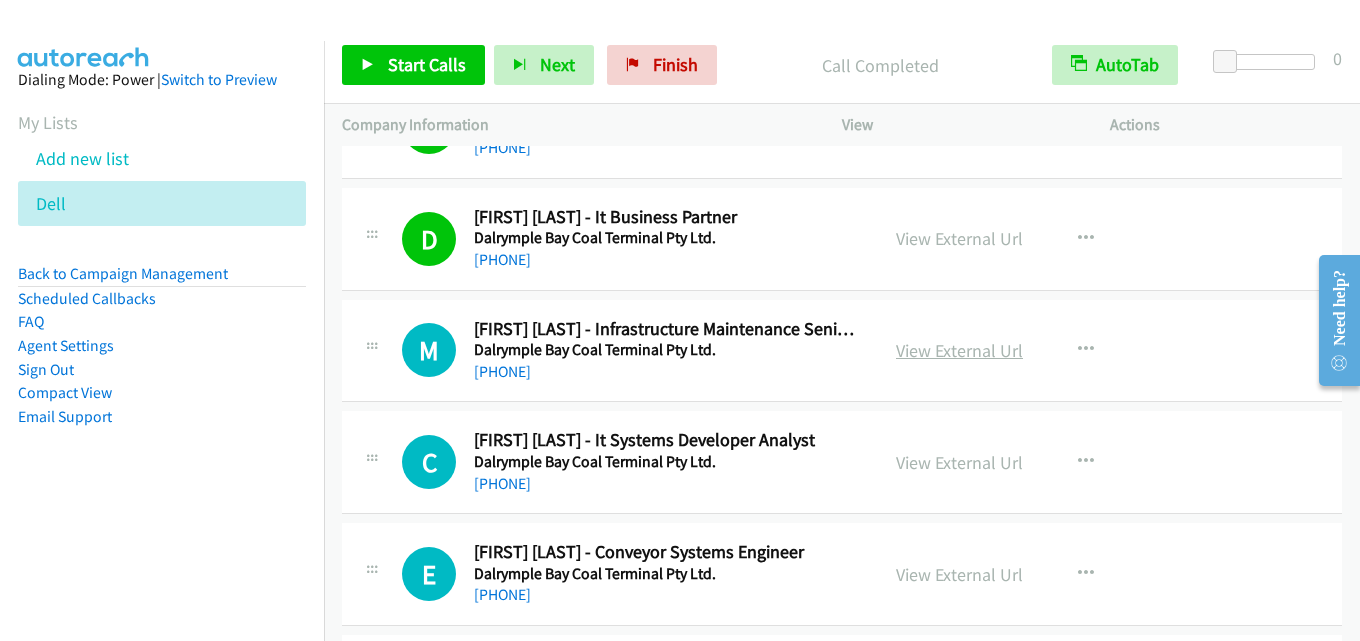 click on "View External Url" at bounding box center [959, 350] 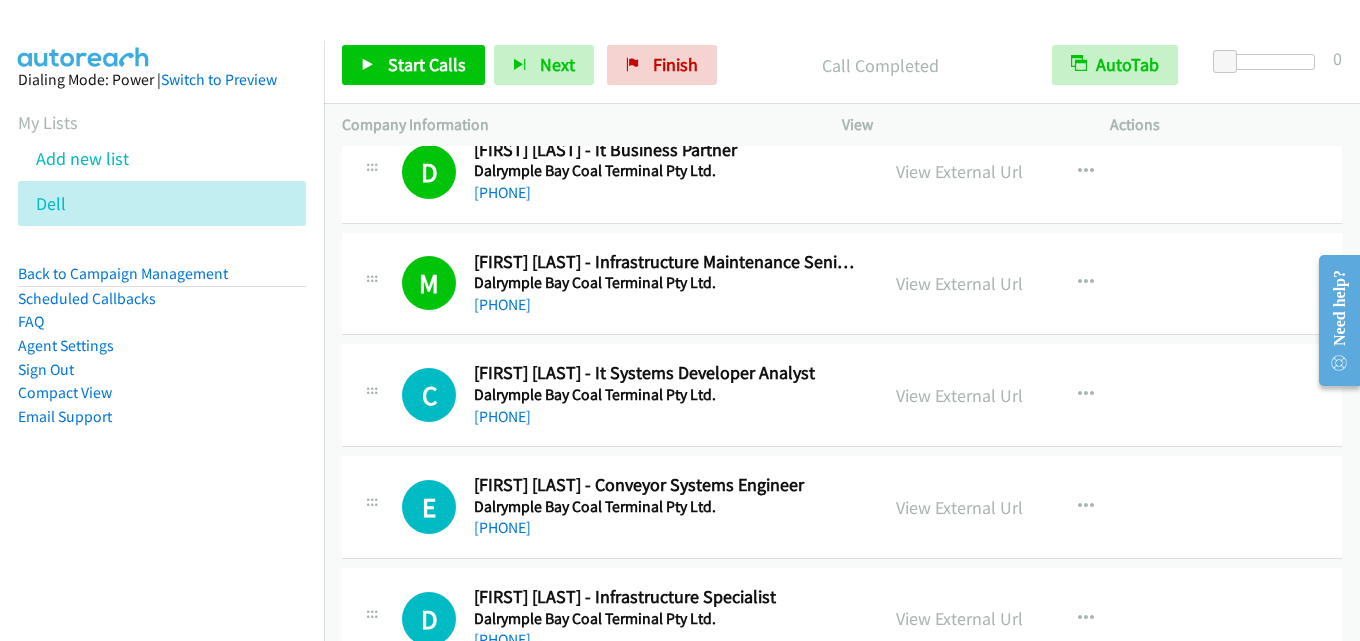 scroll, scrollTop: 18400, scrollLeft: 0, axis: vertical 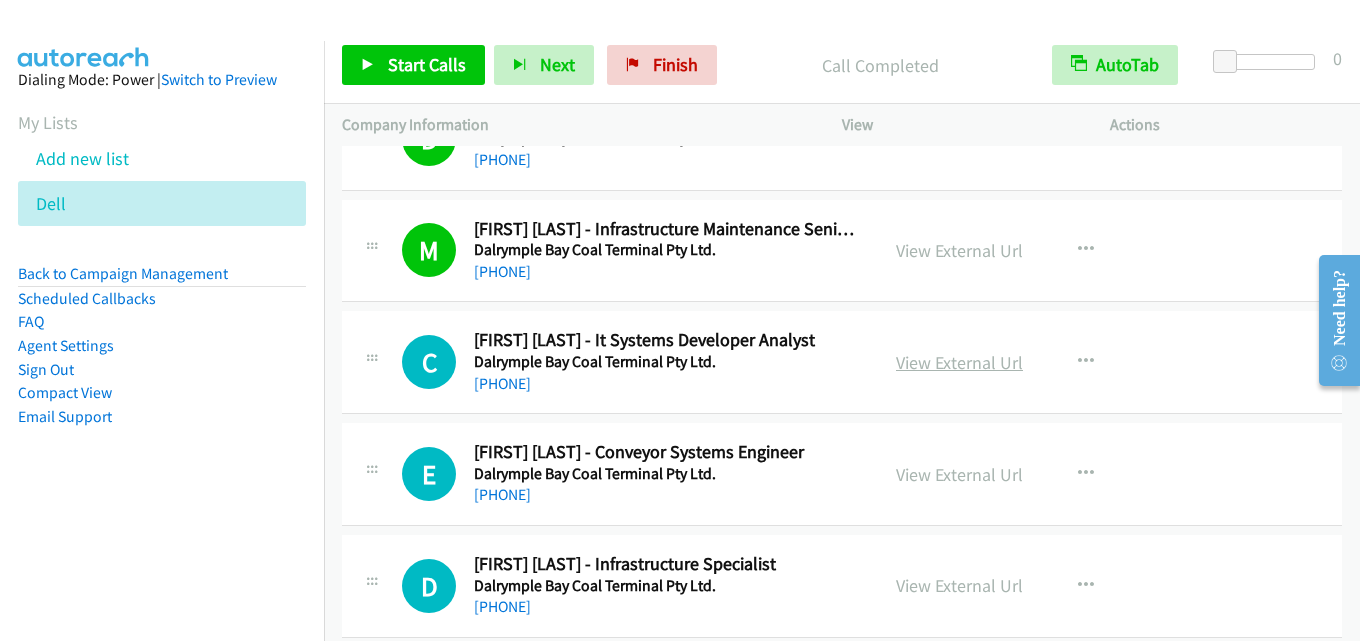 click on "View External Url" at bounding box center [959, 362] 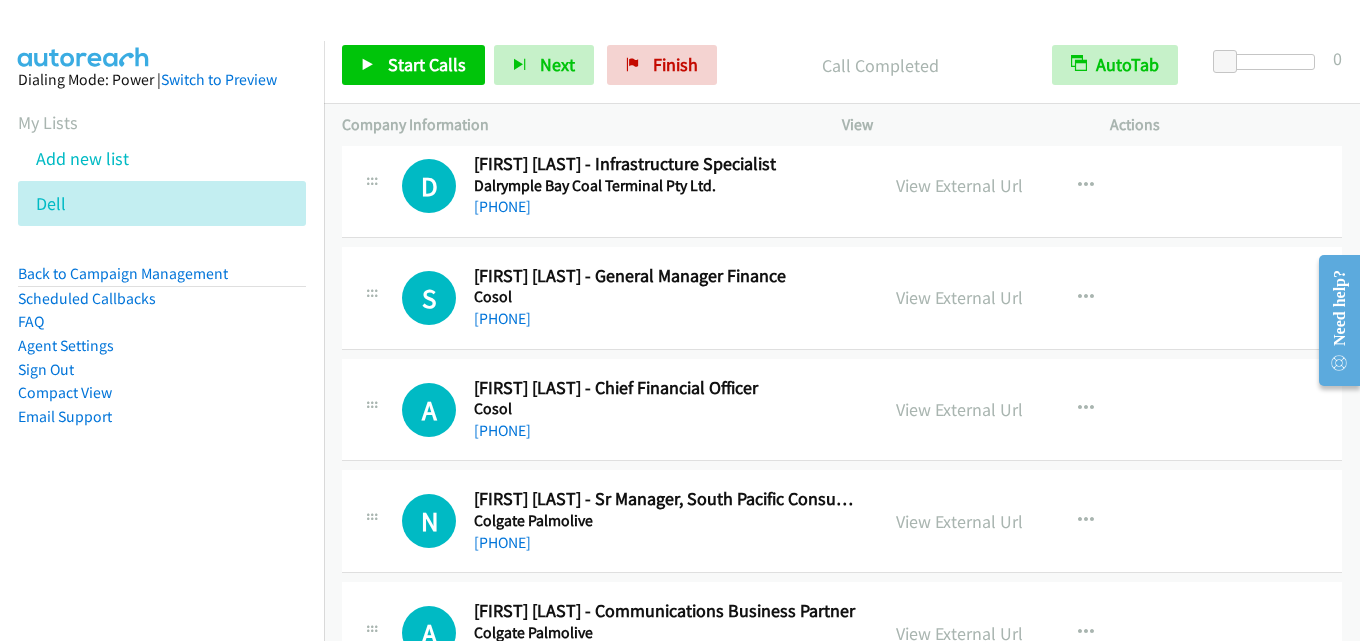 scroll, scrollTop: 18700, scrollLeft: 0, axis: vertical 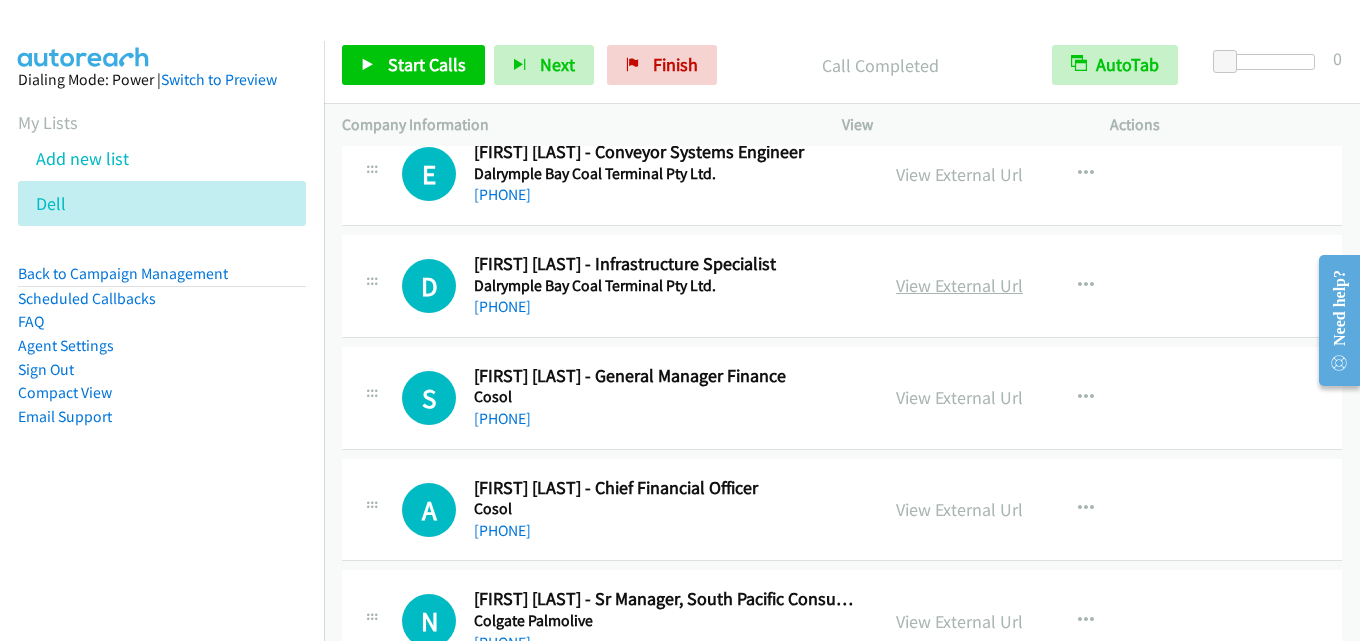 click on "View External Url" at bounding box center [959, 285] 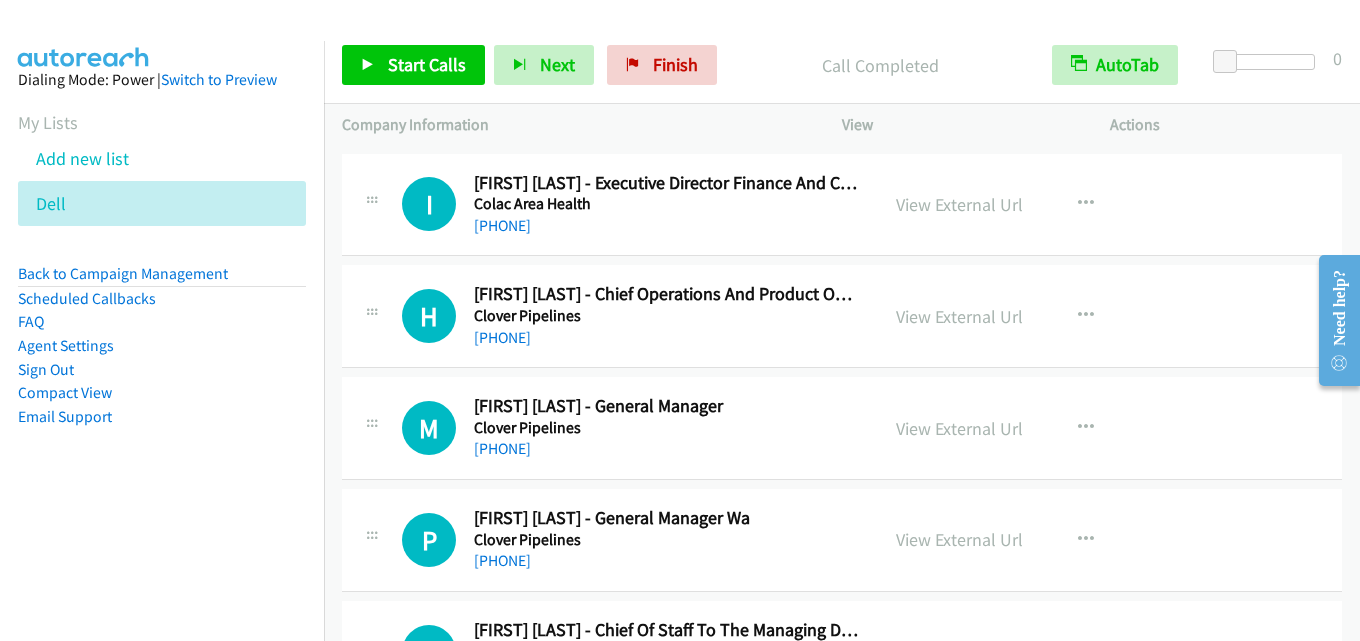 scroll, scrollTop: 20200, scrollLeft: 0, axis: vertical 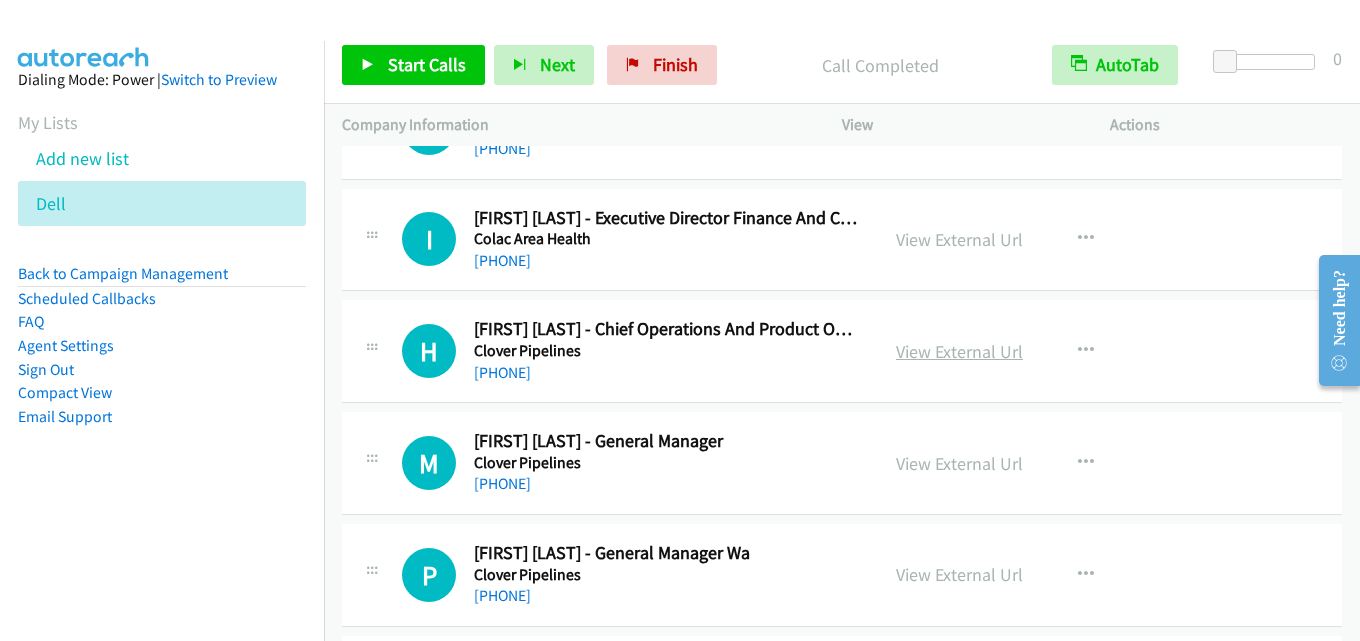 click on "View External Url" at bounding box center (959, 351) 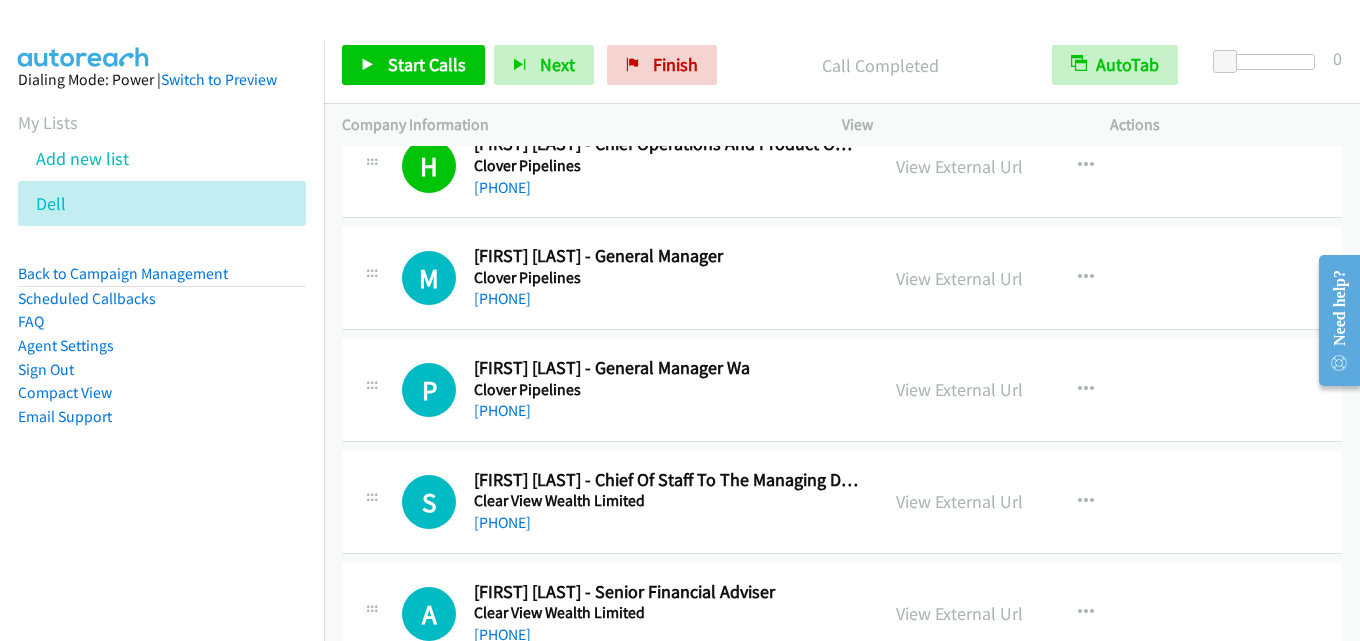 scroll, scrollTop: 20400, scrollLeft: 0, axis: vertical 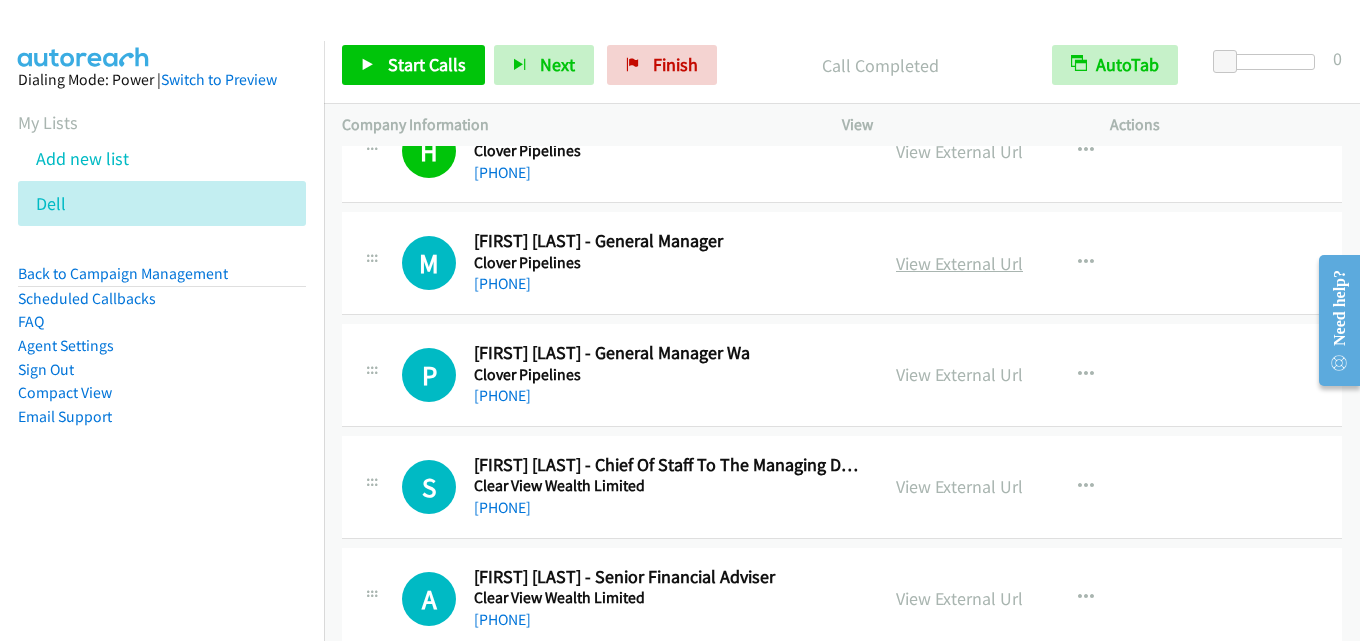 click on "View External Url" at bounding box center (959, 263) 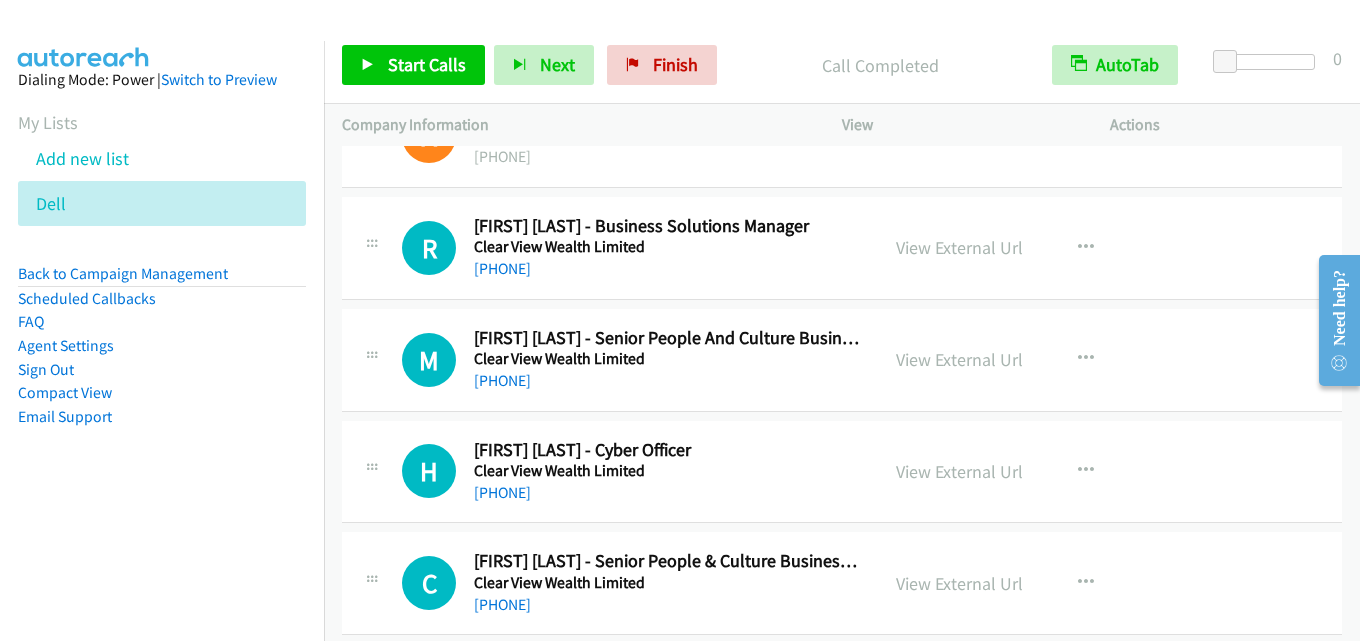 scroll, scrollTop: 21400, scrollLeft: 0, axis: vertical 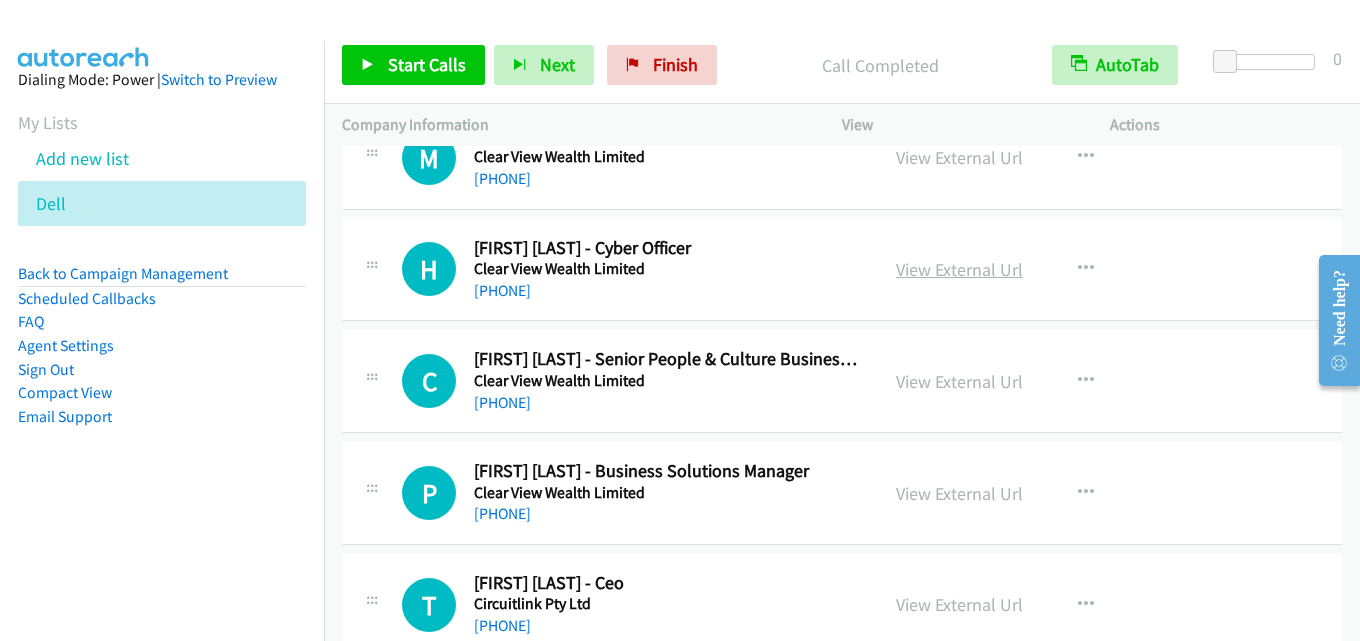click on "View External Url" at bounding box center [959, 269] 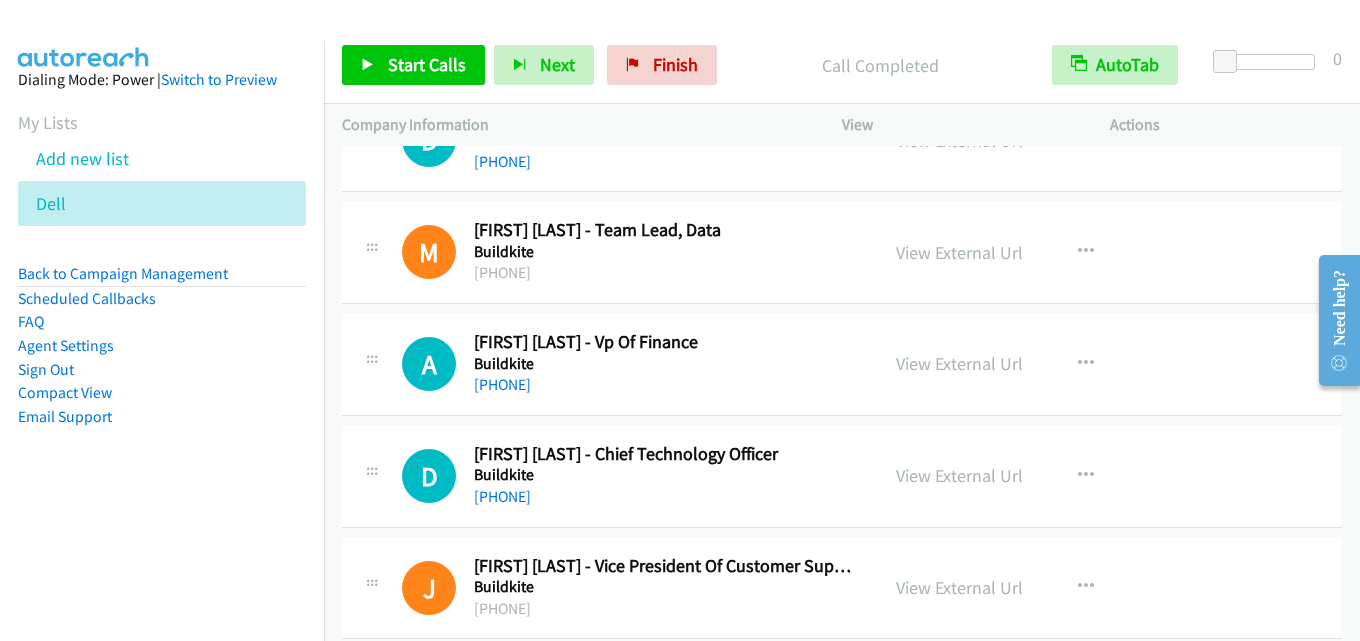 scroll, scrollTop: 22300, scrollLeft: 0, axis: vertical 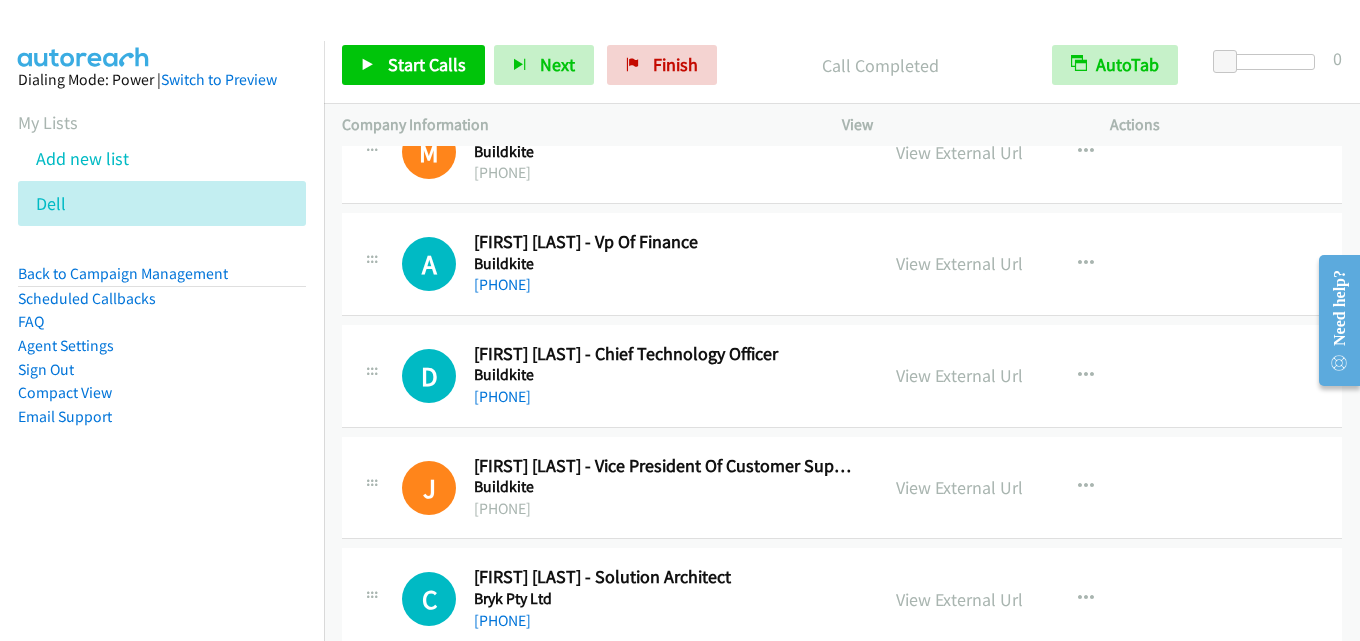 click on "View External Url" at bounding box center (959, 375) 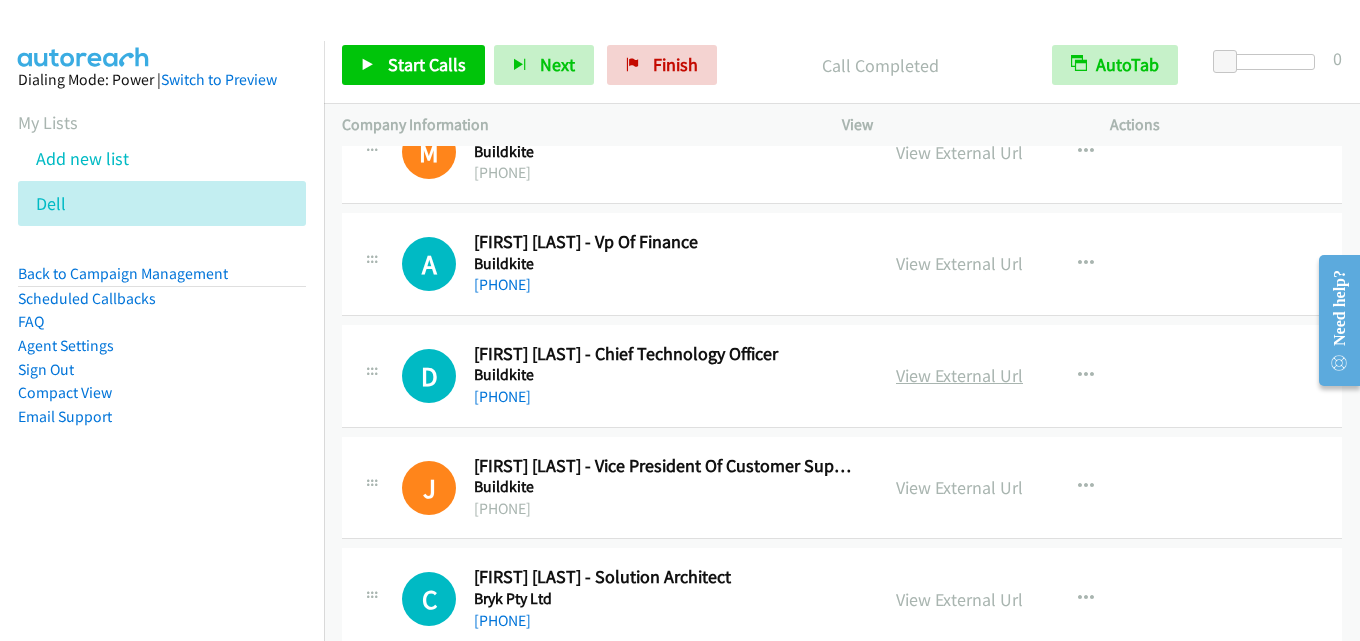 click on "View External Url" at bounding box center [959, 375] 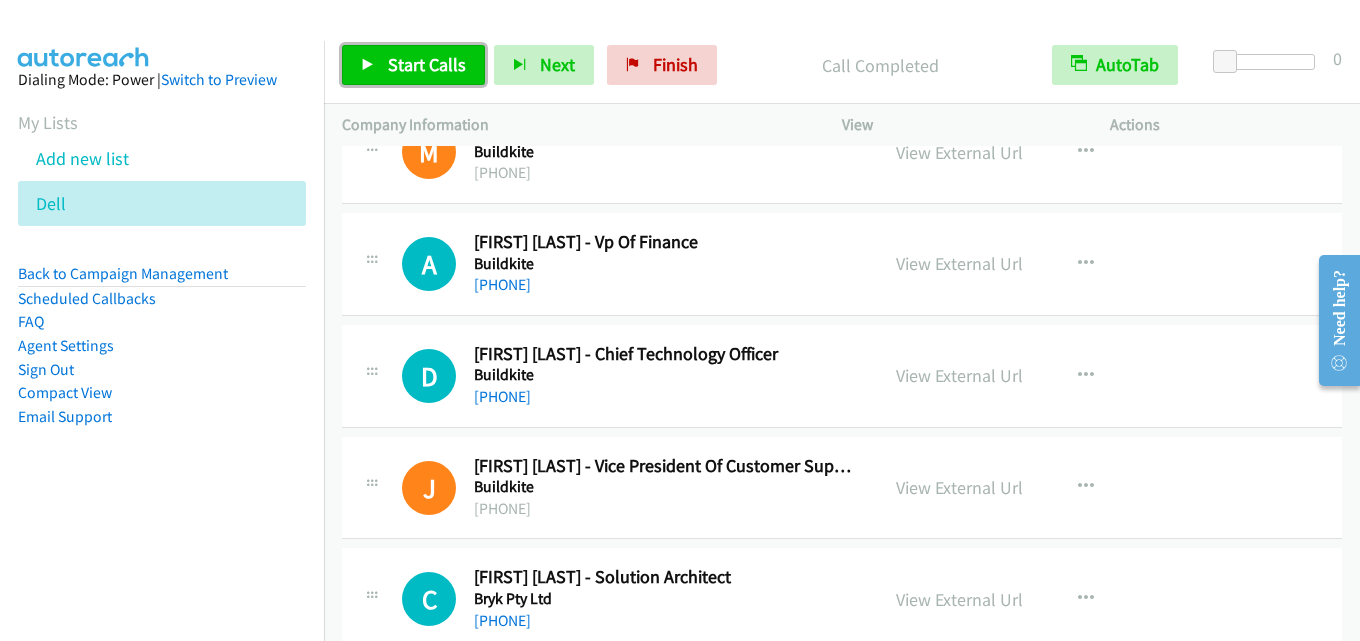 click on "Start Calls" at bounding box center [427, 64] 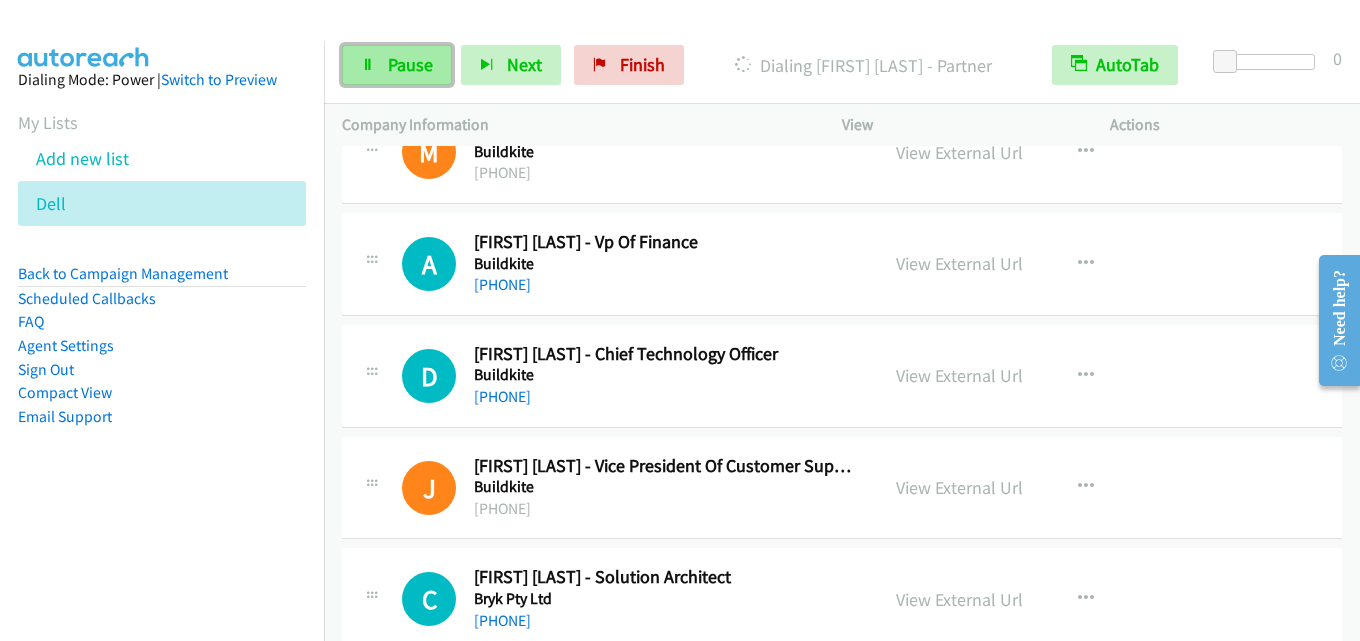 click on "Pause" at bounding box center [397, 65] 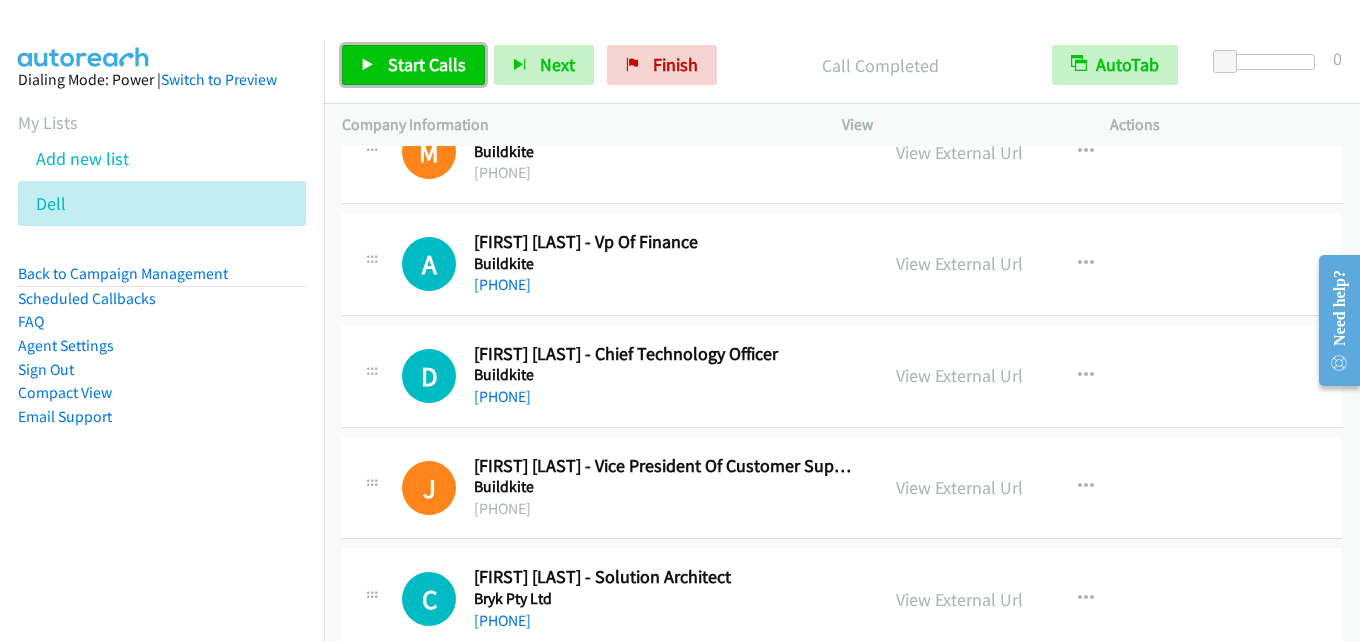 drag, startPoint x: 432, startPoint y: 61, endPoint x: 481, endPoint y: 2, distance: 76.6942 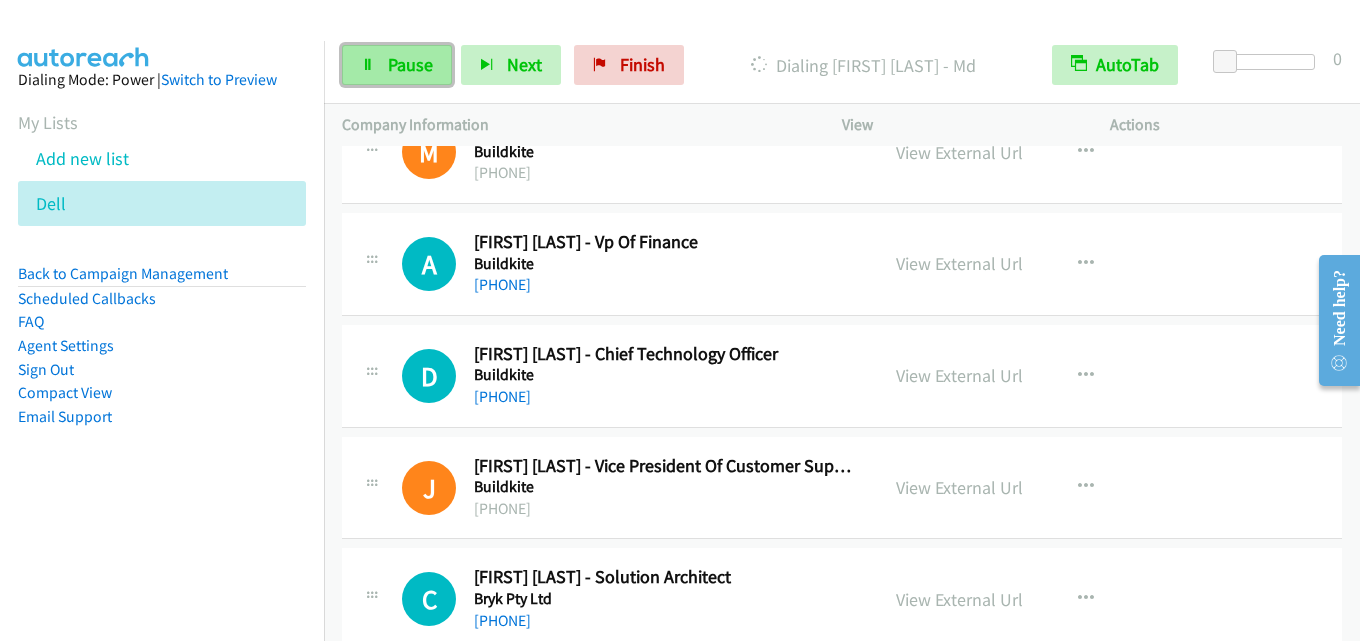 click on "Pause" at bounding box center (410, 64) 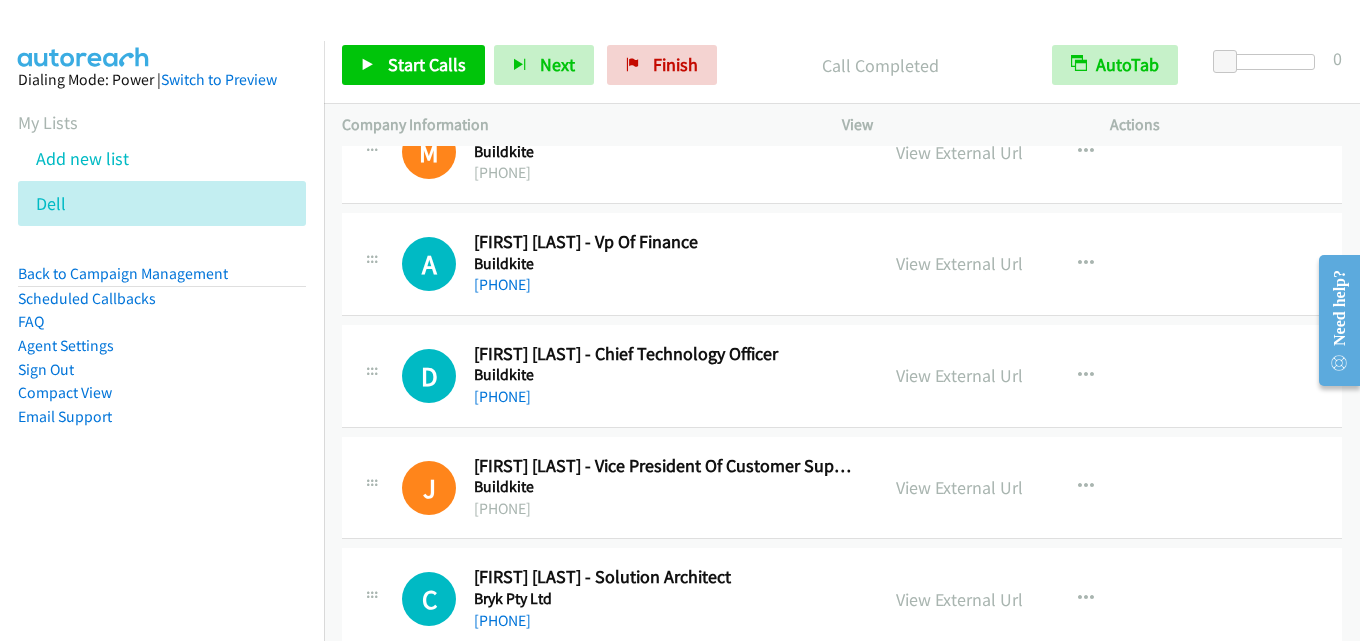 scroll, scrollTop: 22400, scrollLeft: 0, axis: vertical 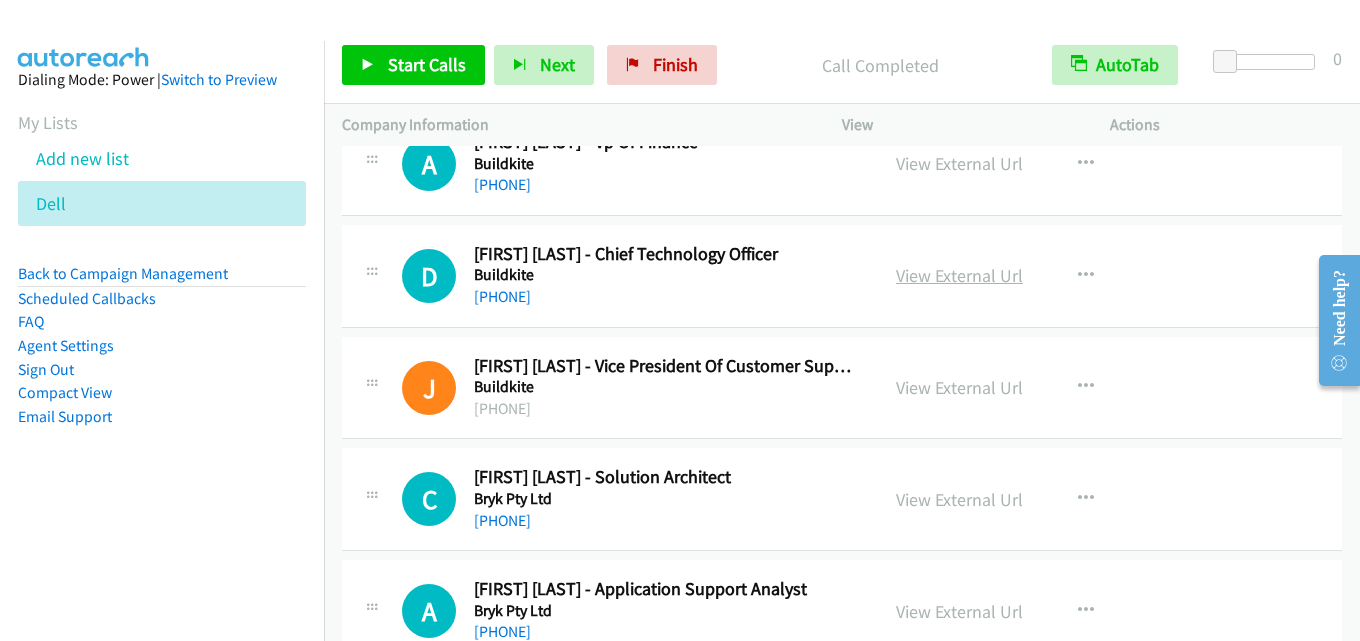 click on "View External Url" at bounding box center (959, 275) 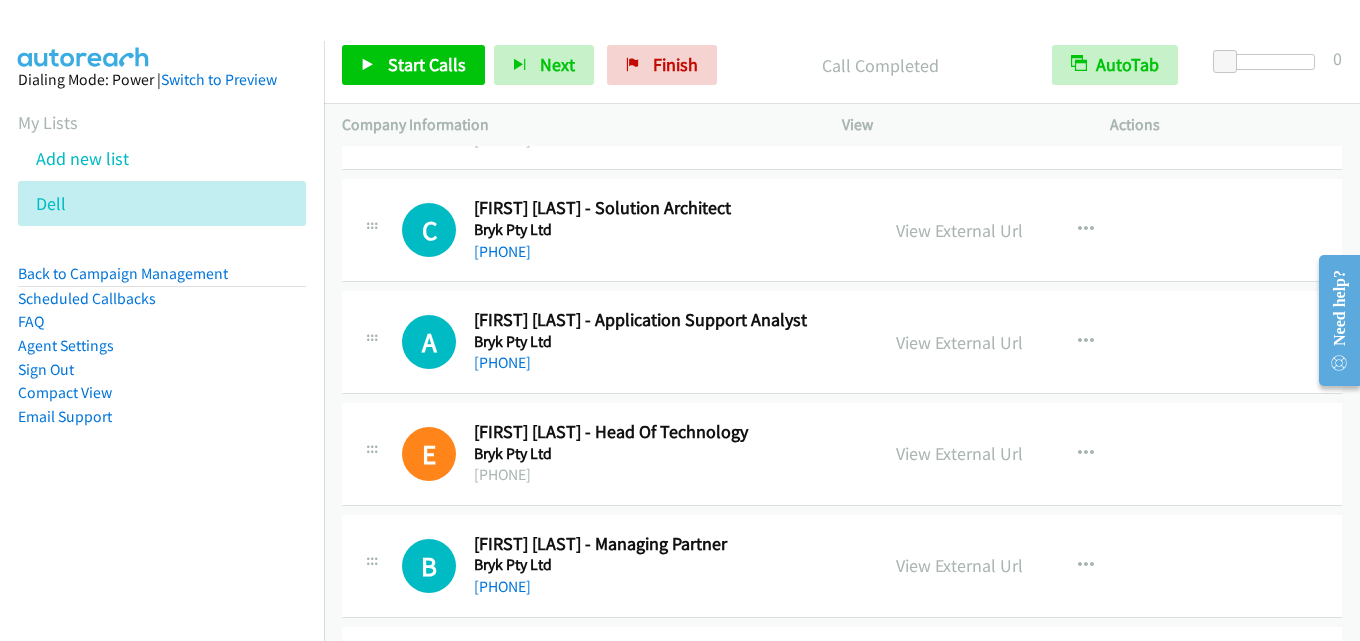 scroll, scrollTop: 22700, scrollLeft: 0, axis: vertical 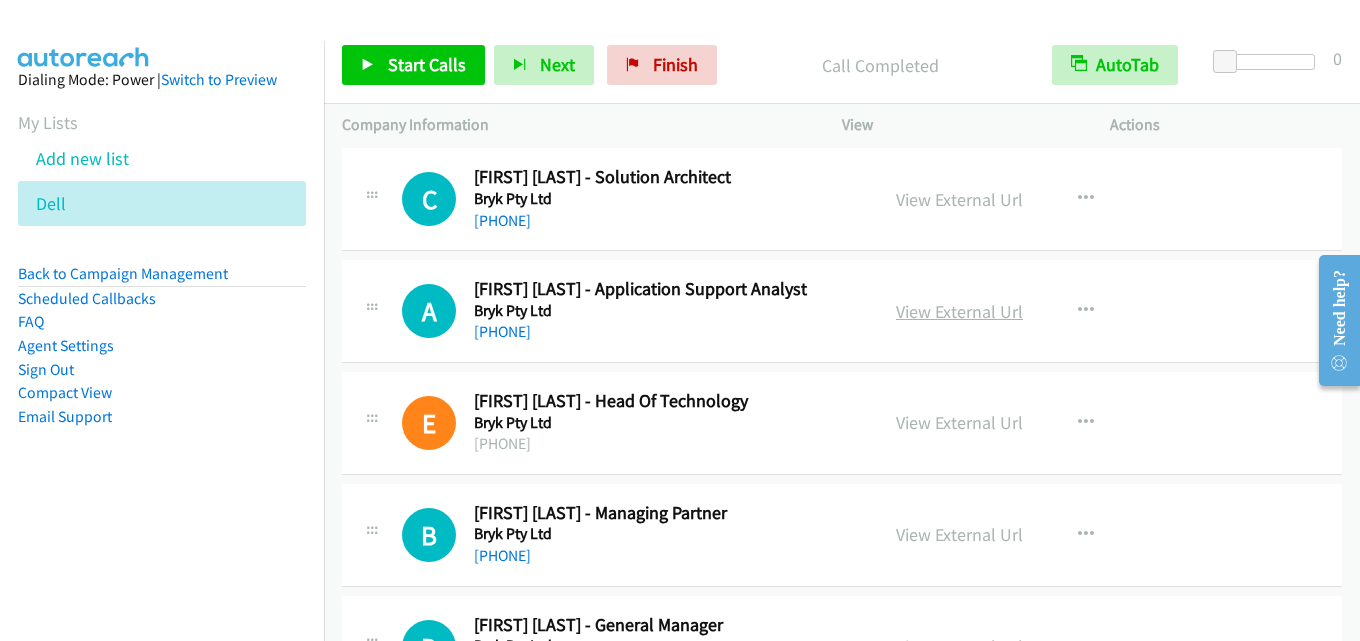 click on "View External Url" at bounding box center (959, 311) 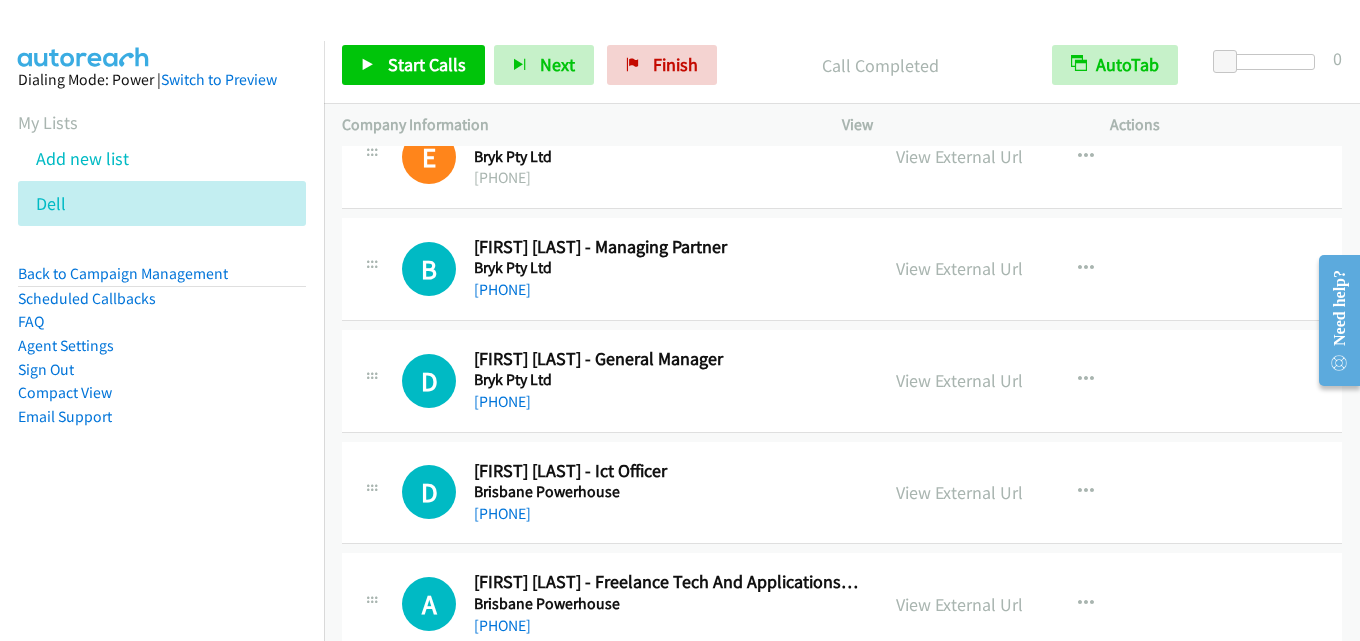 scroll, scrollTop: 23000, scrollLeft: 0, axis: vertical 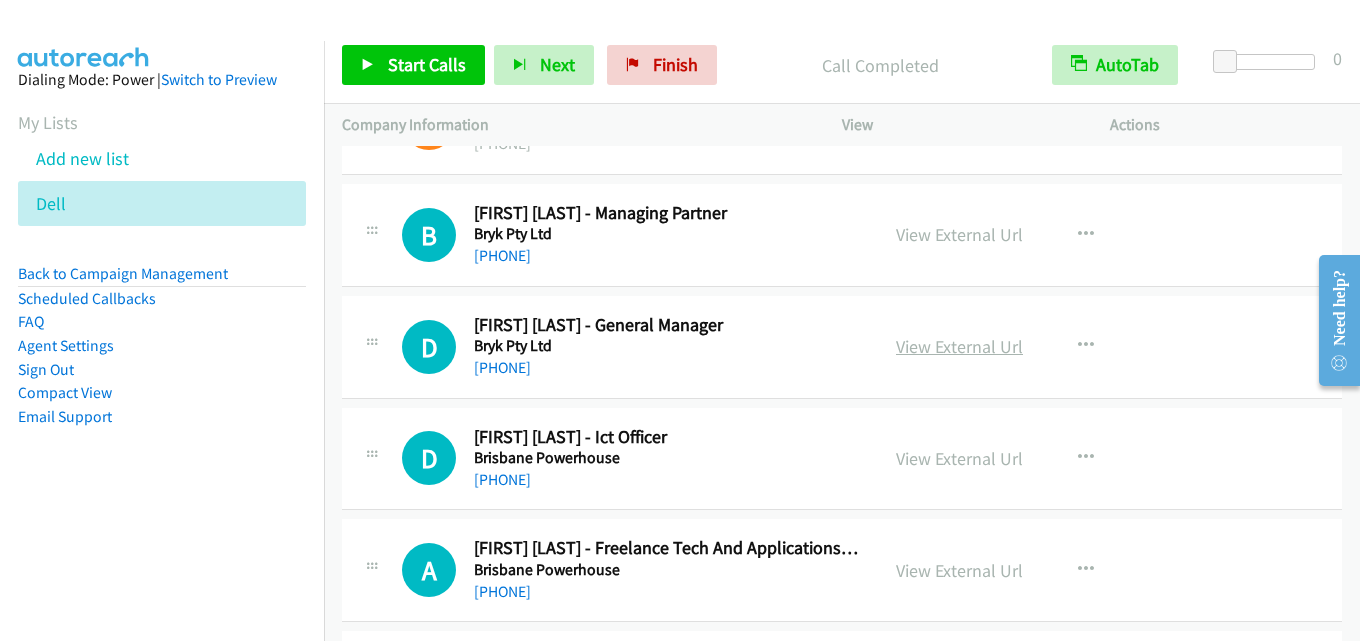 click on "View External Url" at bounding box center (959, 346) 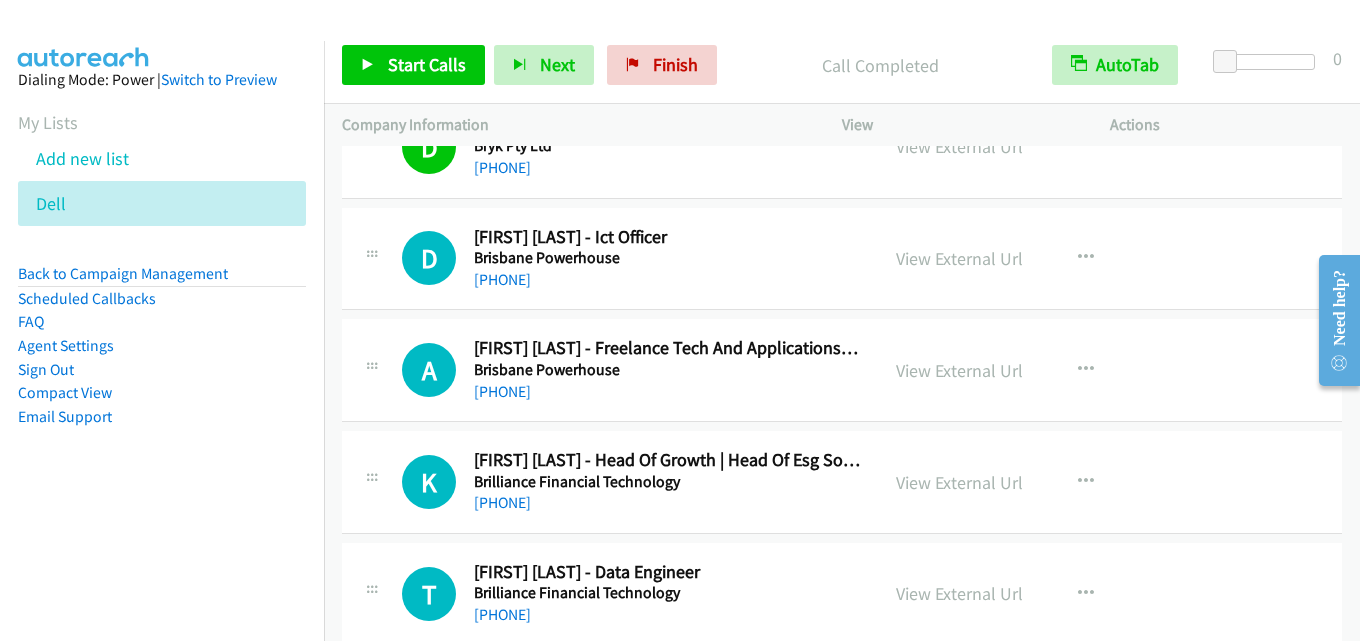 scroll, scrollTop: 23100, scrollLeft: 0, axis: vertical 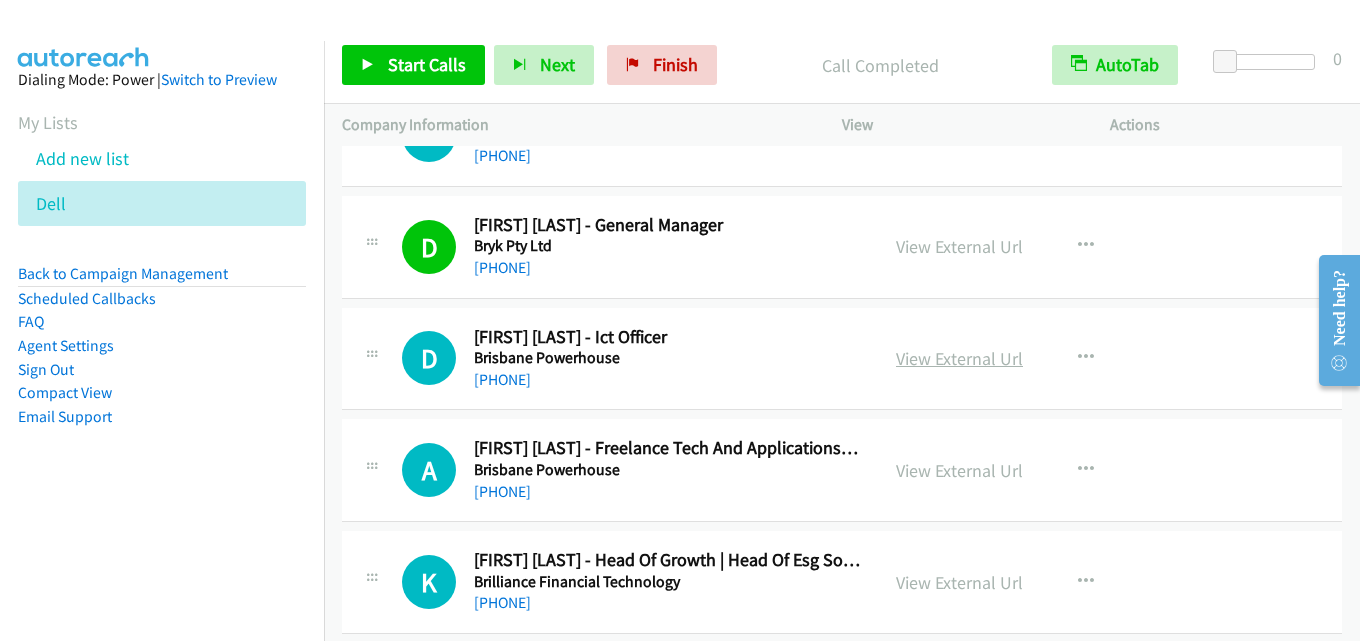 click on "View External Url" at bounding box center (959, 358) 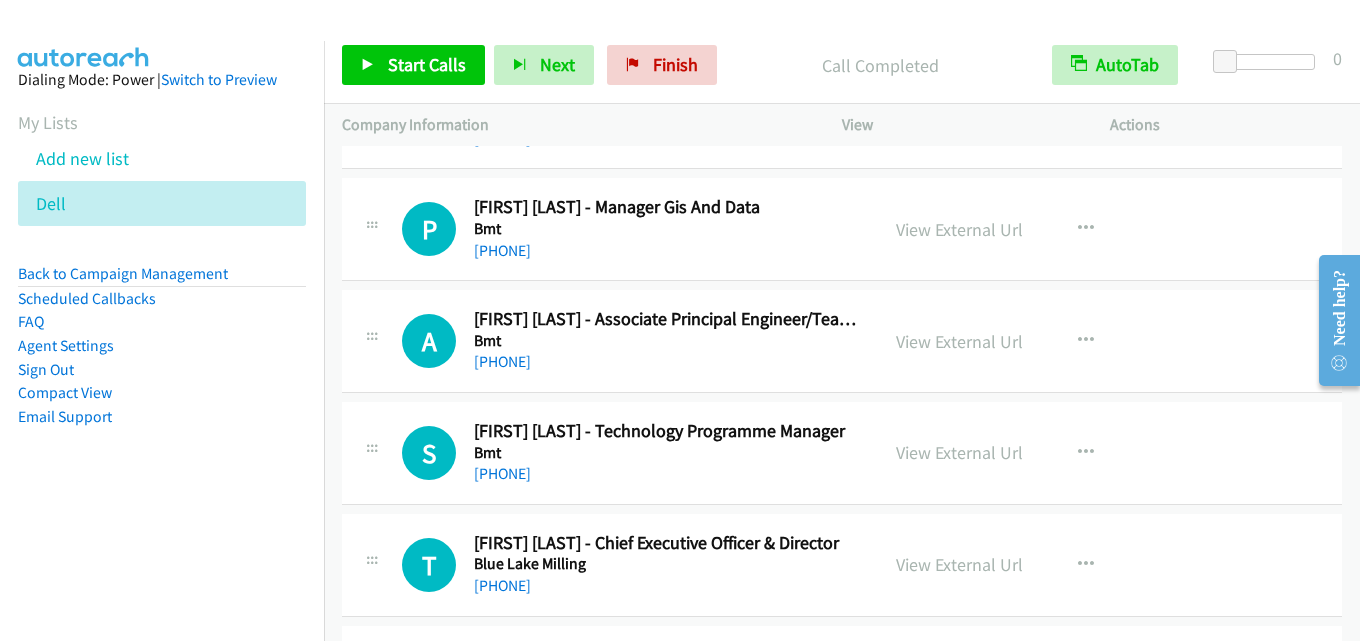 scroll, scrollTop: 24000, scrollLeft: 0, axis: vertical 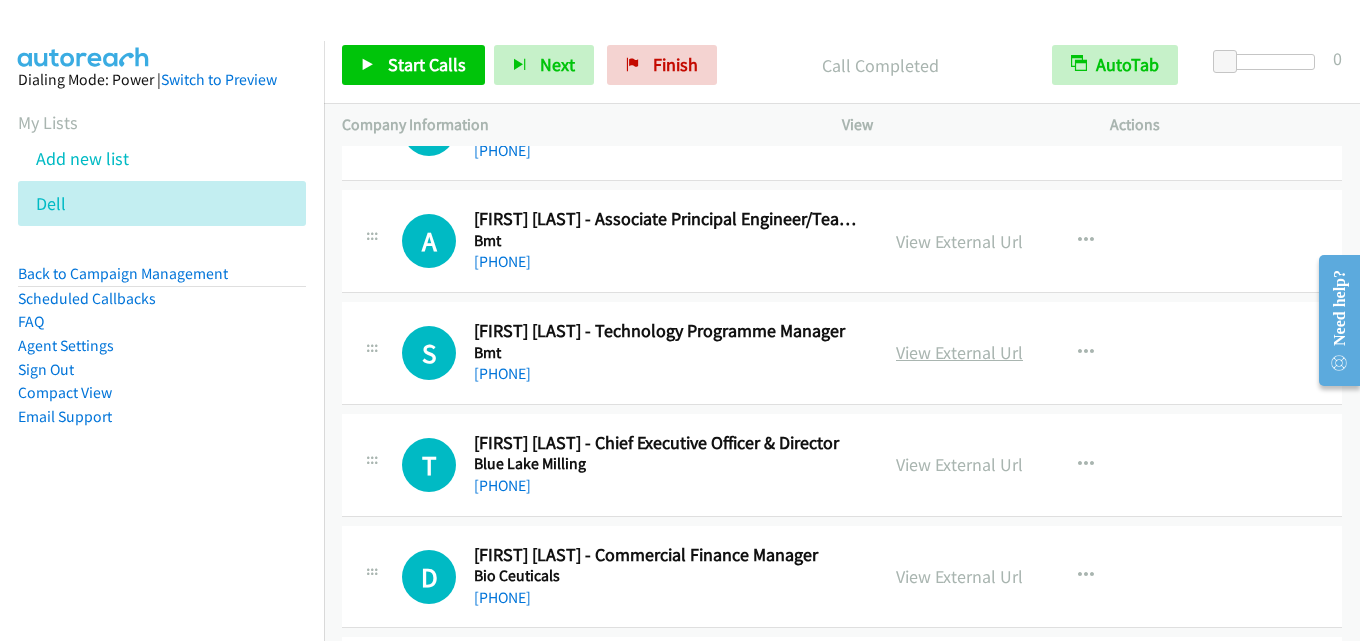click on "View External Url" at bounding box center [959, 352] 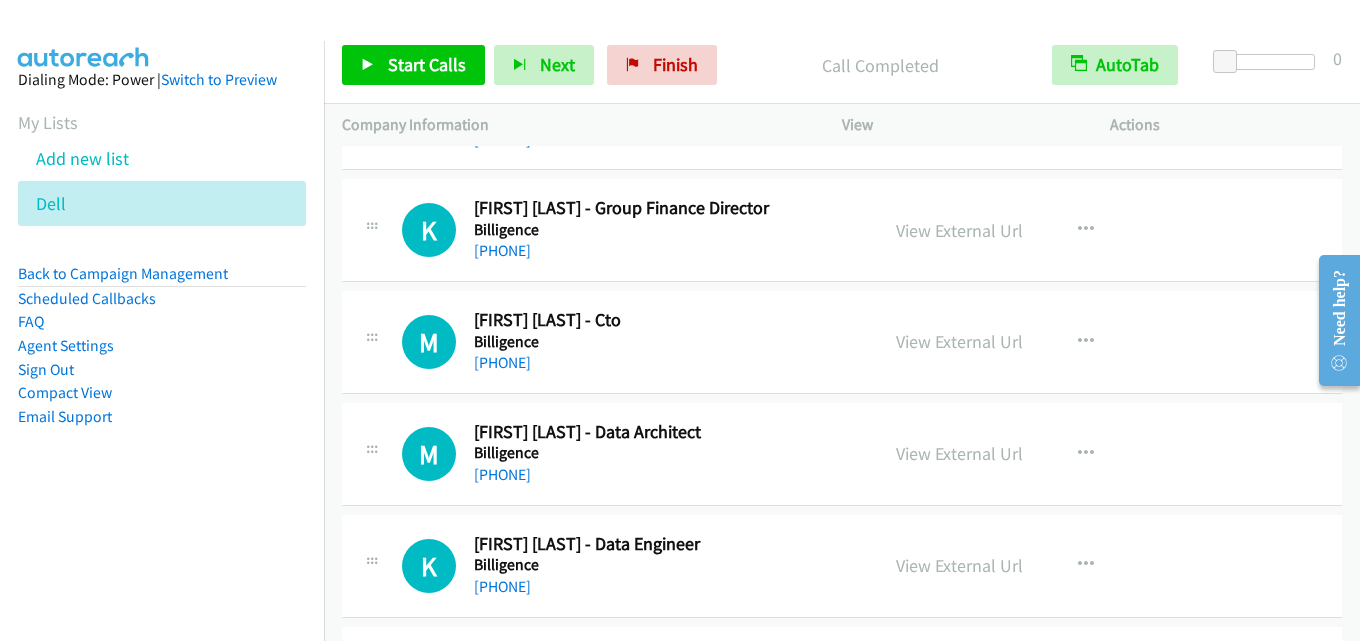 scroll, scrollTop: 24600, scrollLeft: 0, axis: vertical 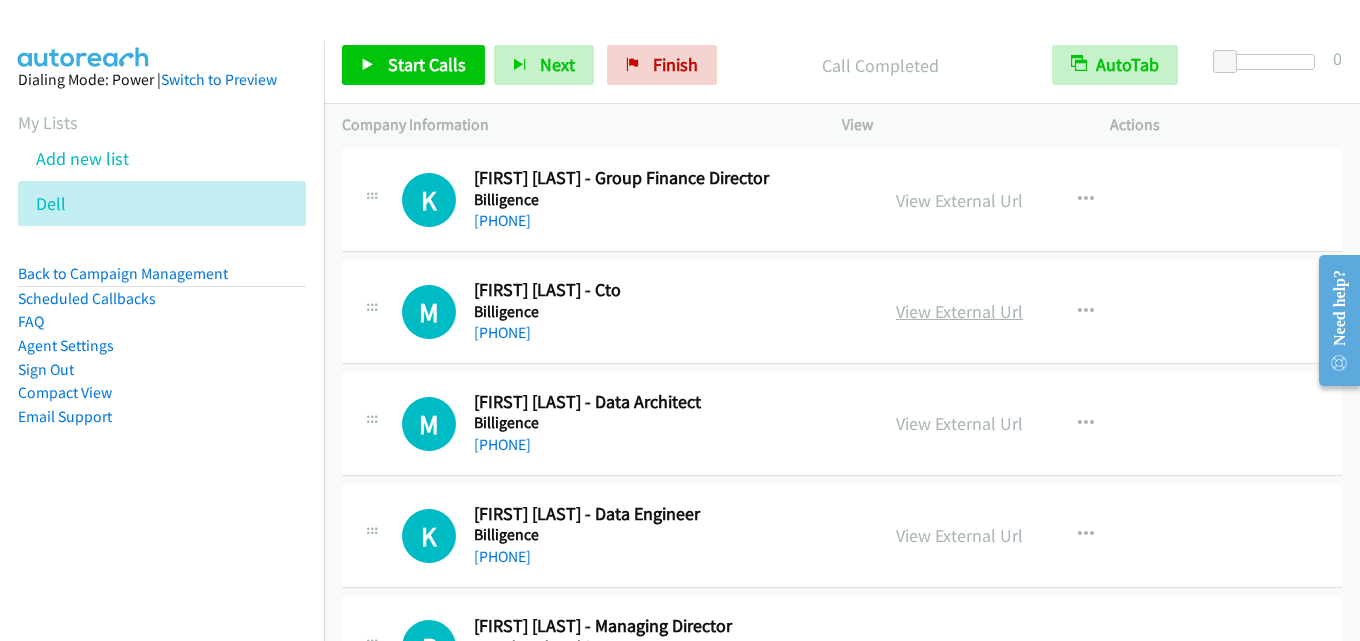 click on "View External Url" at bounding box center [959, 311] 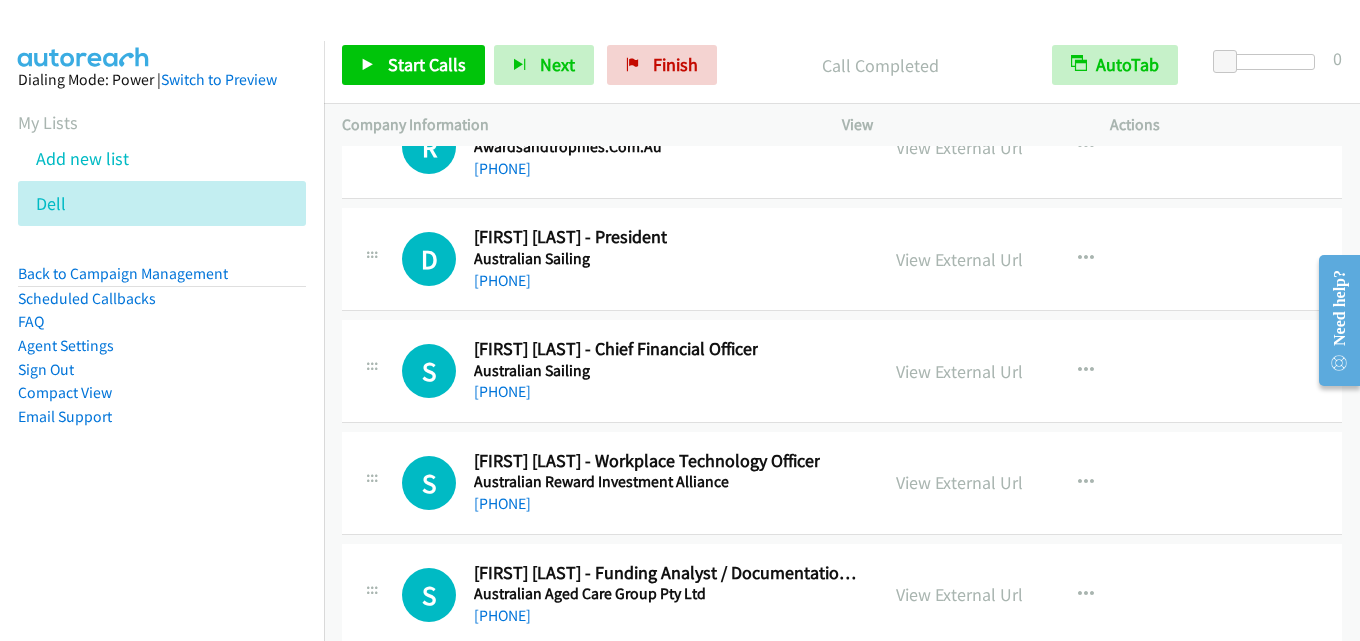 scroll, scrollTop: 25200, scrollLeft: 0, axis: vertical 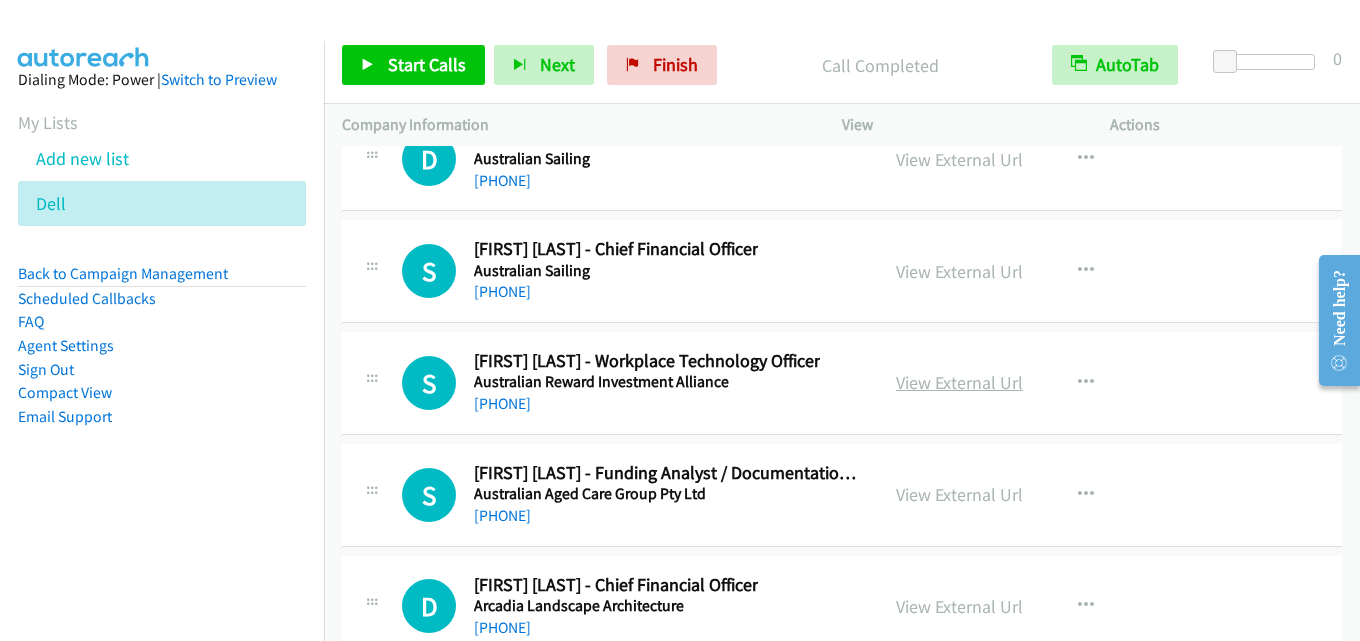 click on "View External Url" at bounding box center [959, 382] 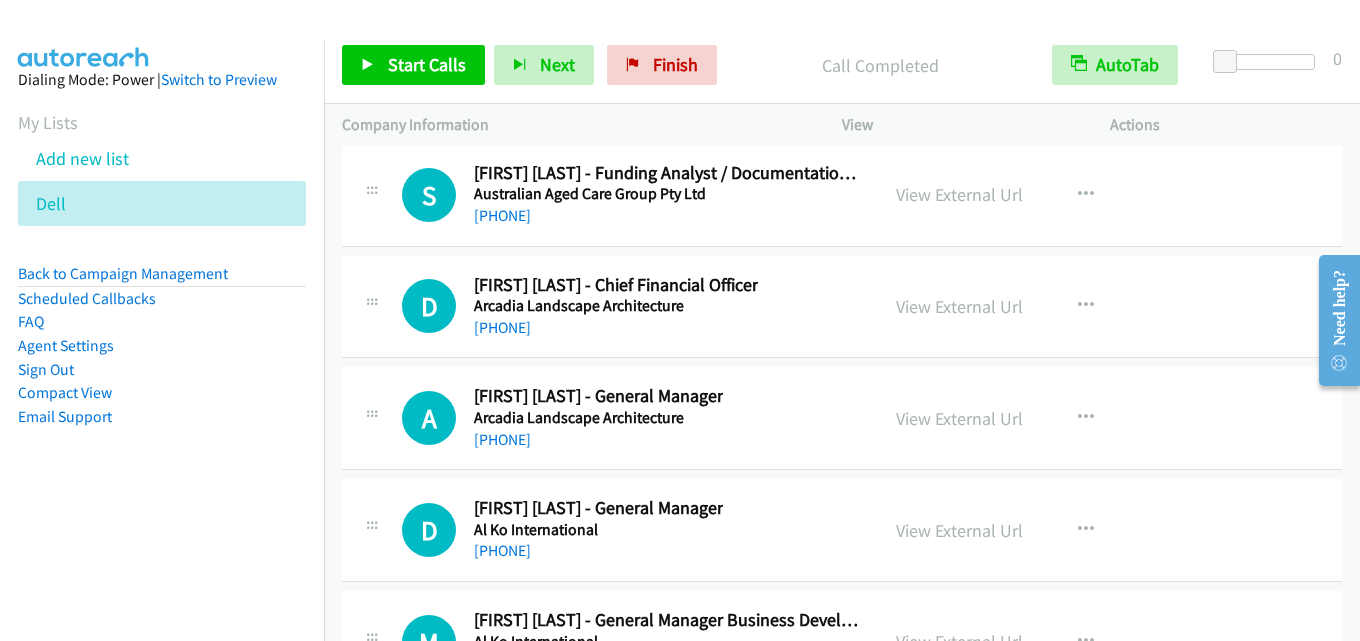 scroll, scrollTop: 25600, scrollLeft: 0, axis: vertical 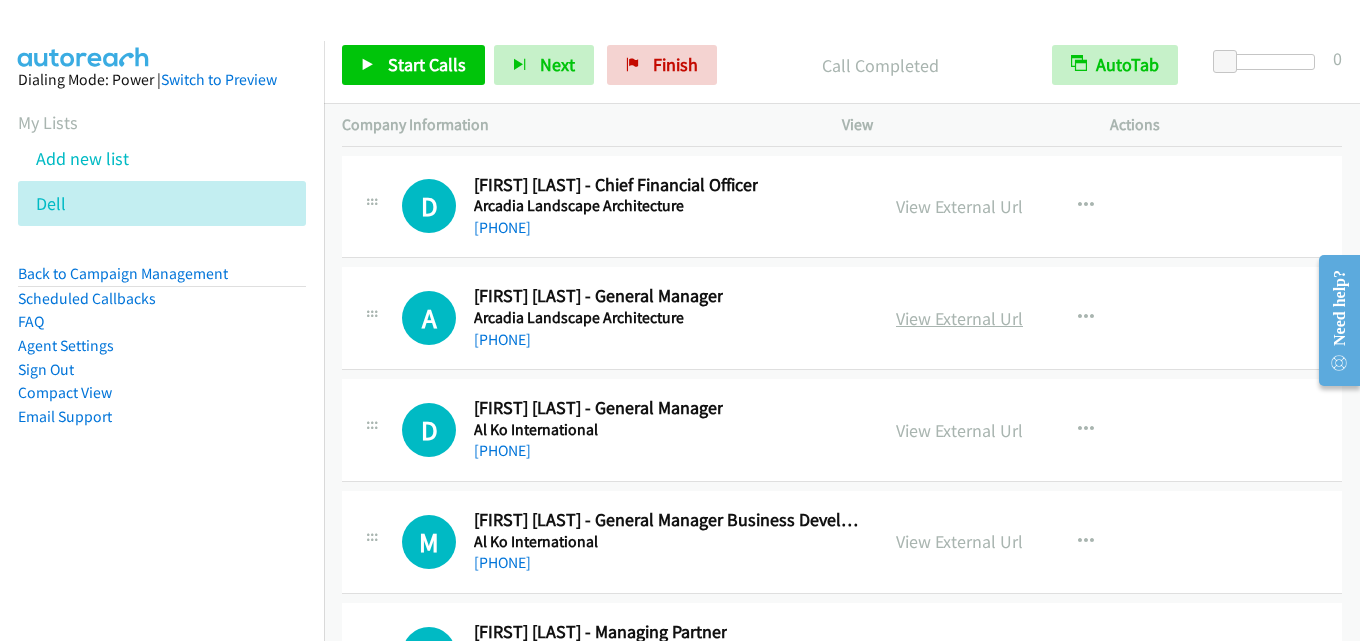 click on "View External Url" at bounding box center [959, 318] 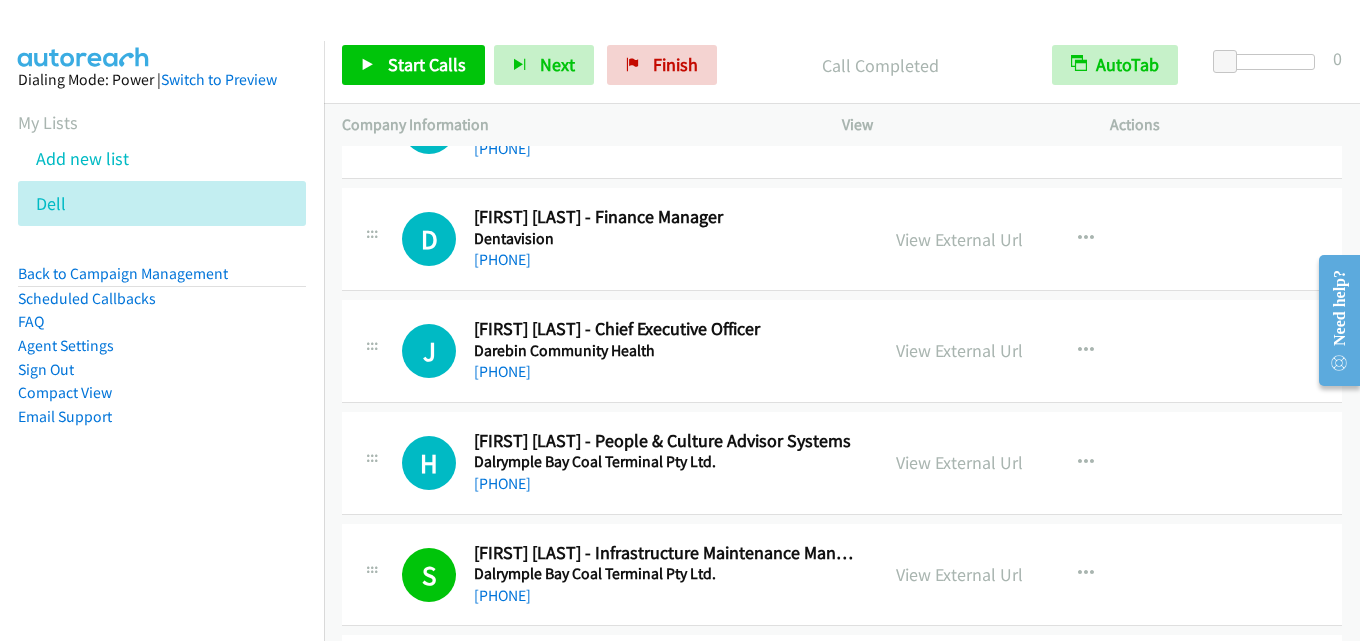 scroll, scrollTop: 16800, scrollLeft: 0, axis: vertical 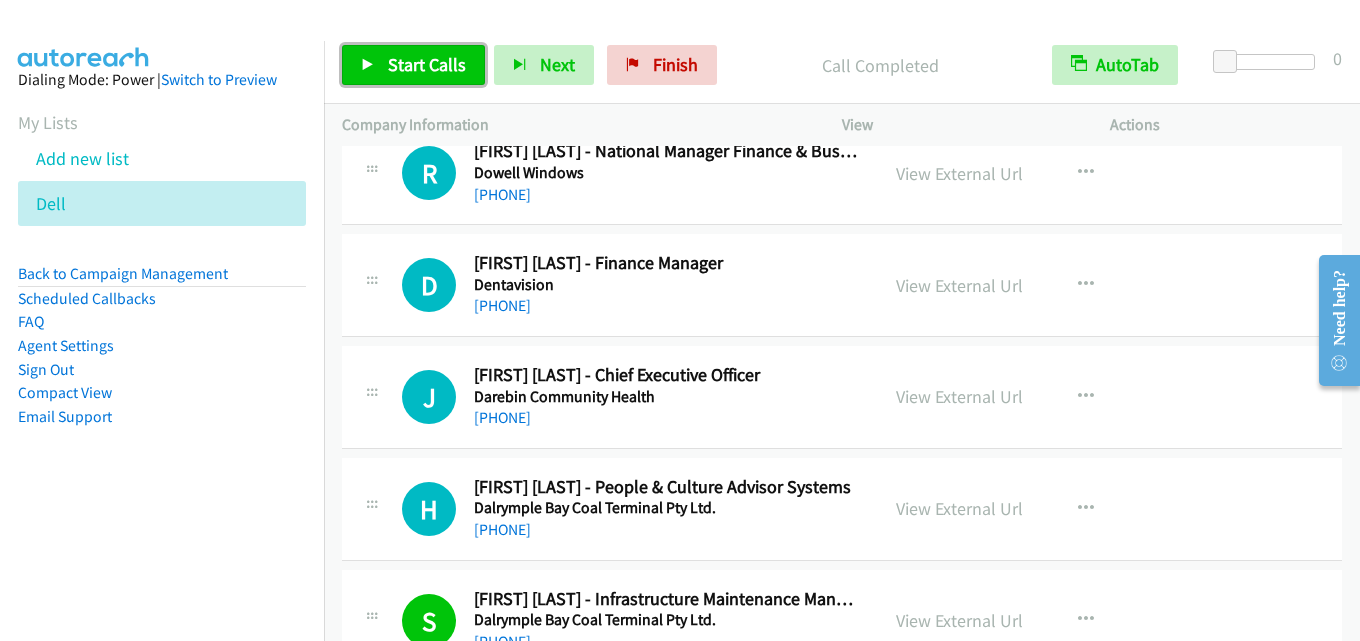 click on "Start Calls" at bounding box center (427, 64) 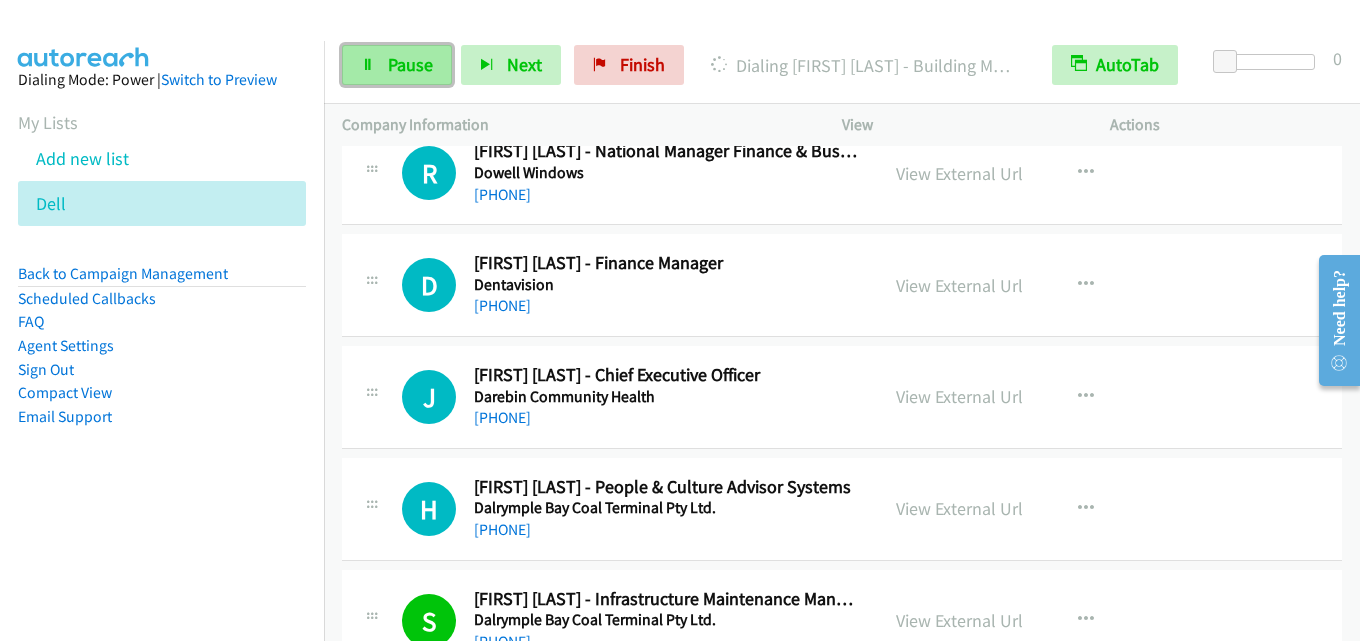 click on "Pause" at bounding box center [410, 64] 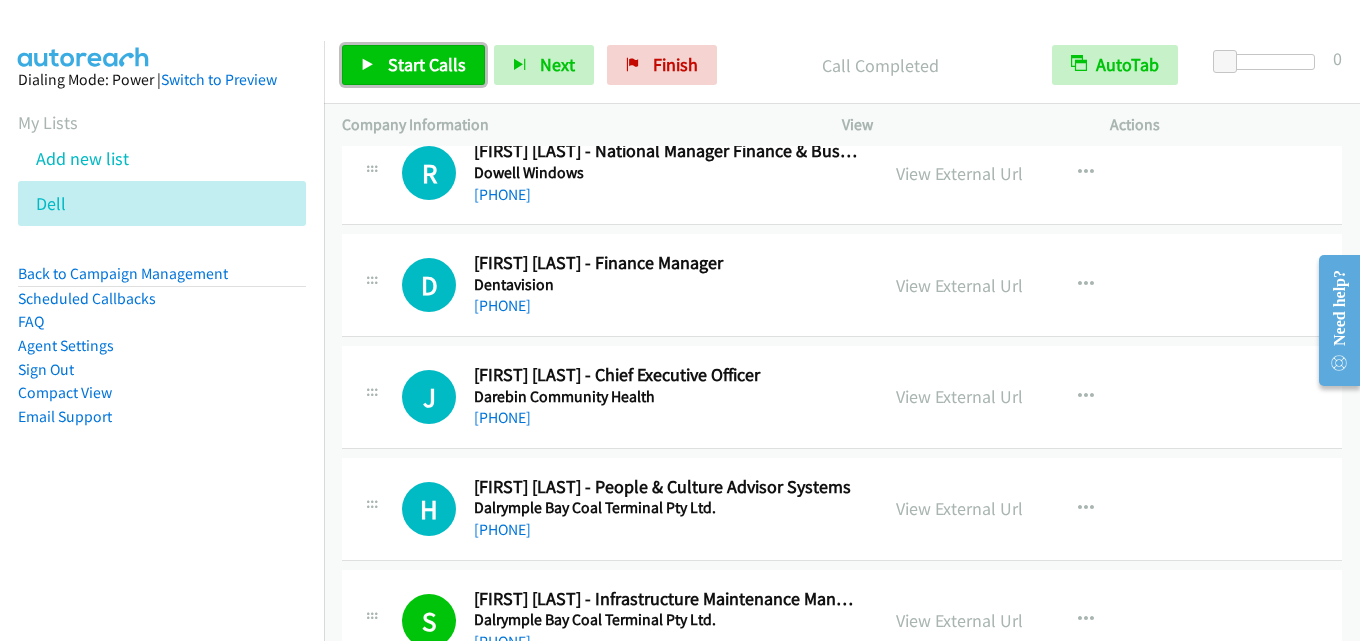 click on "Start Calls" at bounding box center [427, 64] 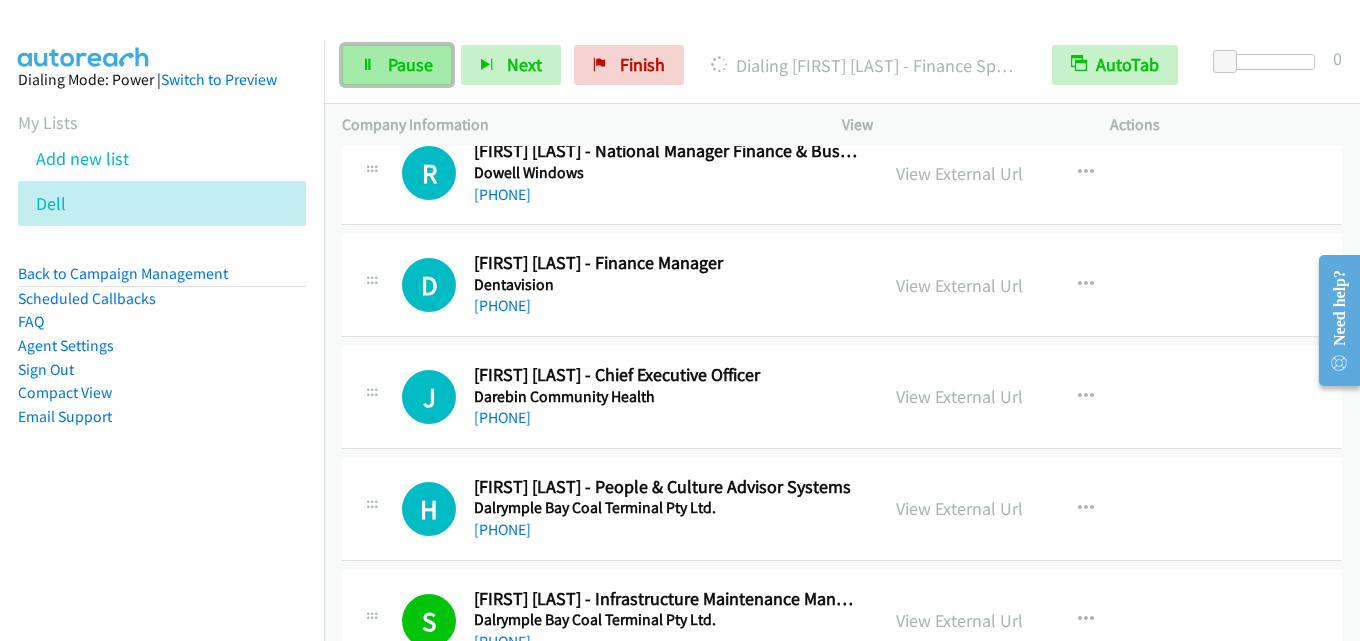 click on "Pause" at bounding box center [410, 64] 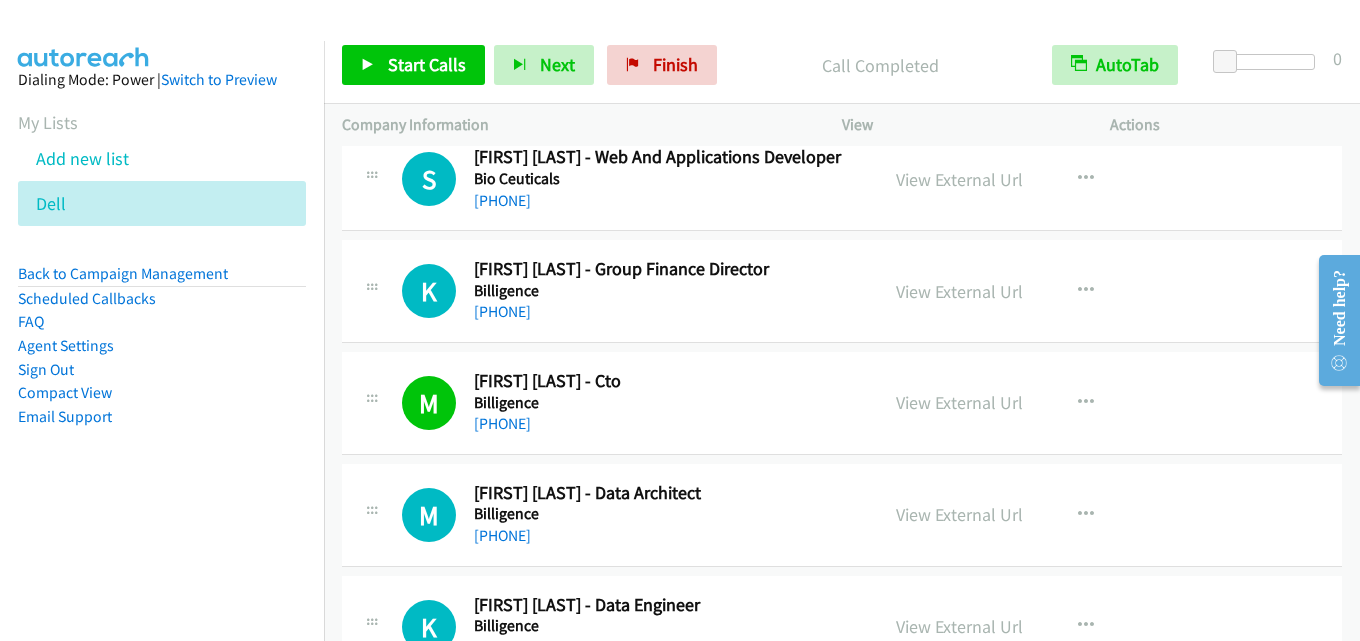 scroll, scrollTop: 24465, scrollLeft: 0, axis: vertical 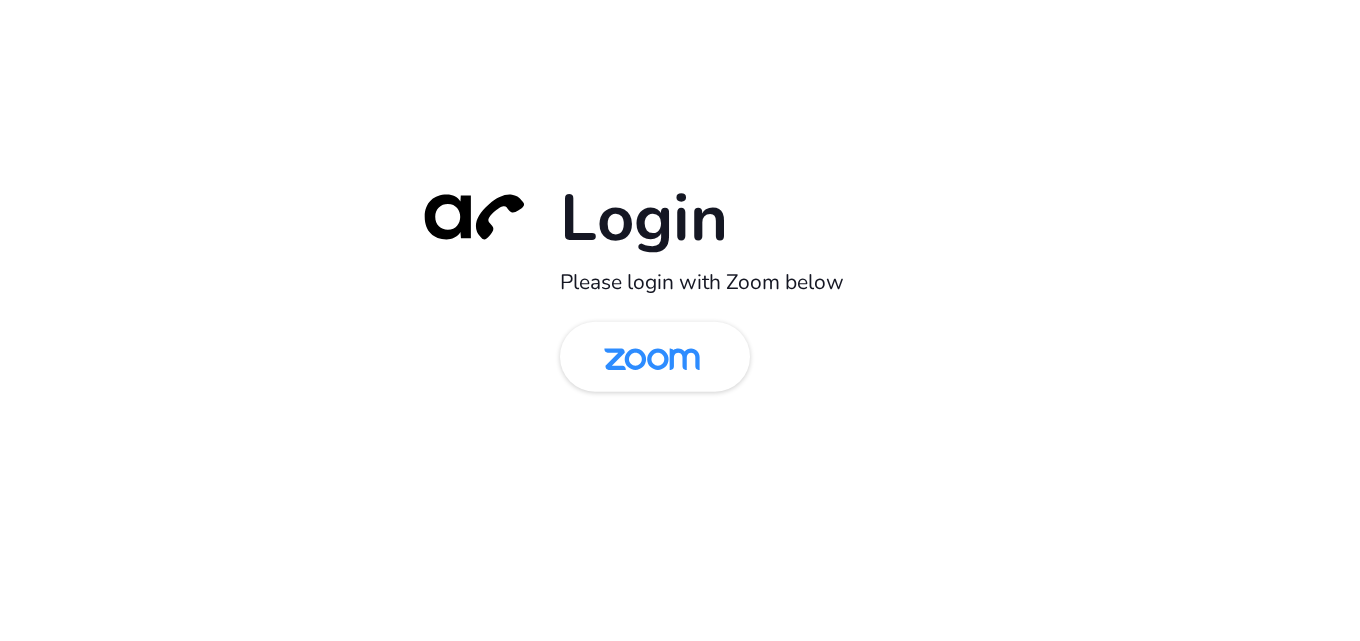 click at bounding box center [652, 358] 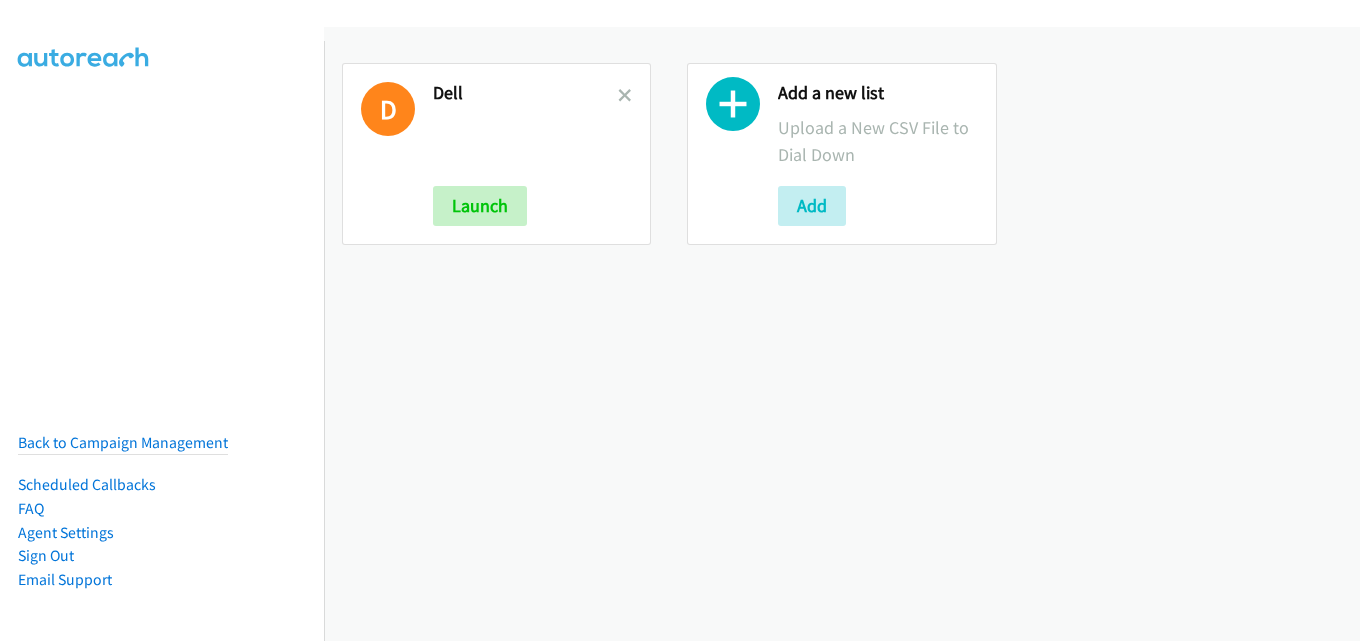 scroll, scrollTop: 0, scrollLeft: 0, axis: both 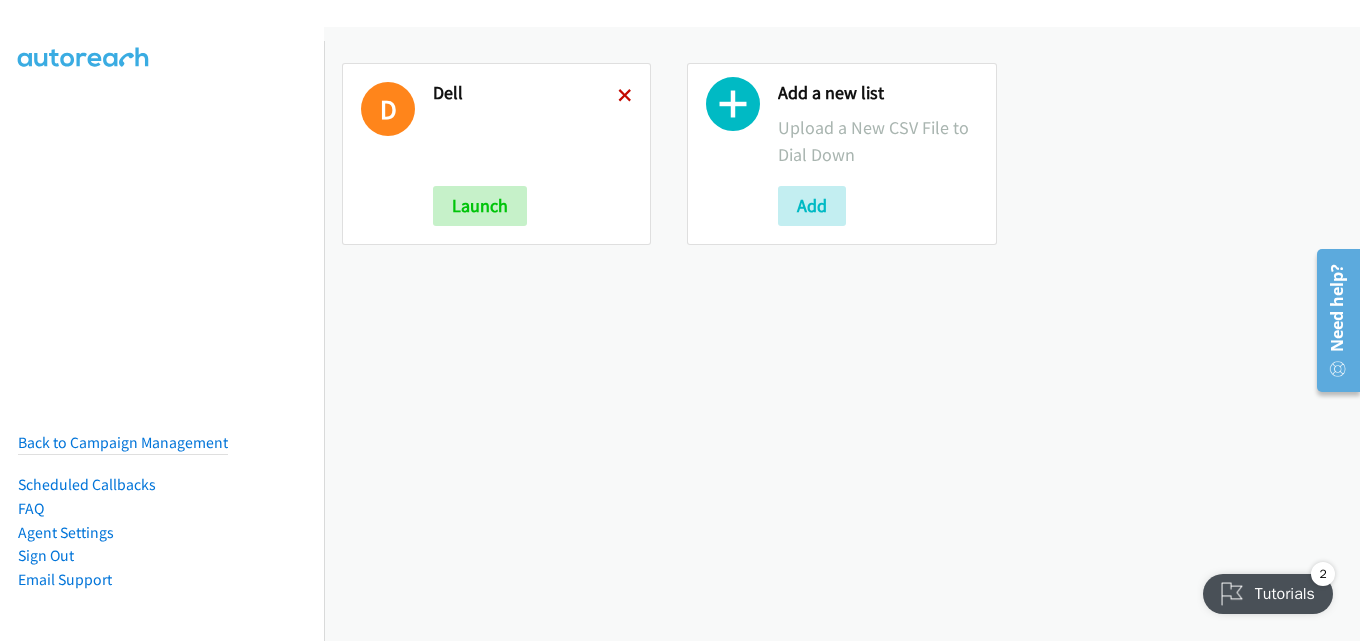 click at bounding box center [625, 97] 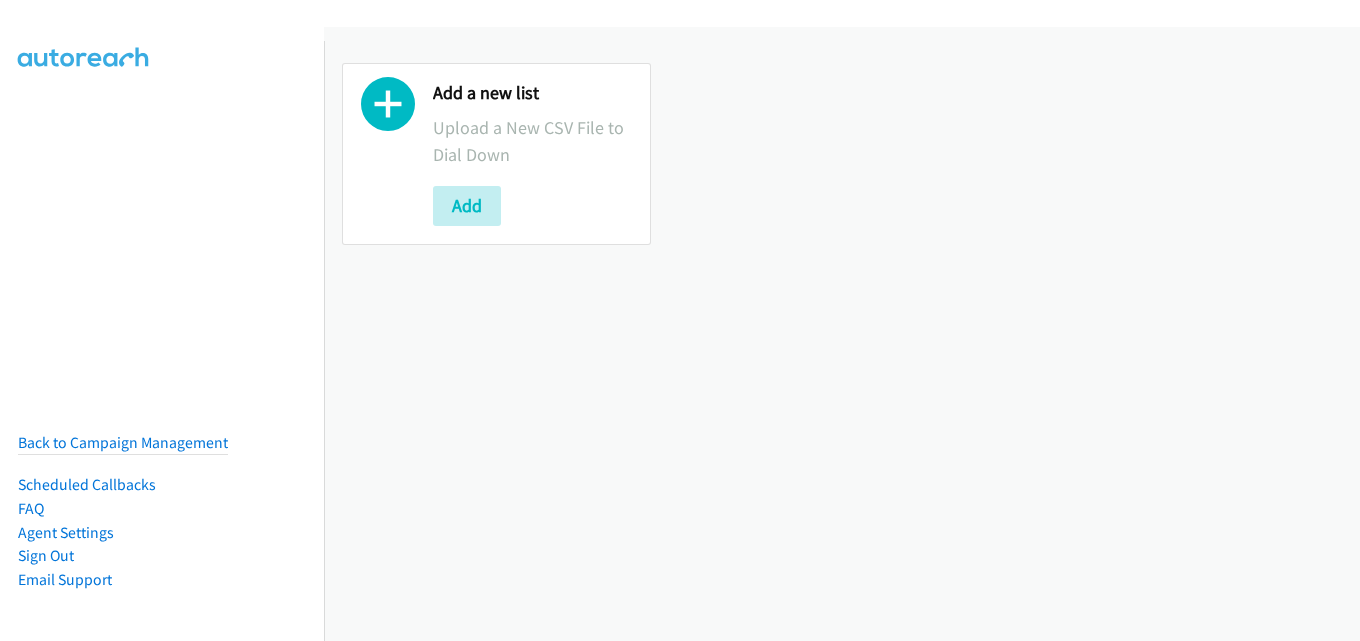 scroll, scrollTop: 0, scrollLeft: 0, axis: both 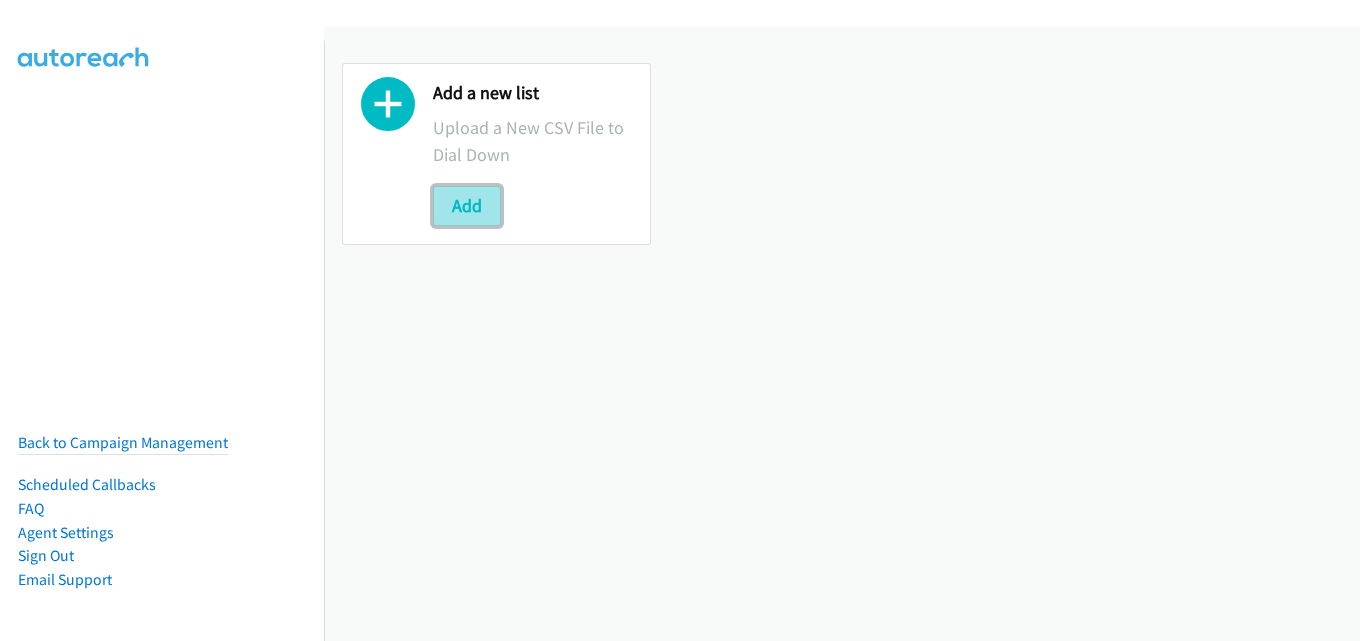 click on "Add" at bounding box center [467, 206] 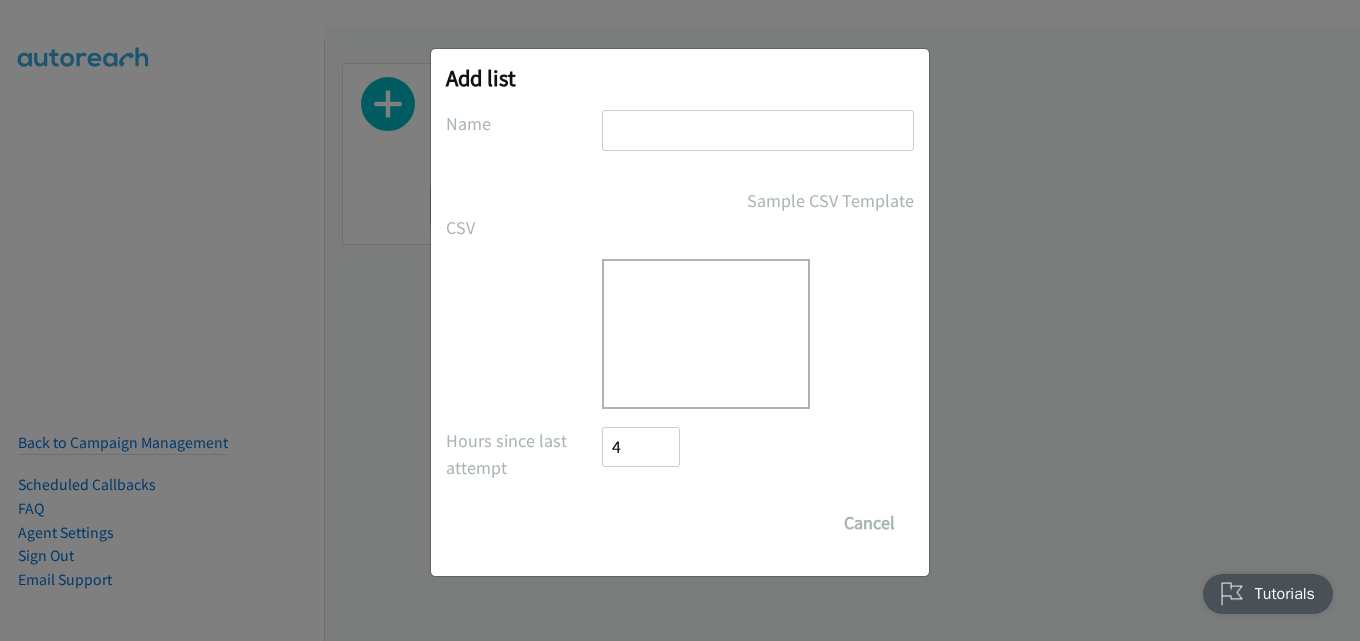 scroll, scrollTop: 0, scrollLeft: 0, axis: both 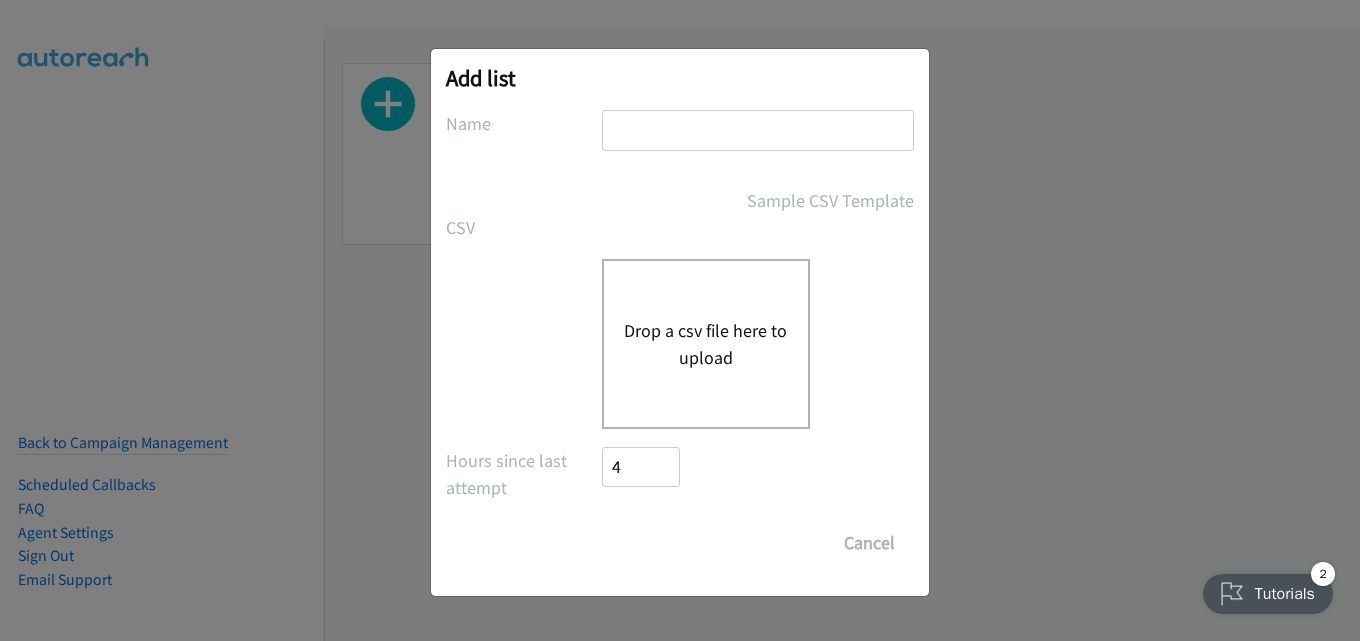 drag, startPoint x: 652, startPoint y: 125, endPoint x: 650, endPoint y: 136, distance: 11.18034 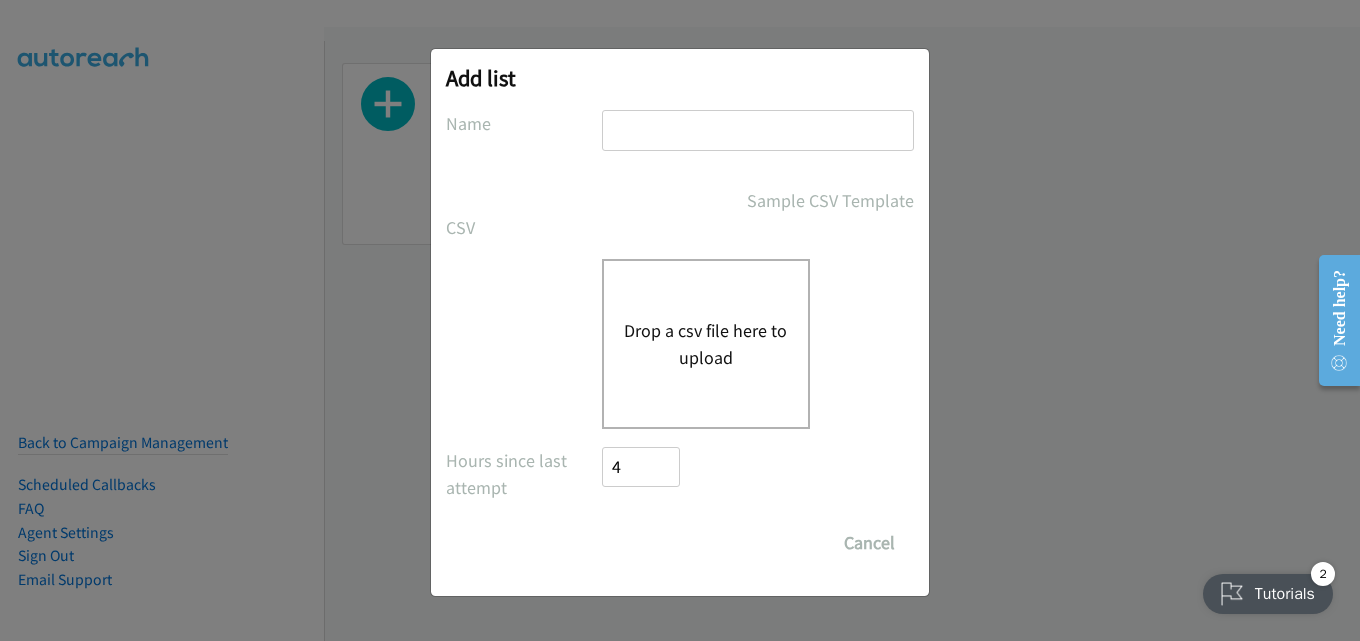 type on "dell" 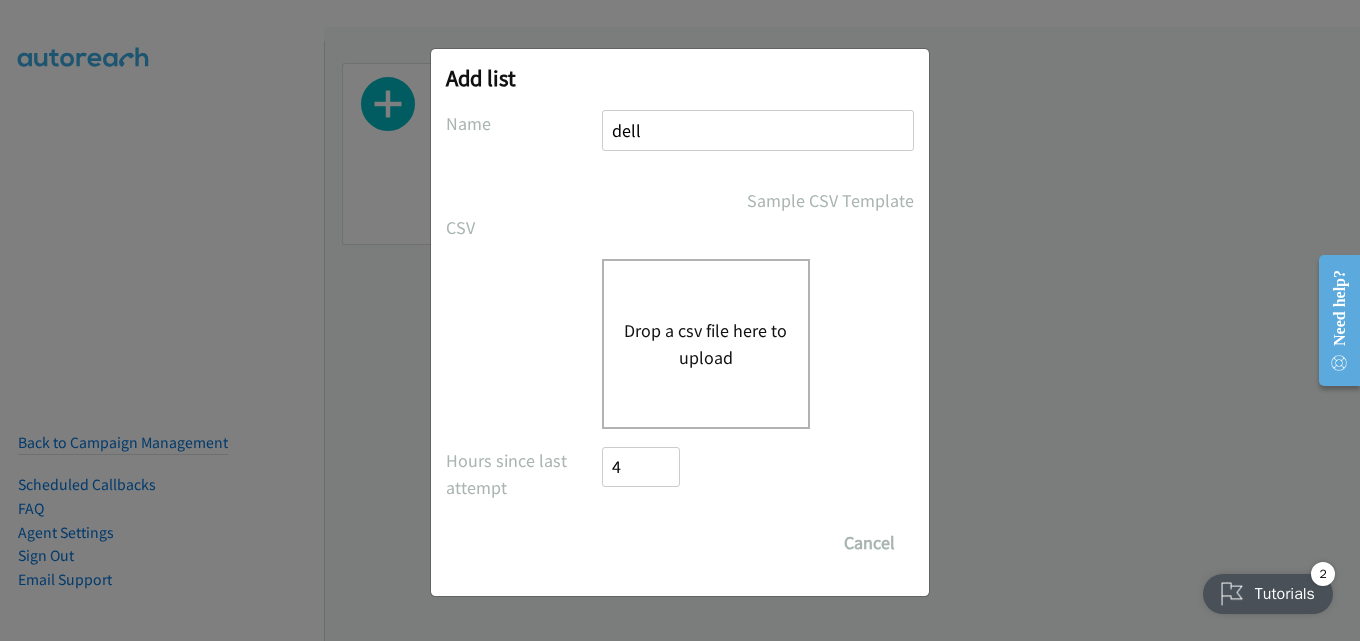 click on "Drop a csv file here to upload" at bounding box center [706, 344] 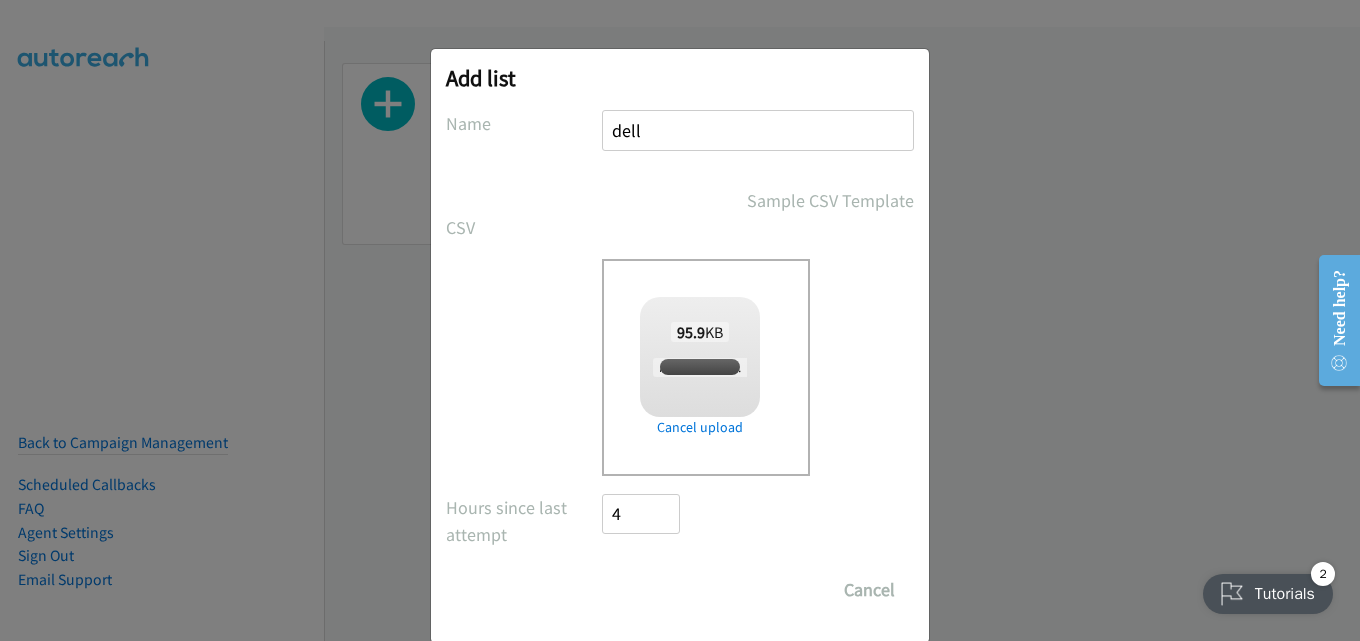 checkbox on "true" 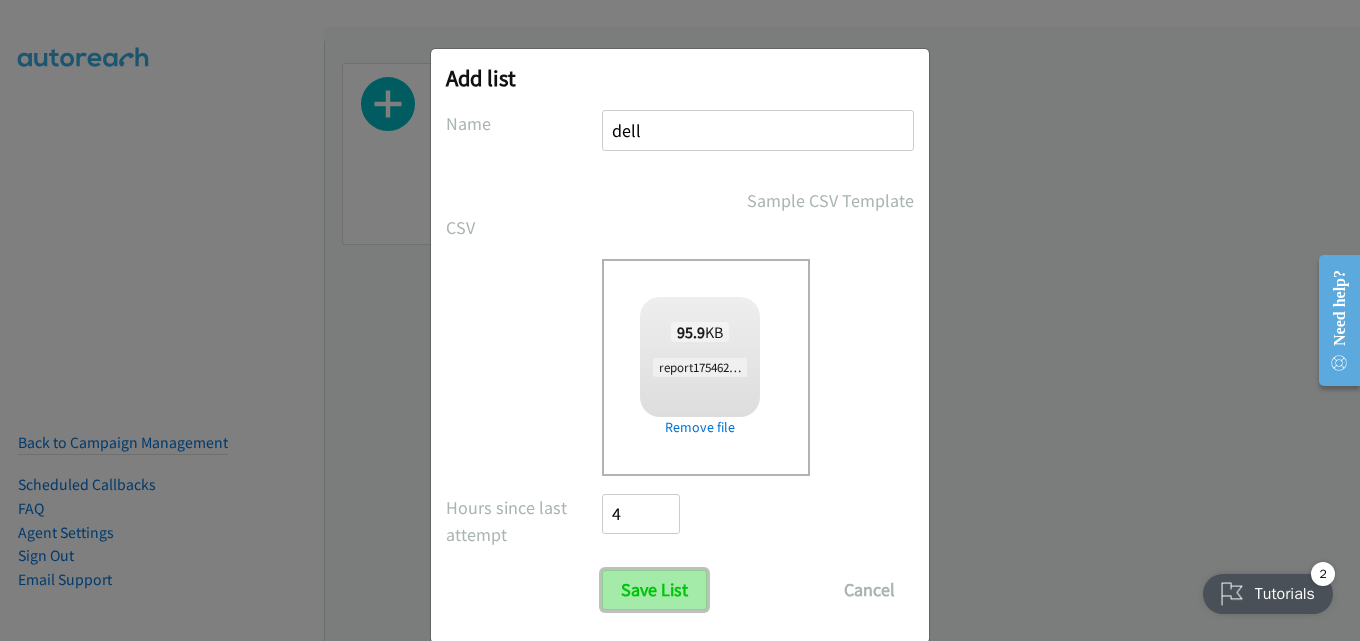 click on "Save List" at bounding box center (654, 590) 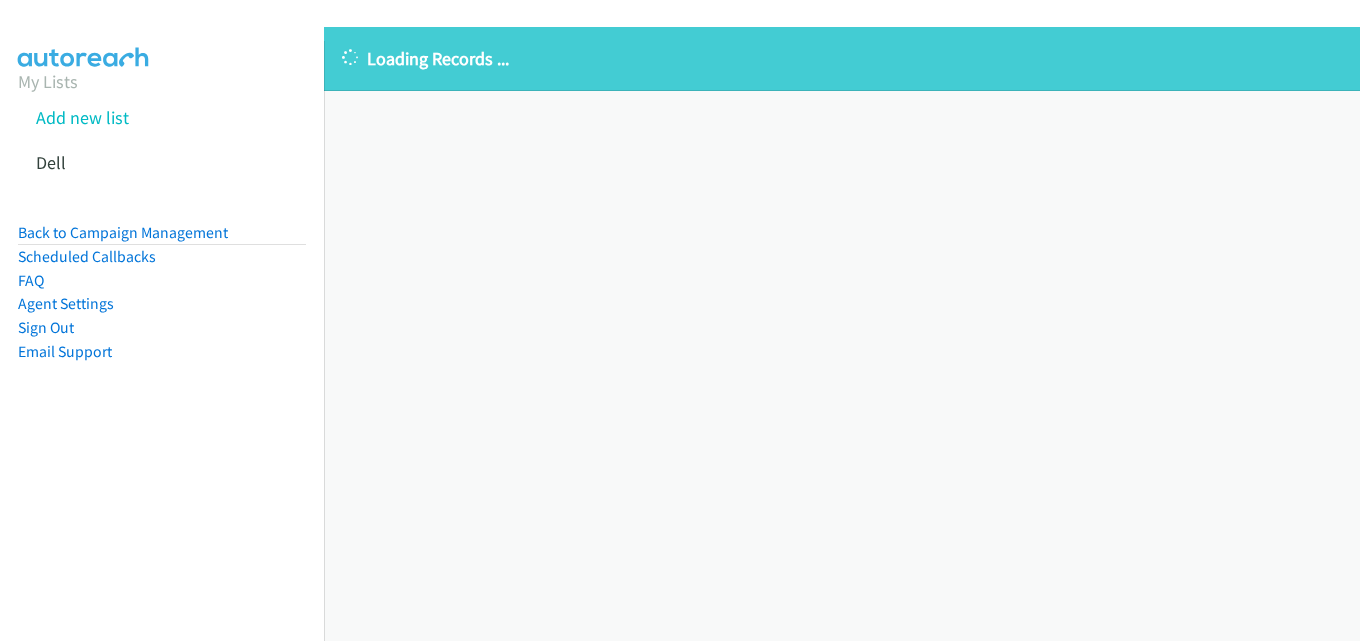 scroll, scrollTop: 0, scrollLeft: 0, axis: both 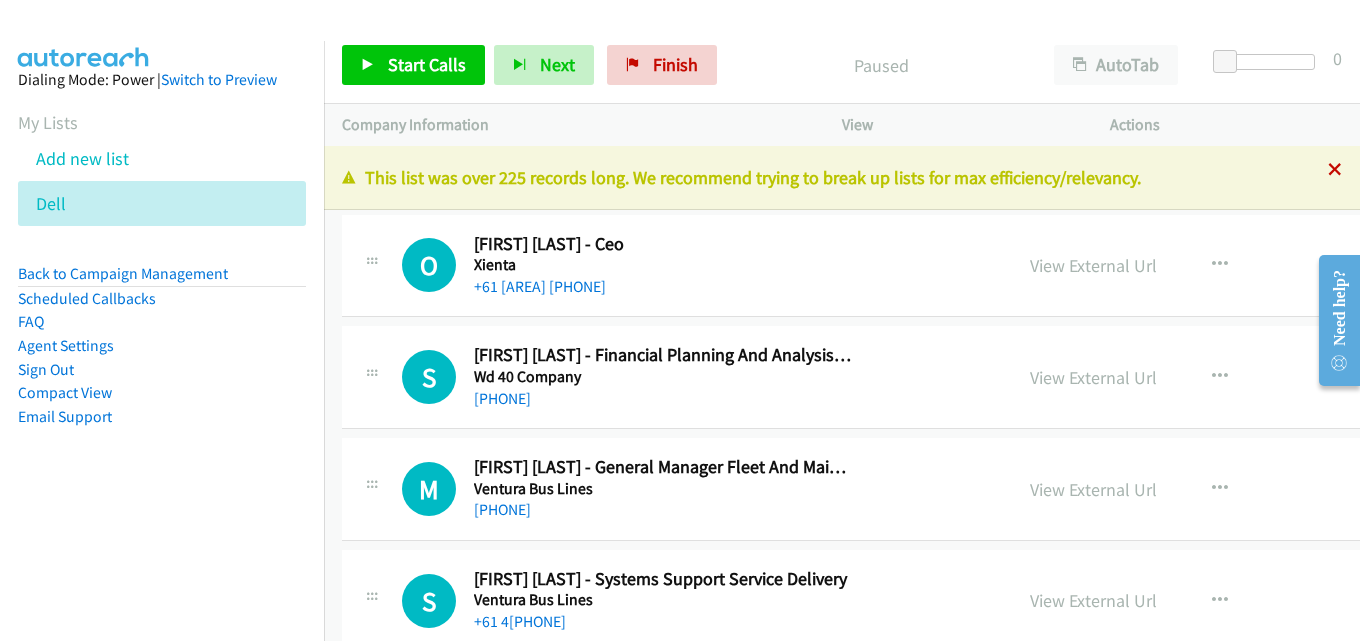 click at bounding box center (1335, 171) 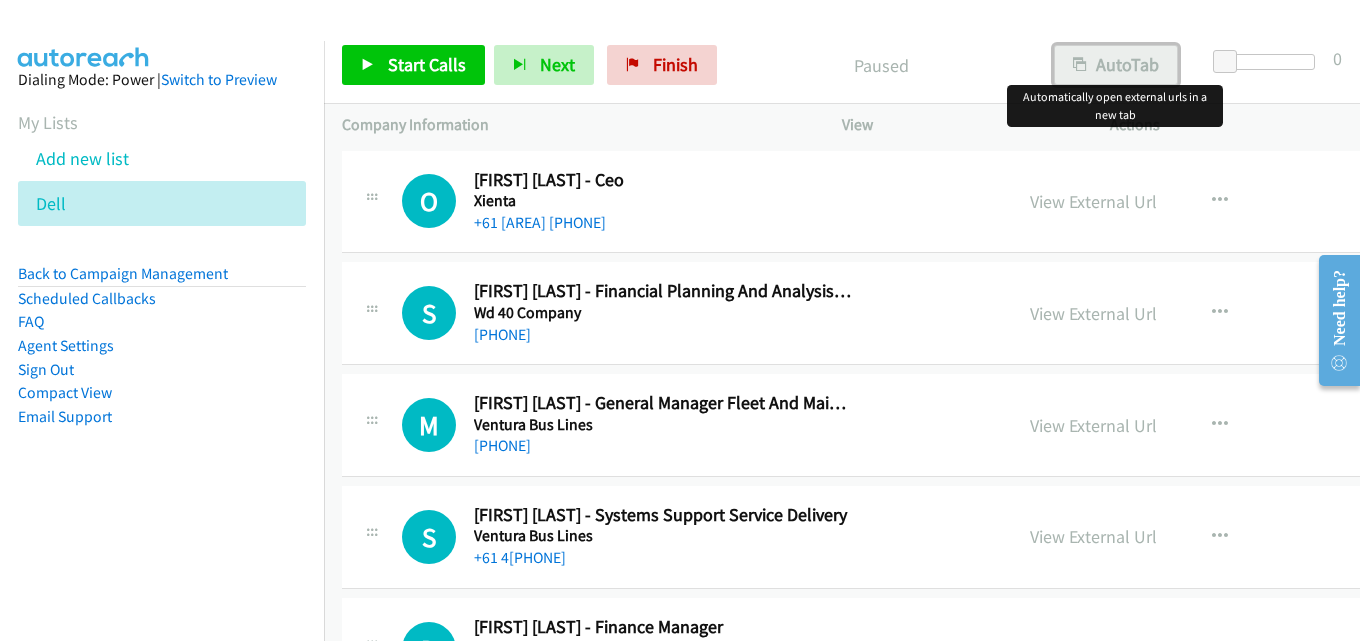 click on "AutoTab" at bounding box center (1116, 65) 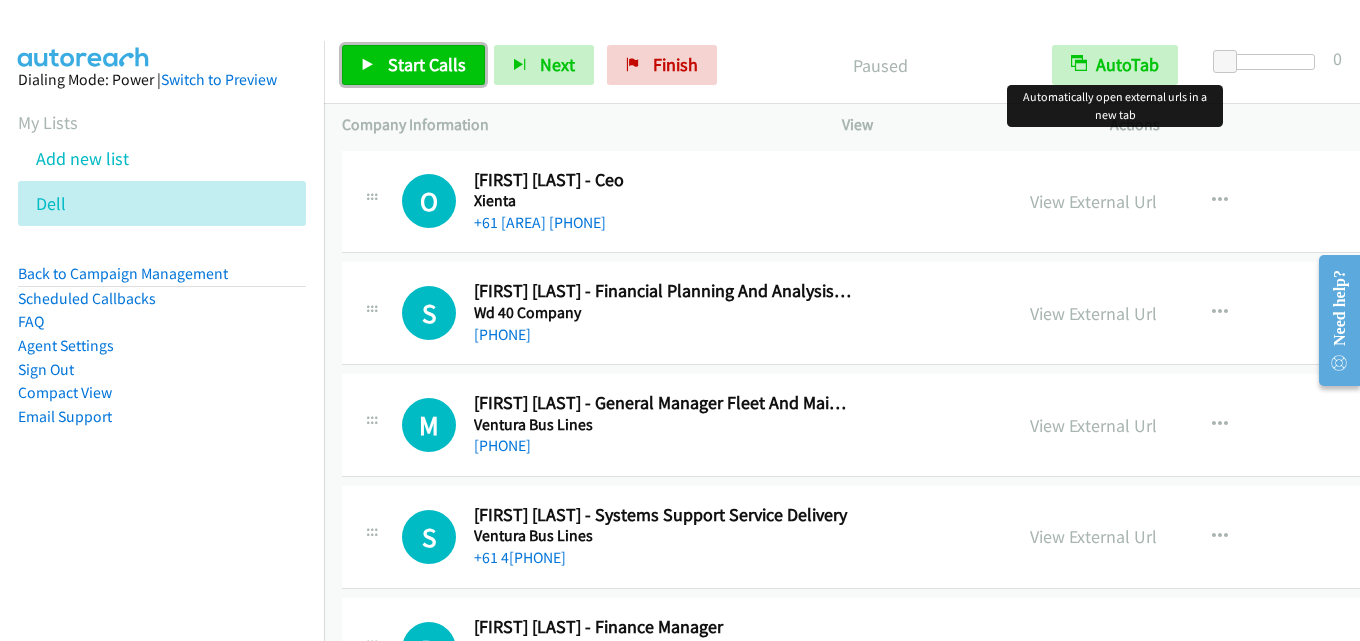 click on "Start Calls" at bounding box center (427, 64) 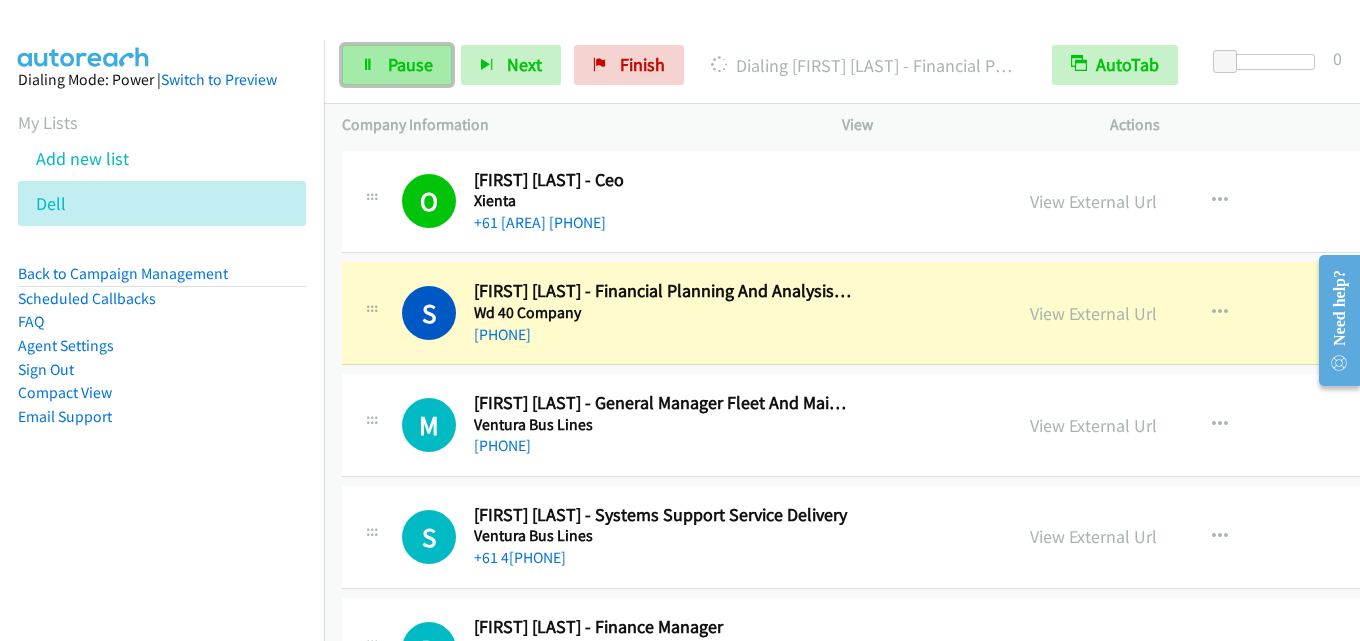 click on "Pause" at bounding box center (397, 65) 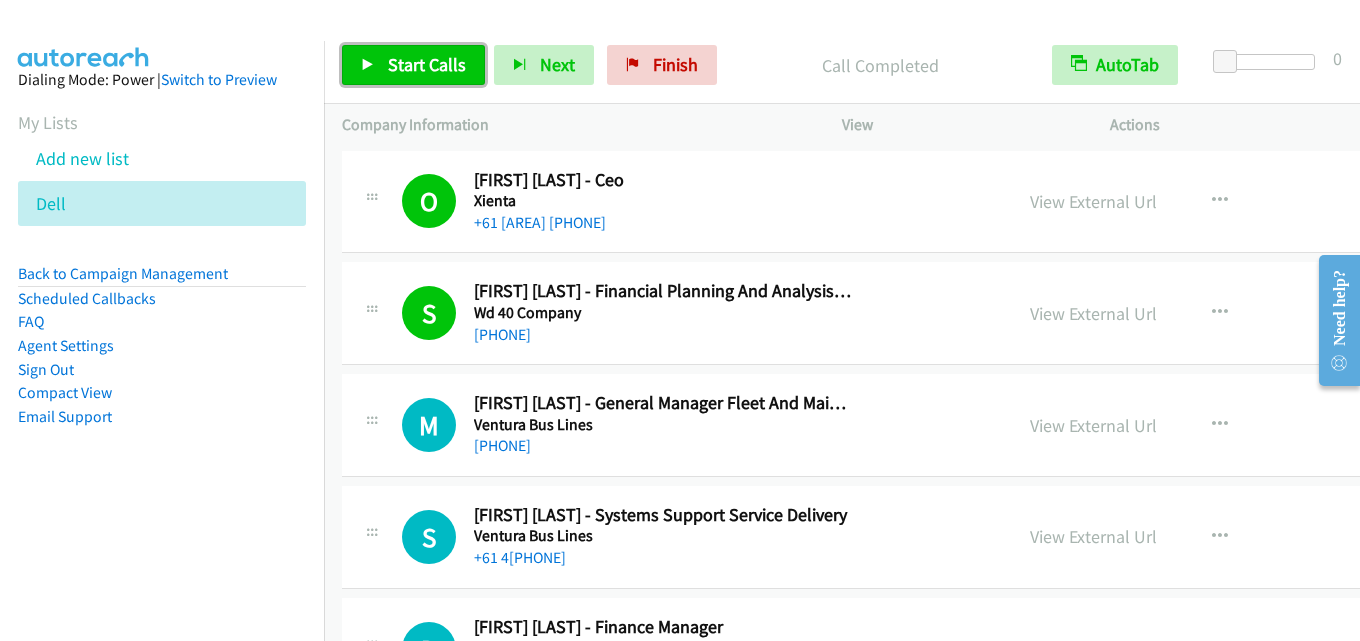 click on "Start Calls" at bounding box center (427, 64) 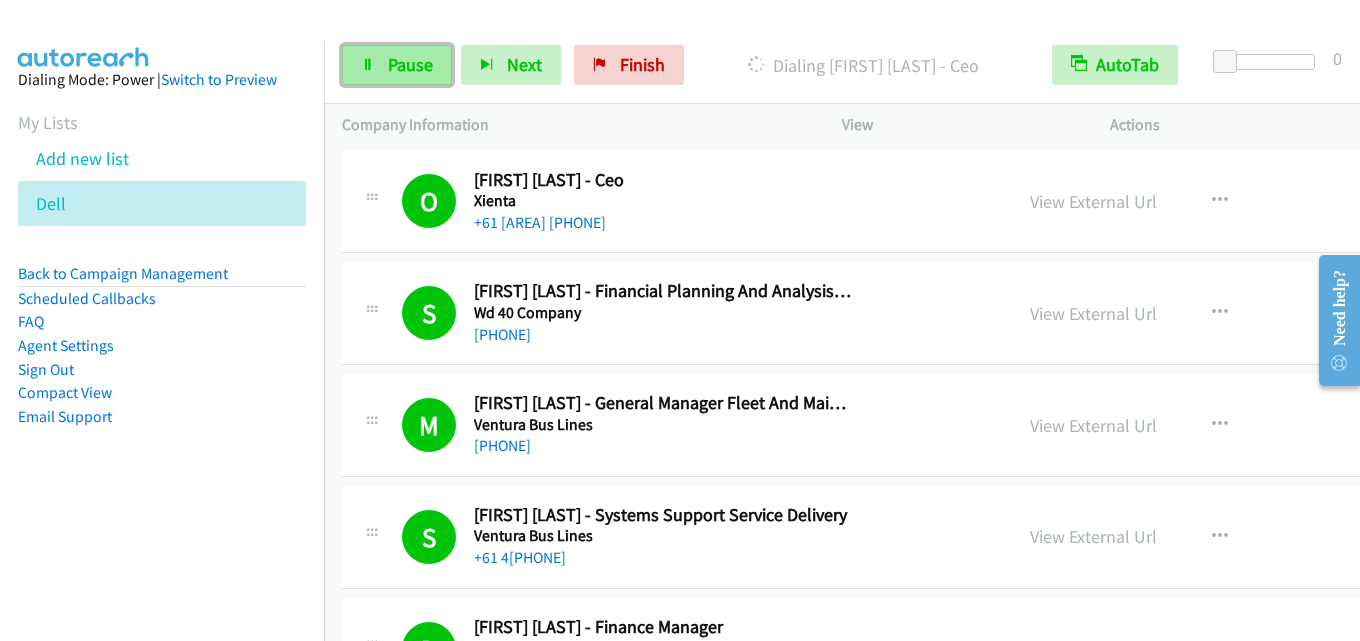 click on "Pause" at bounding box center [410, 64] 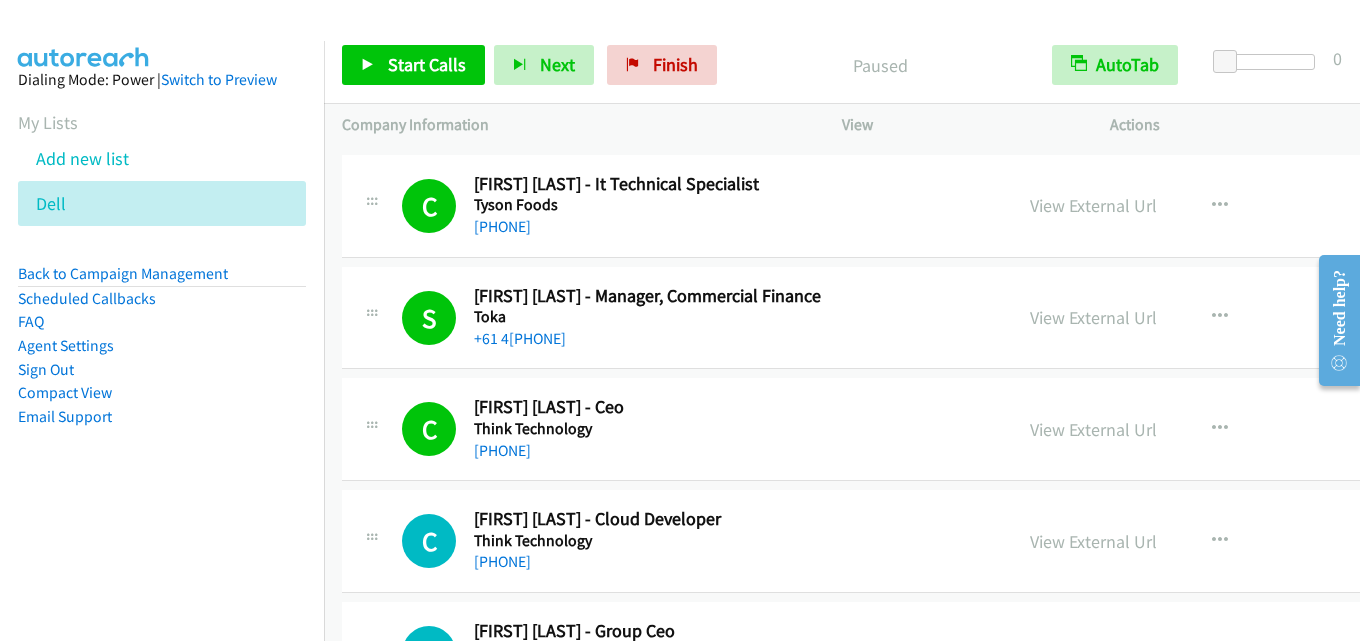 scroll, scrollTop: 1000, scrollLeft: 0, axis: vertical 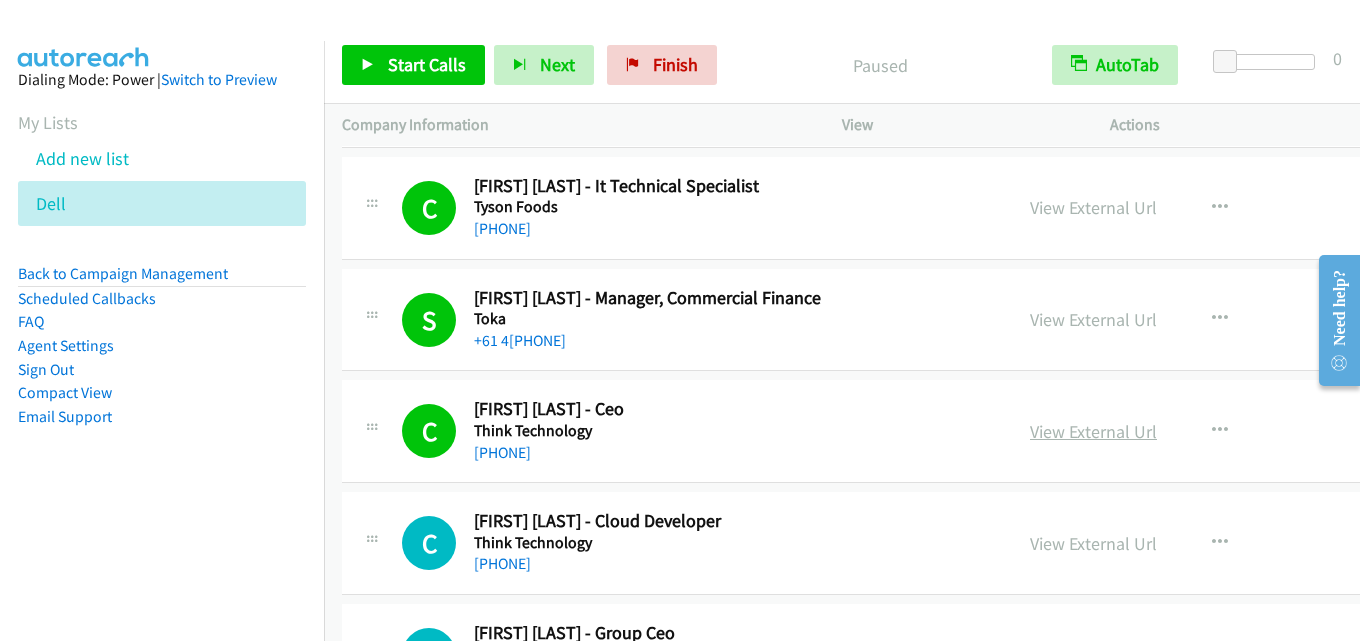 click on "View External Url" at bounding box center [1093, 431] 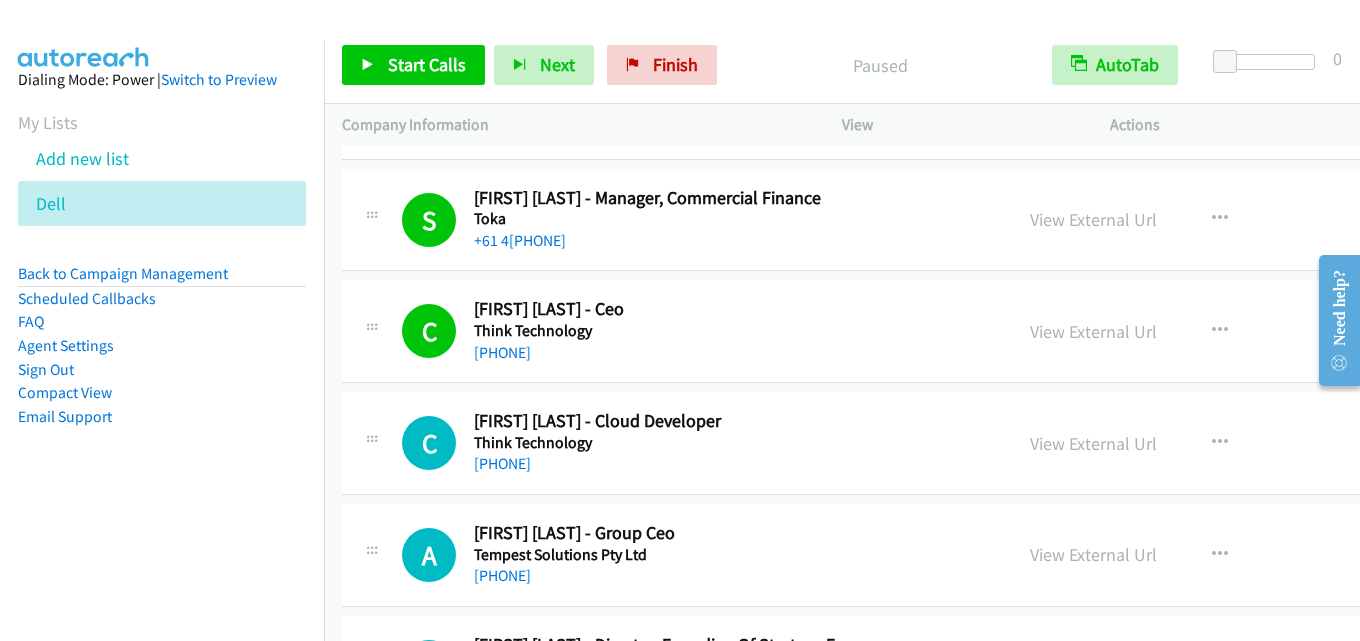 scroll, scrollTop: 1200, scrollLeft: 0, axis: vertical 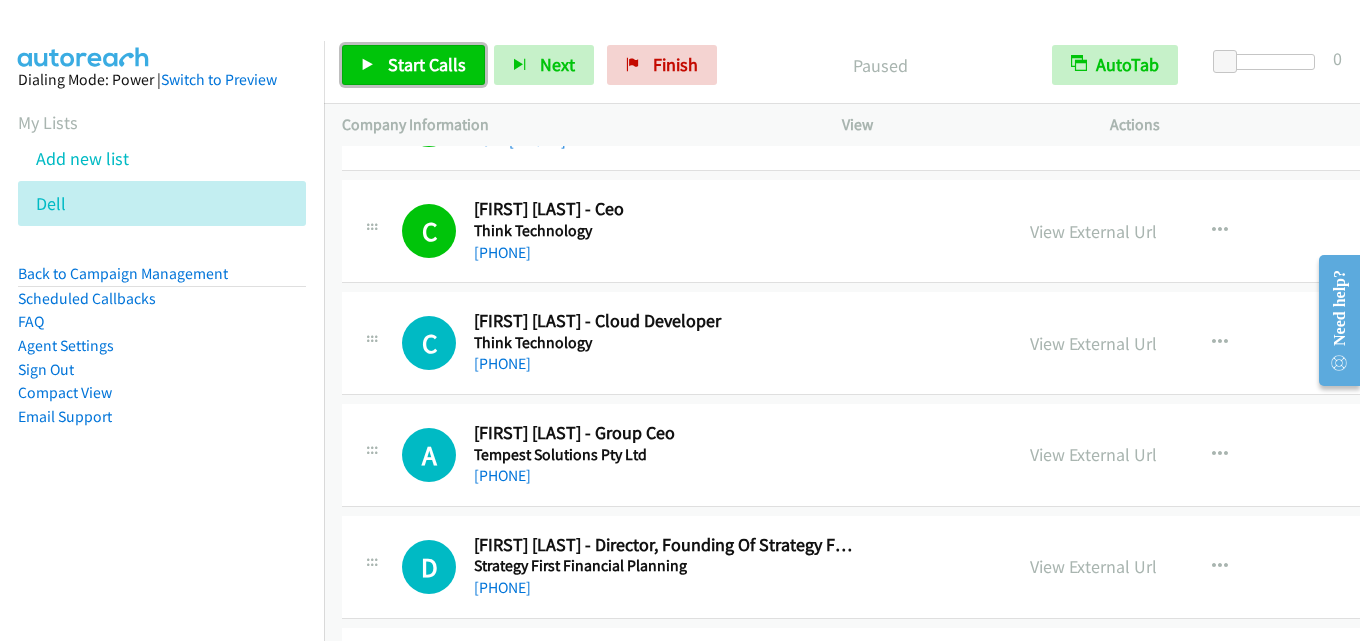 click on "Start Calls" at bounding box center [427, 64] 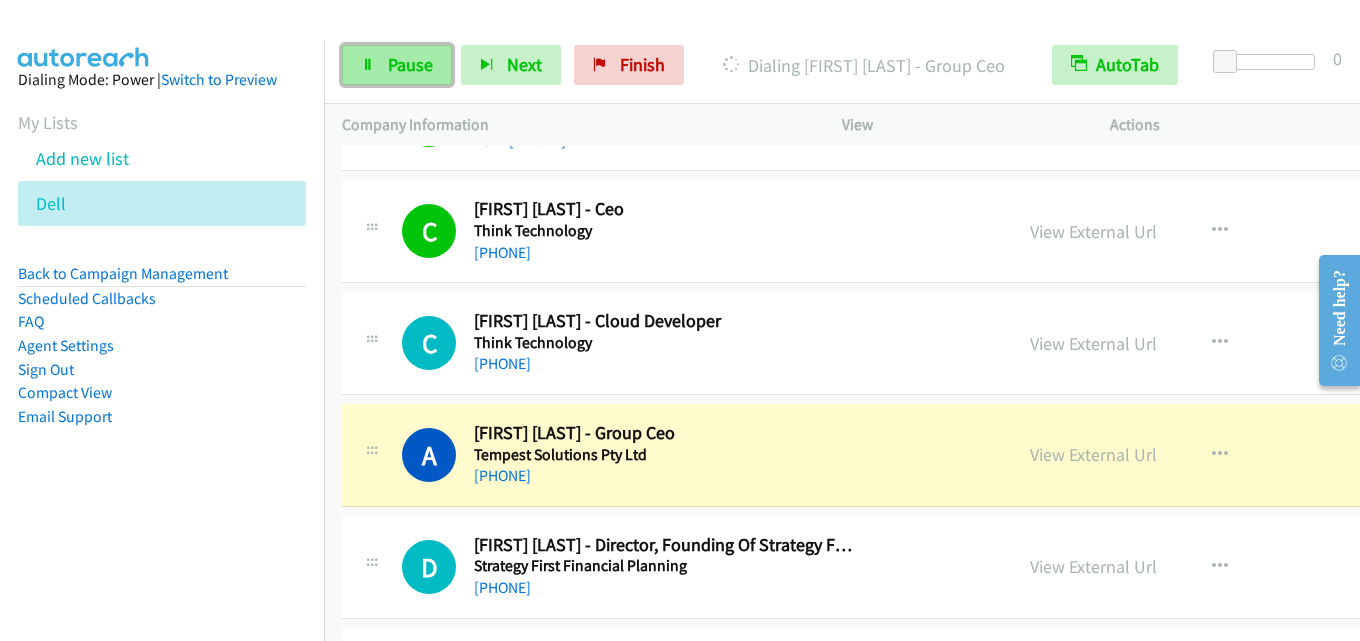 click on "Pause" at bounding box center [410, 64] 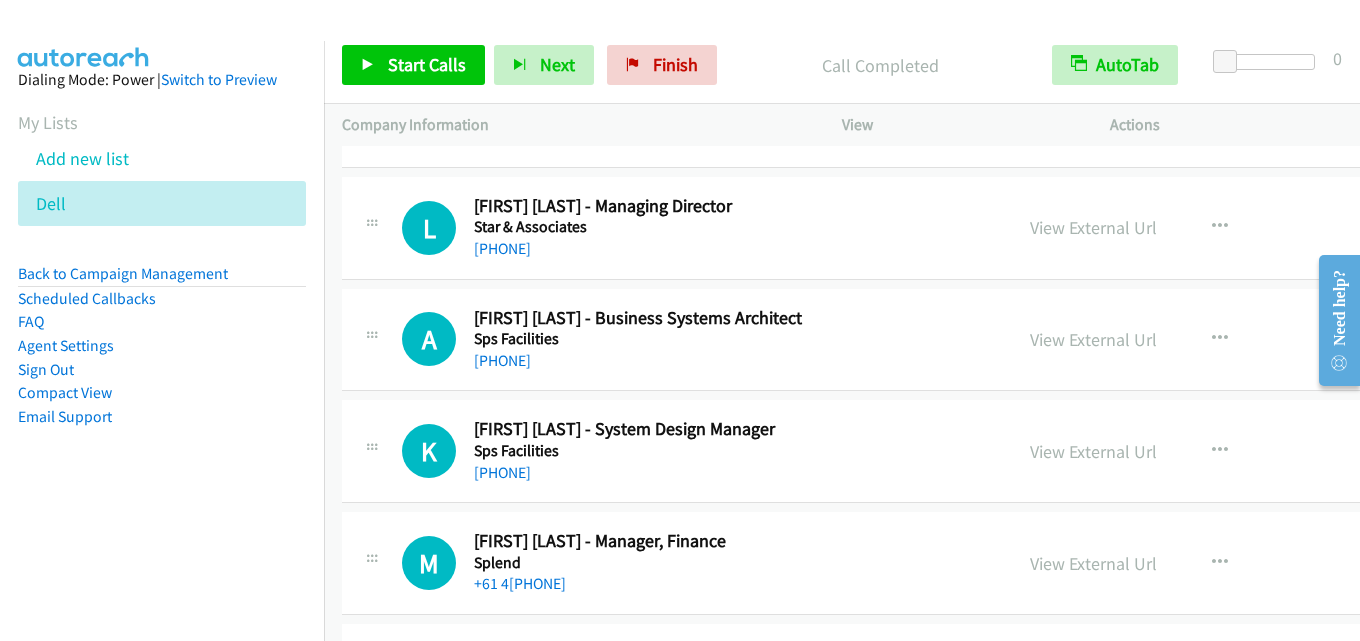 scroll, scrollTop: 1700, scrollLeft: 0, axis: vertical 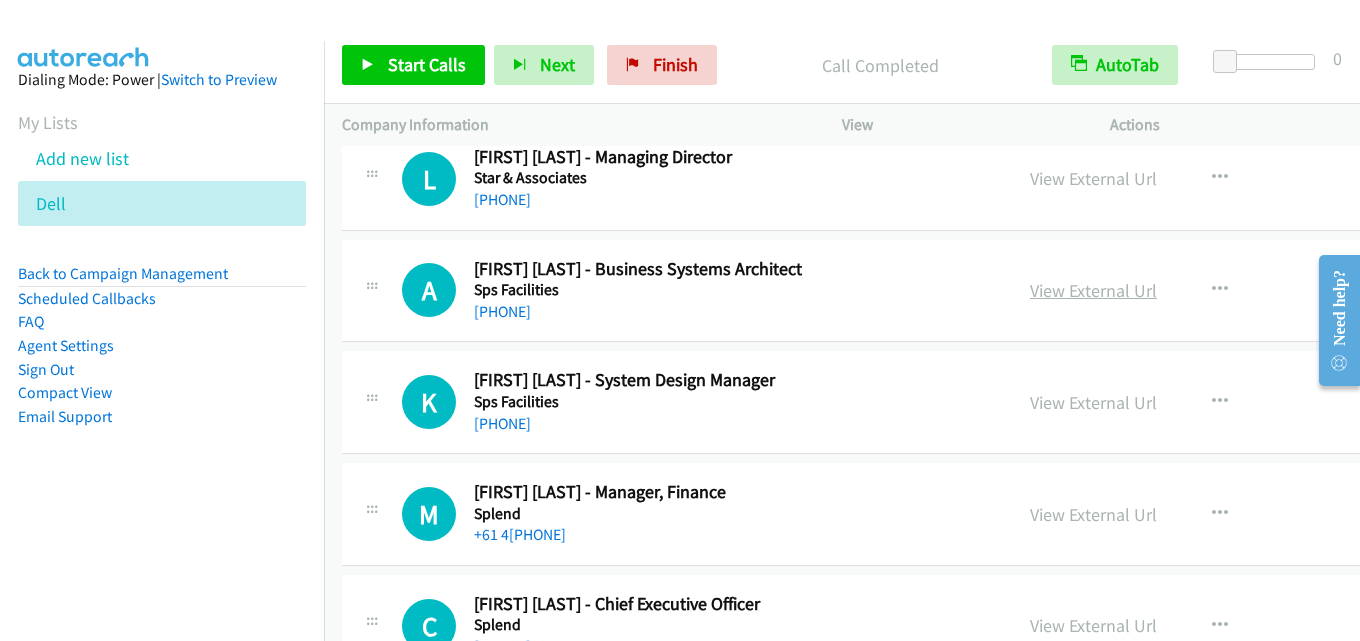 click on "View External Url" at bounding box center [1093, 290] 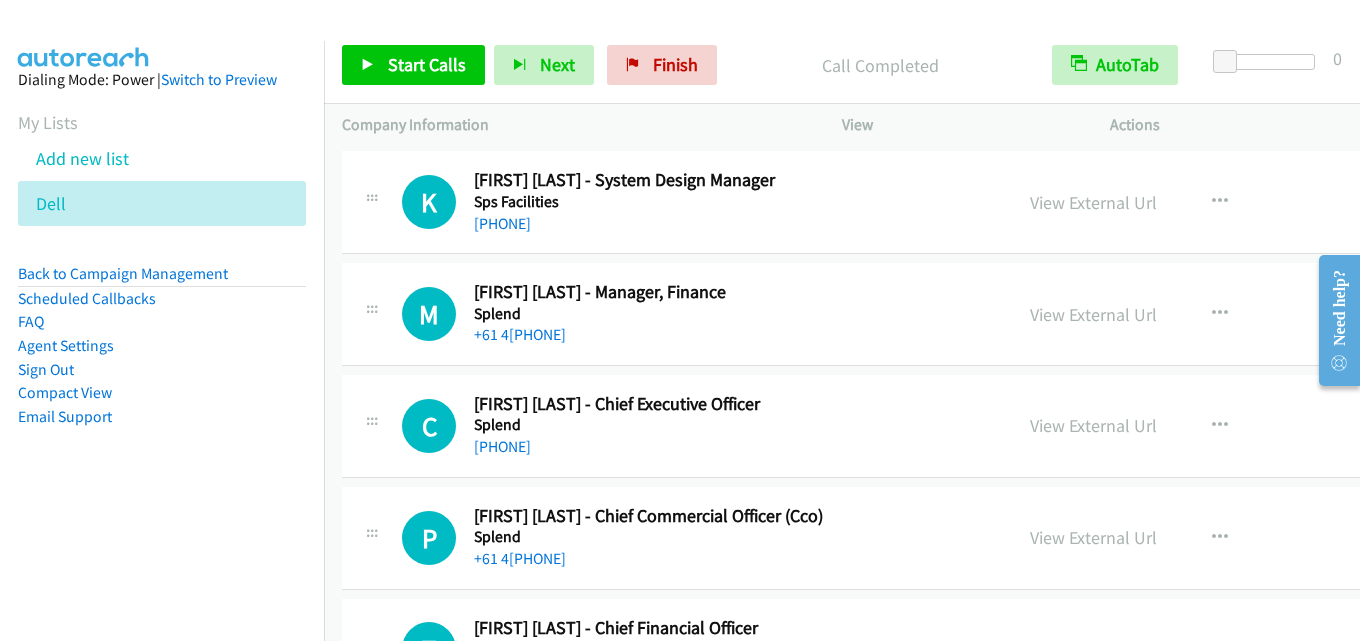 scroll, scrollTop: 1800, scrollLeft: 0, axis: vertical 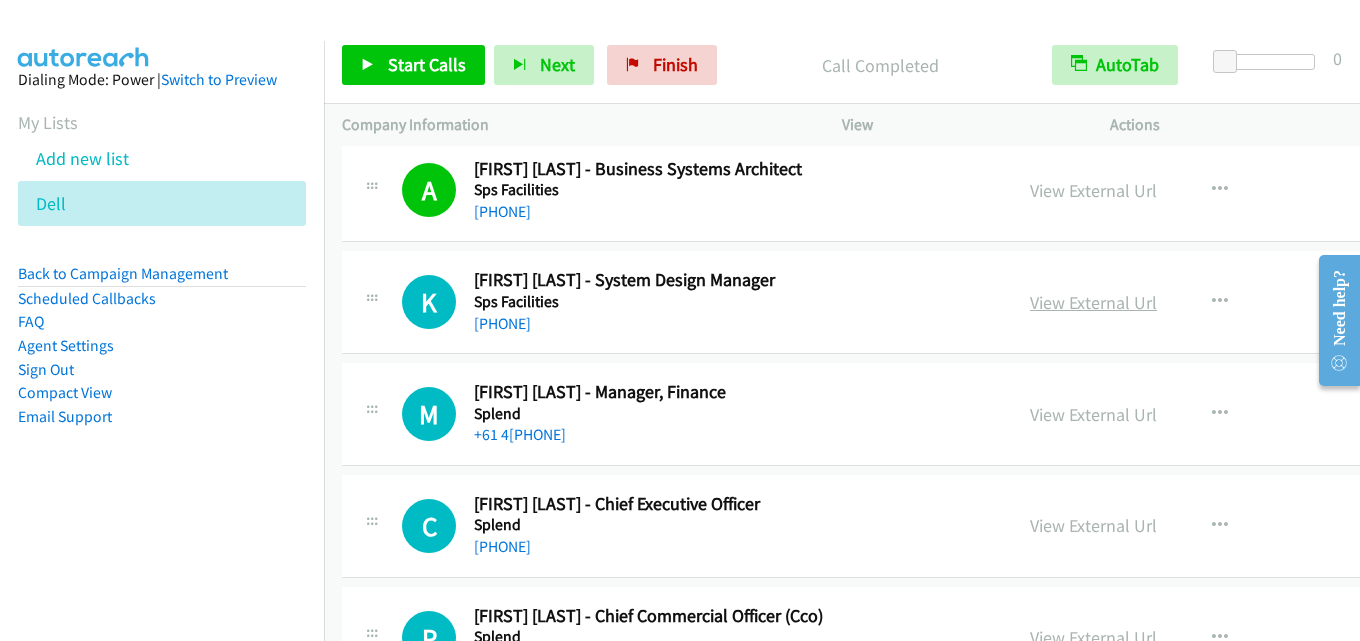 click on "View External Url" at bounding box center (1093, 302) 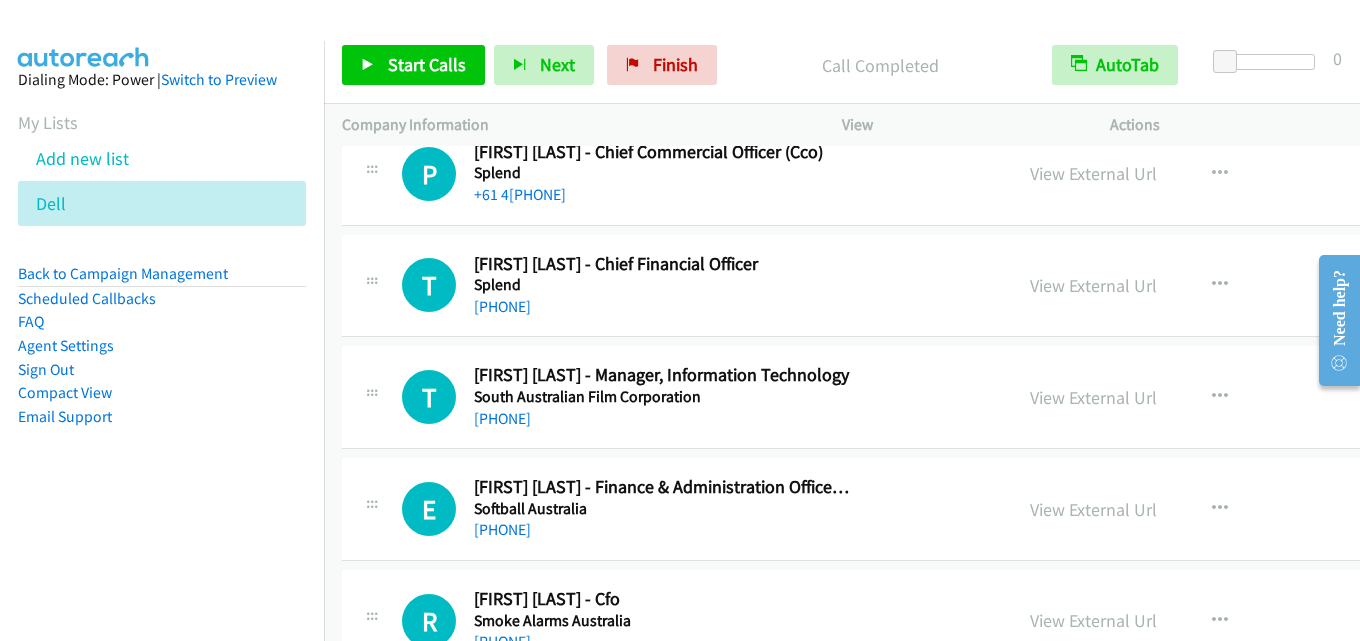 scroll, scrollTop: 2300, scrollLeft: 0, axis: vertical 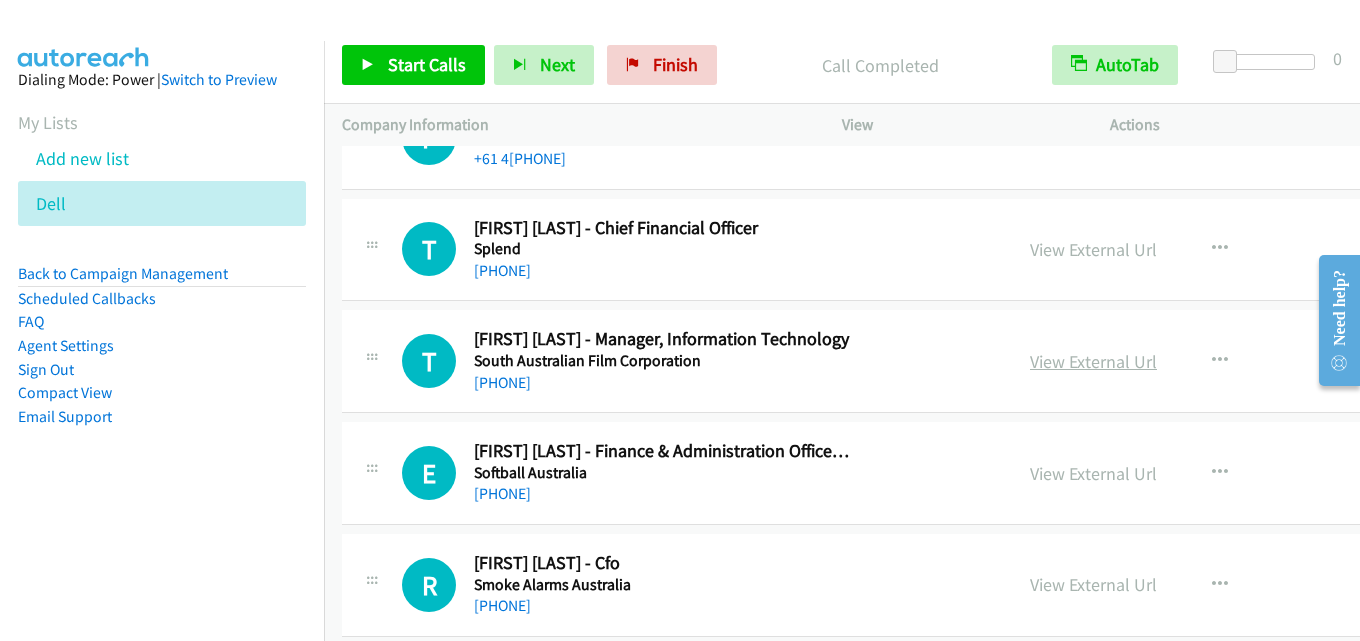click on "View External Url" at bounding box center [1093, 361] 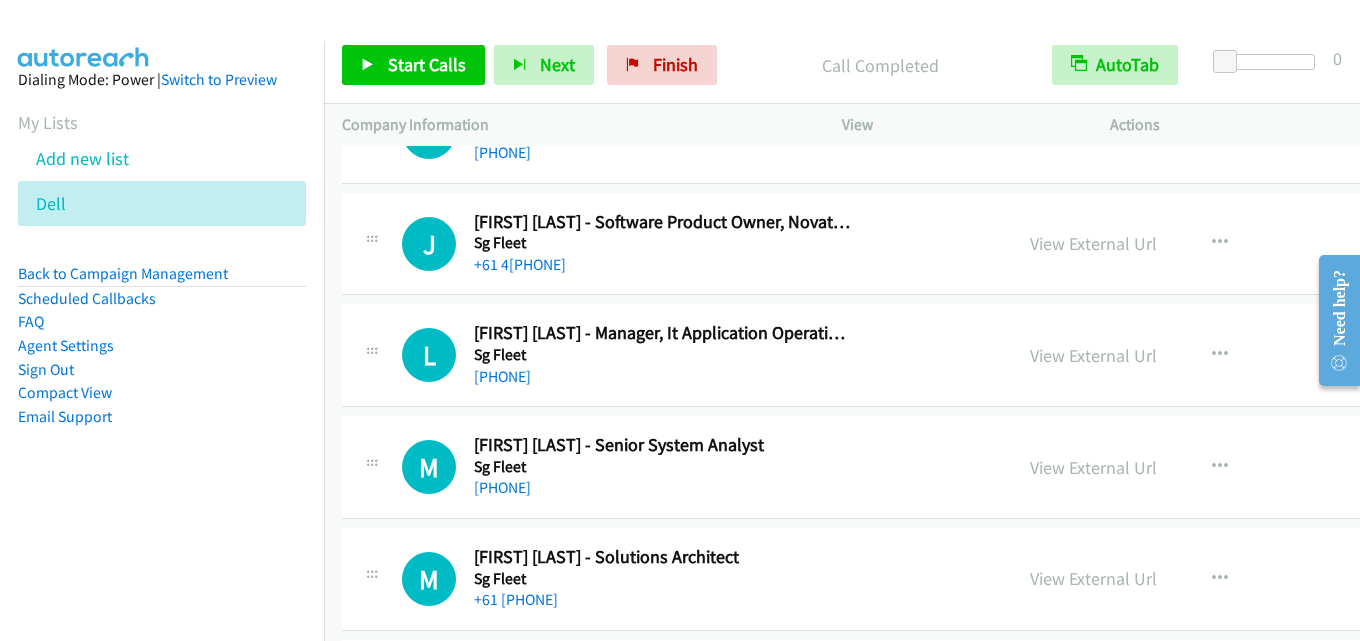scroll, scrollTop: 2900, scrollLeft: 0, axis: vertical 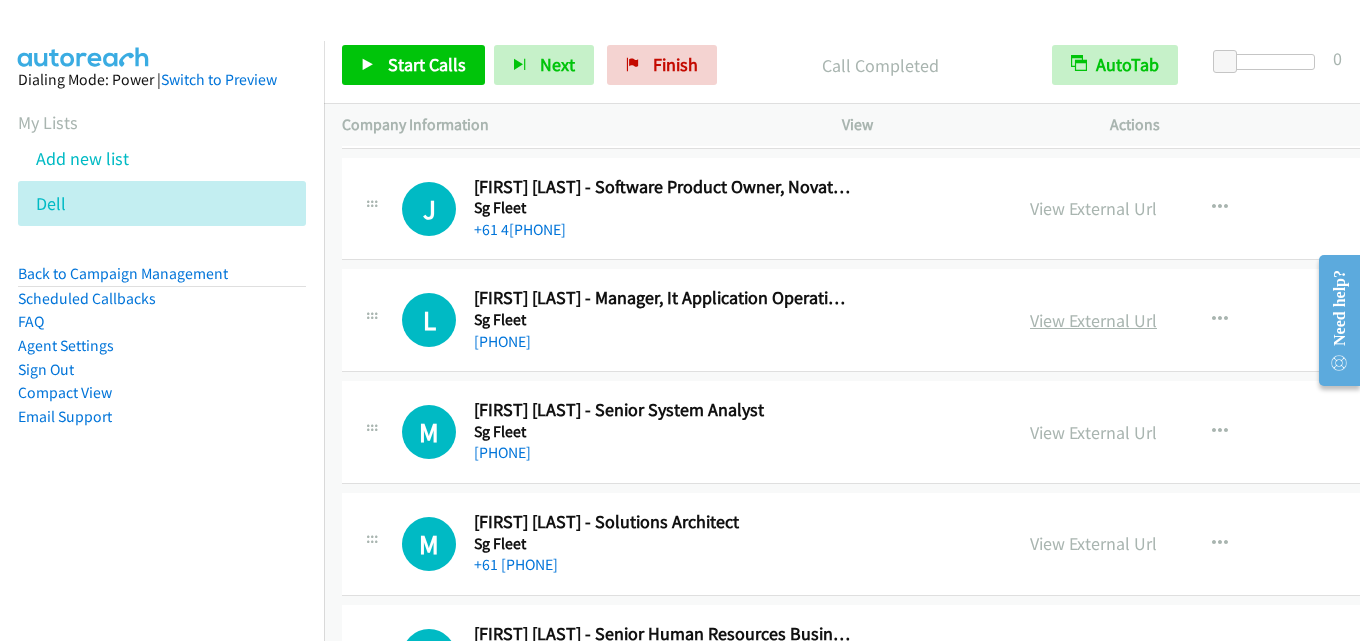 click on "View External Url" at bounding box center [1093, 320] 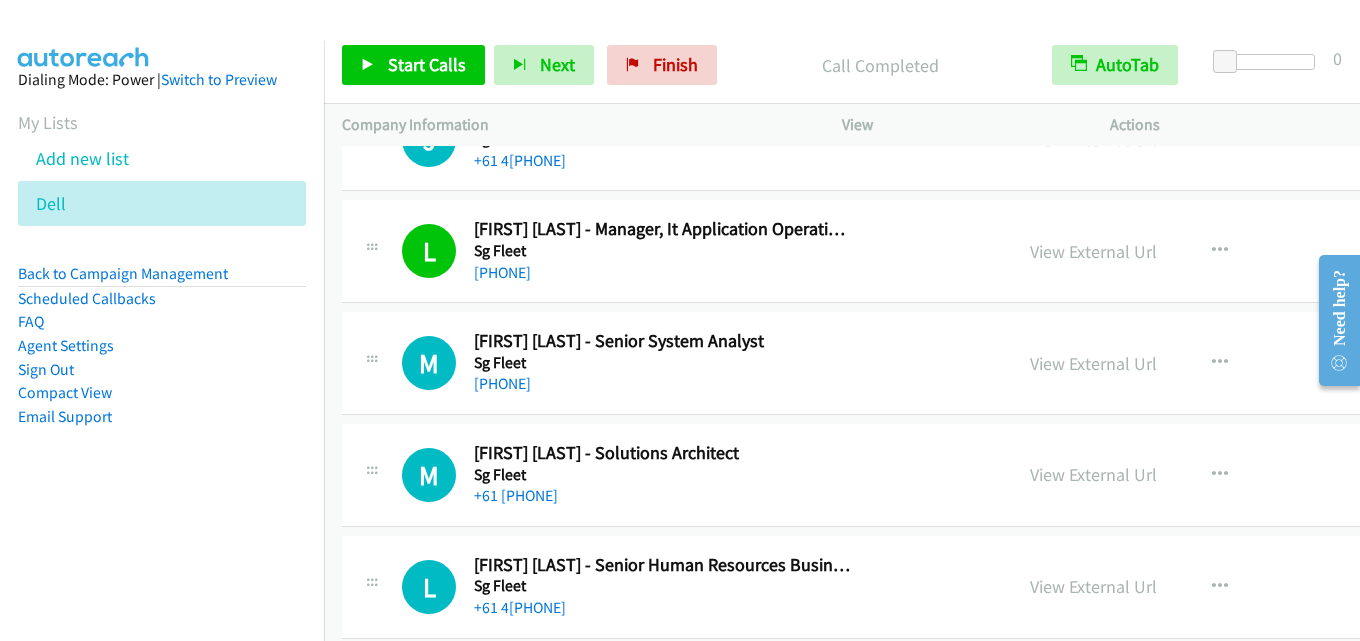 scroll, scrollTop: 3000, scrollLeft: 0, axis: vertical 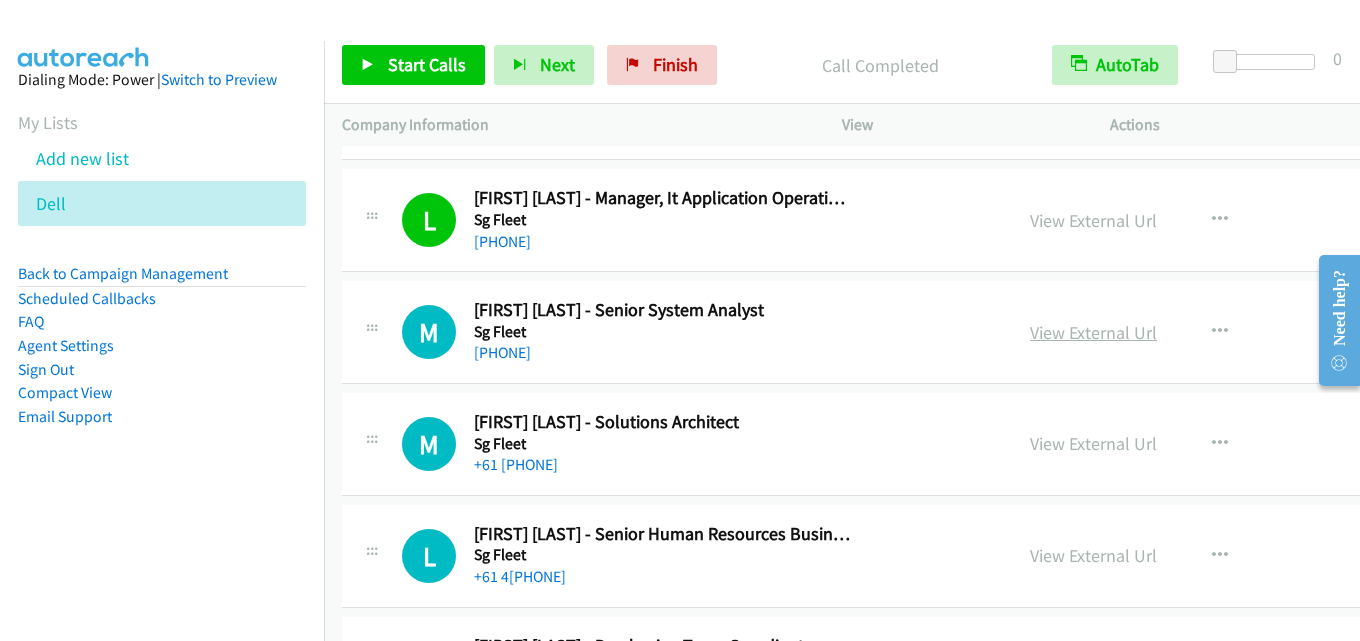 click on "View External Url" at bounding box center [1093, 332] 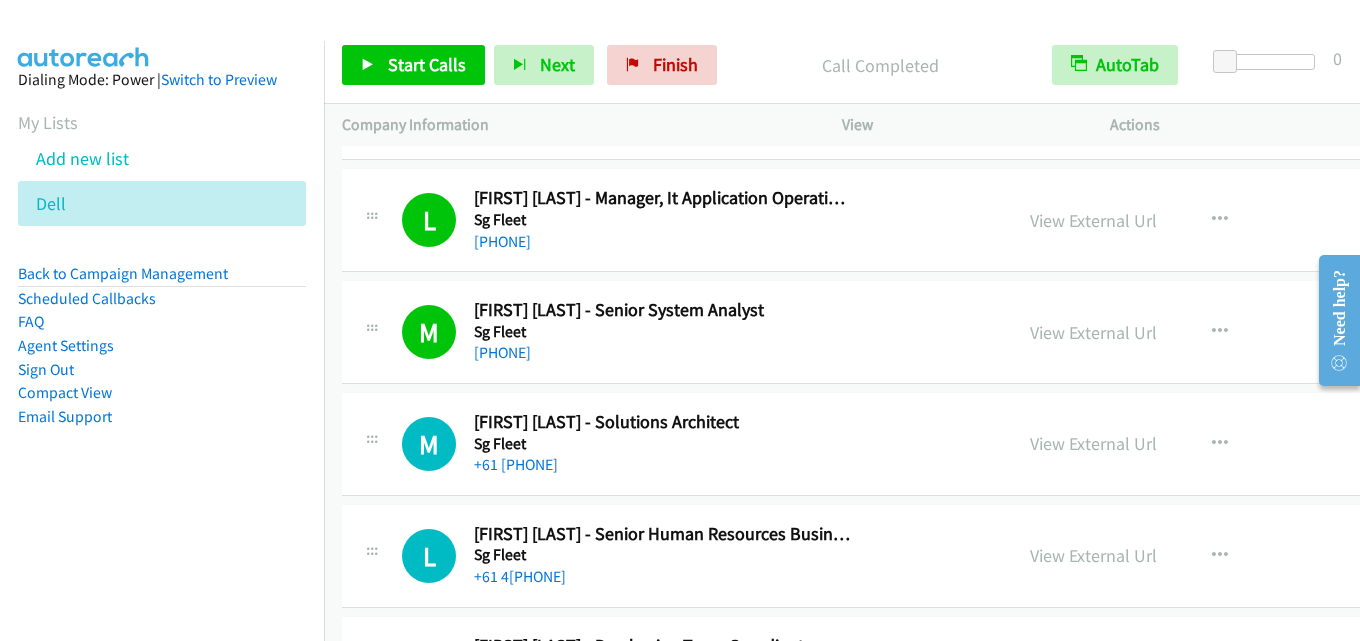 scroll, scrollTop: 3100, scrollLeft: 0, axis: vertical 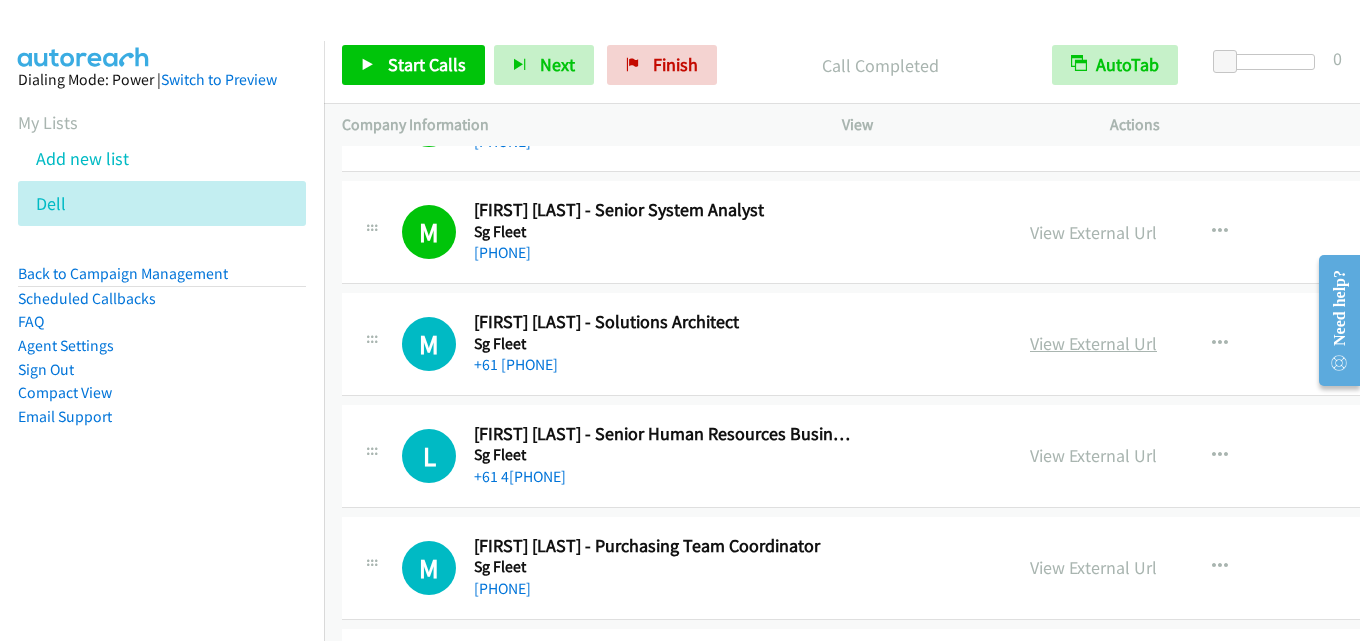 click on "View External Url" at bounding box center (1093, 343) 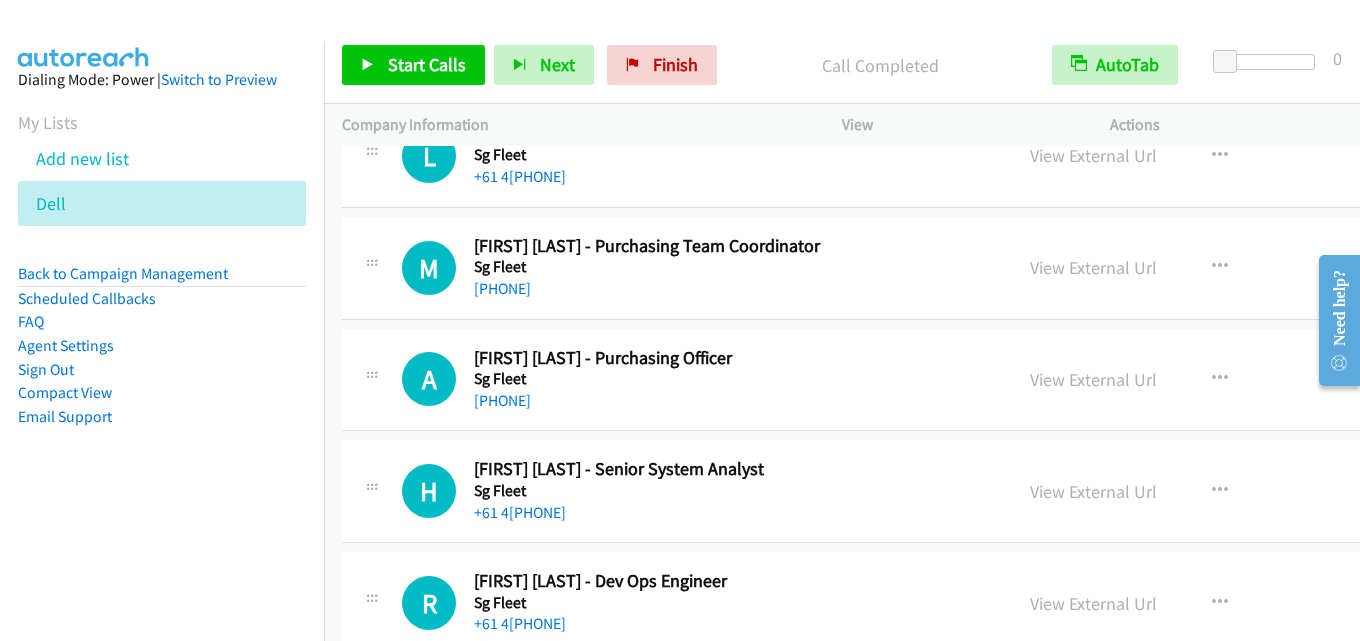 scroll, scrollTop: 3500, scrollLeft: 0, axis: vertical 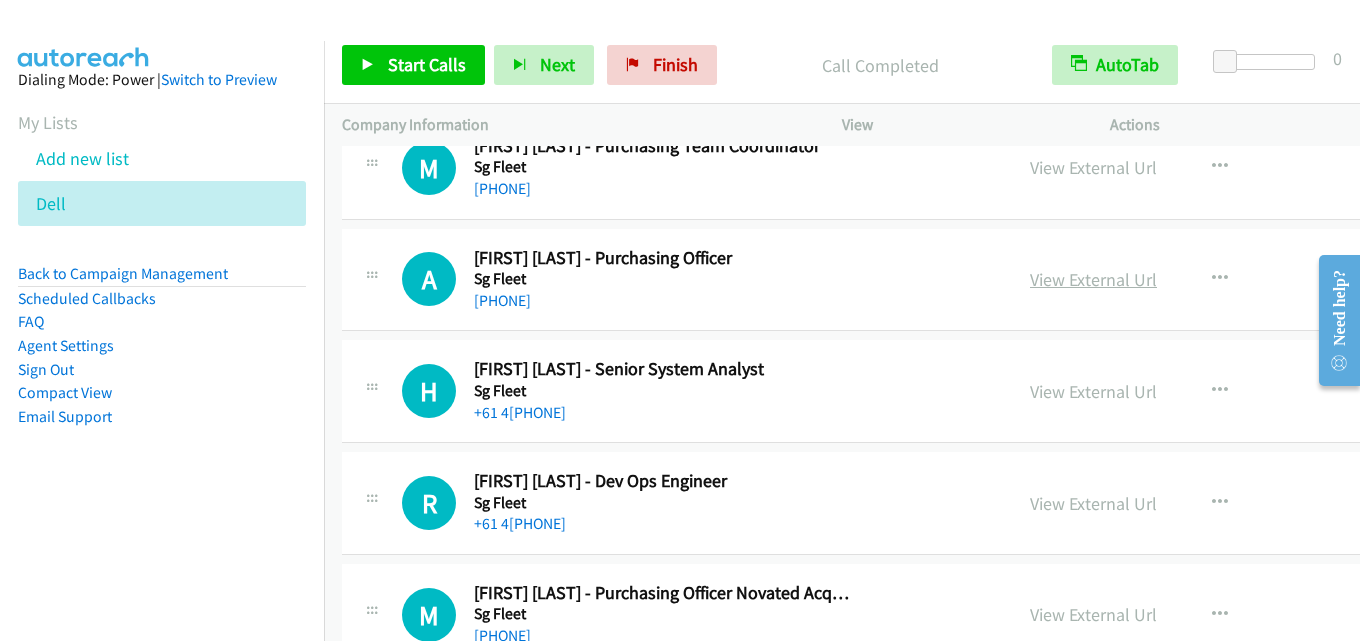 click on "View External Url" at bounding box center (1093, 279) 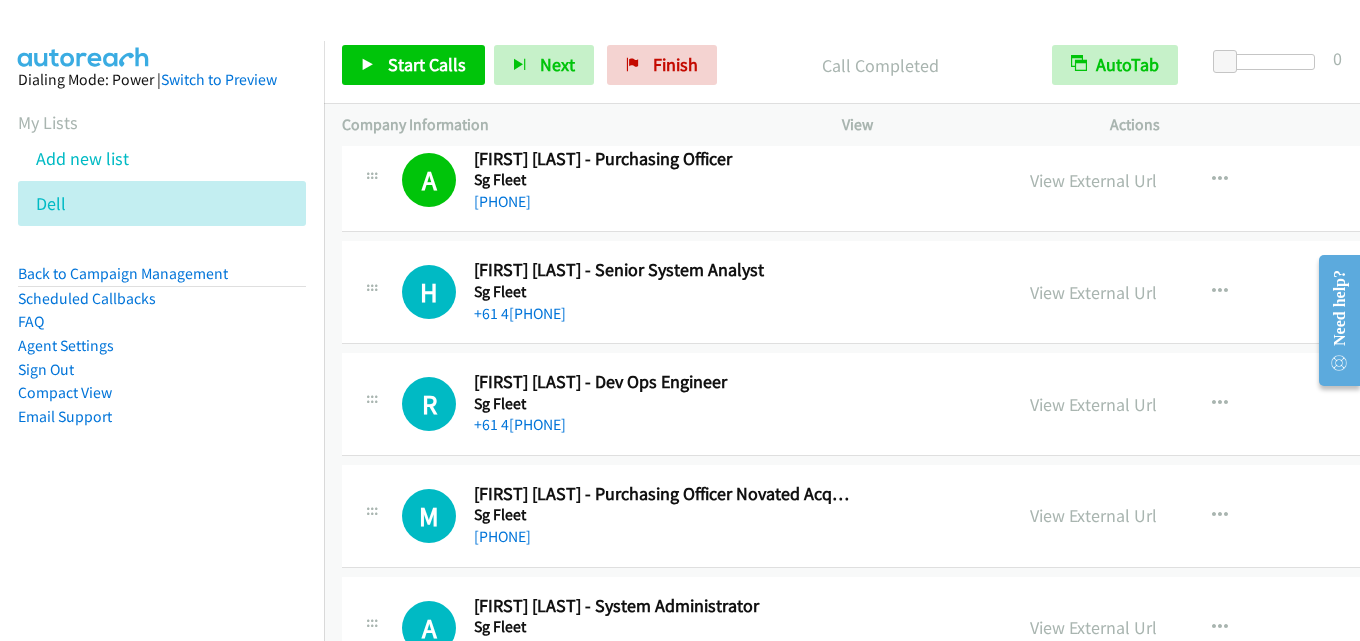 scroll, scrollTop: 3600, scrollLeft: 0, axis: vertical 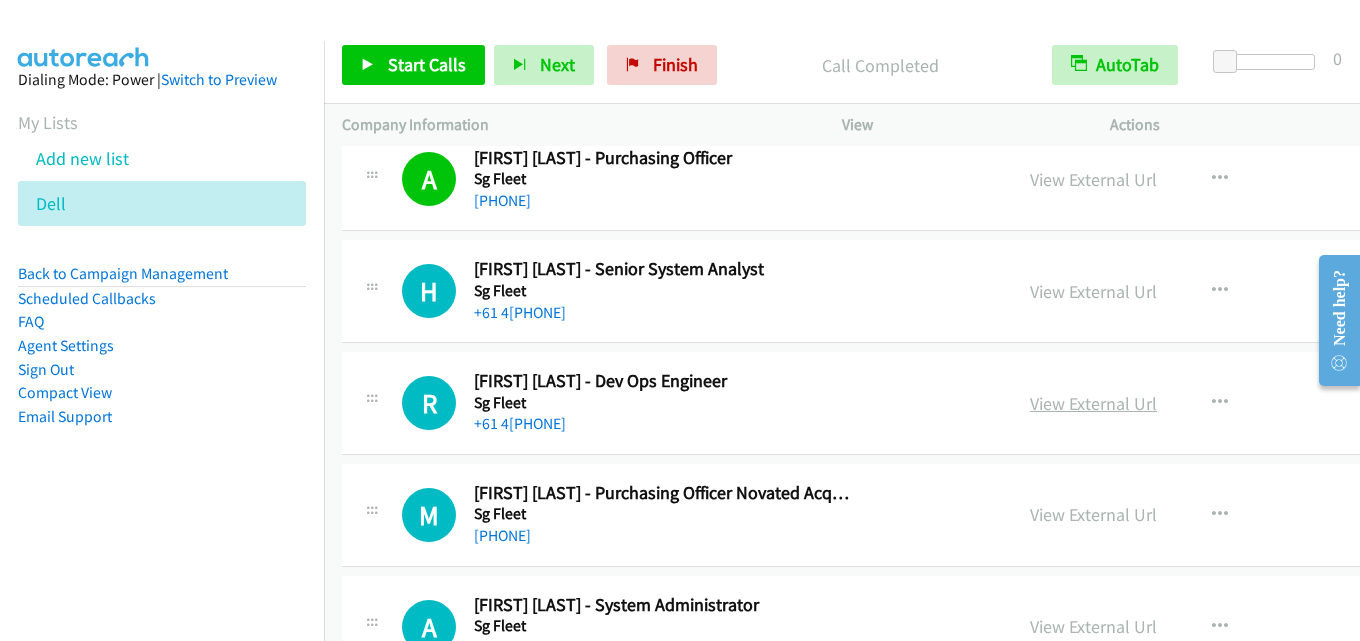 click on "View External Url" at bounding box center [1093, 403] 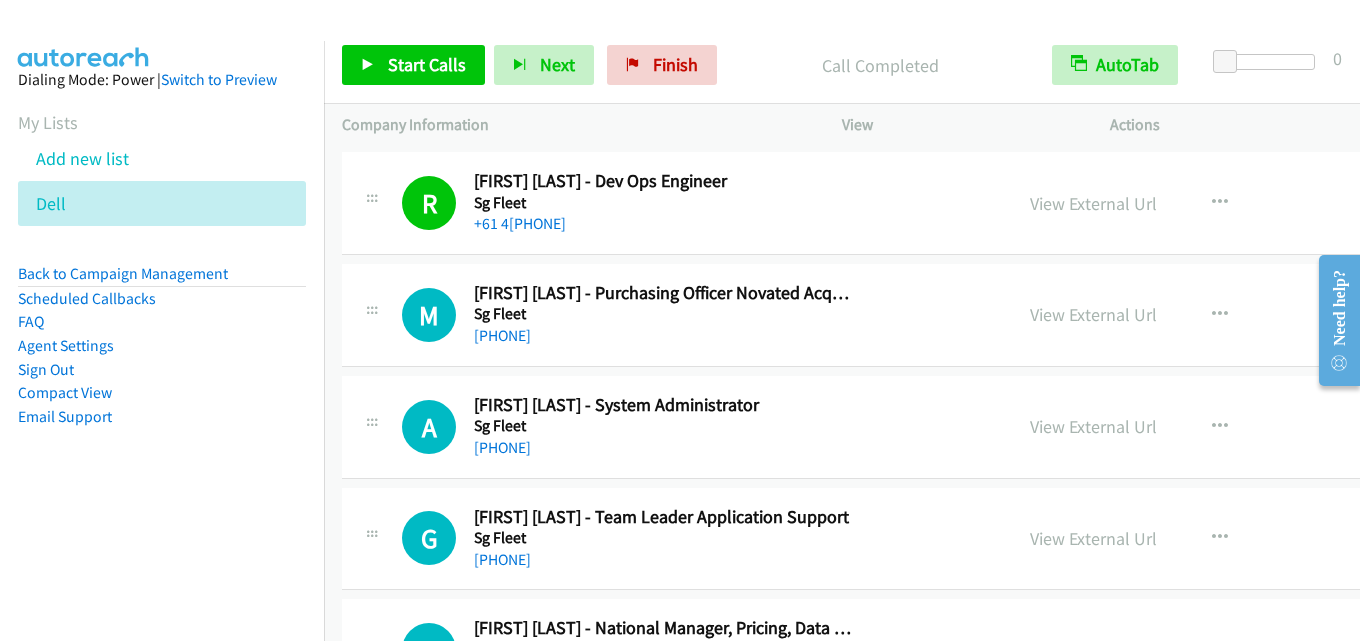 scroll, scrollTop: 3900, scrollLeft: 0, axis: vertical 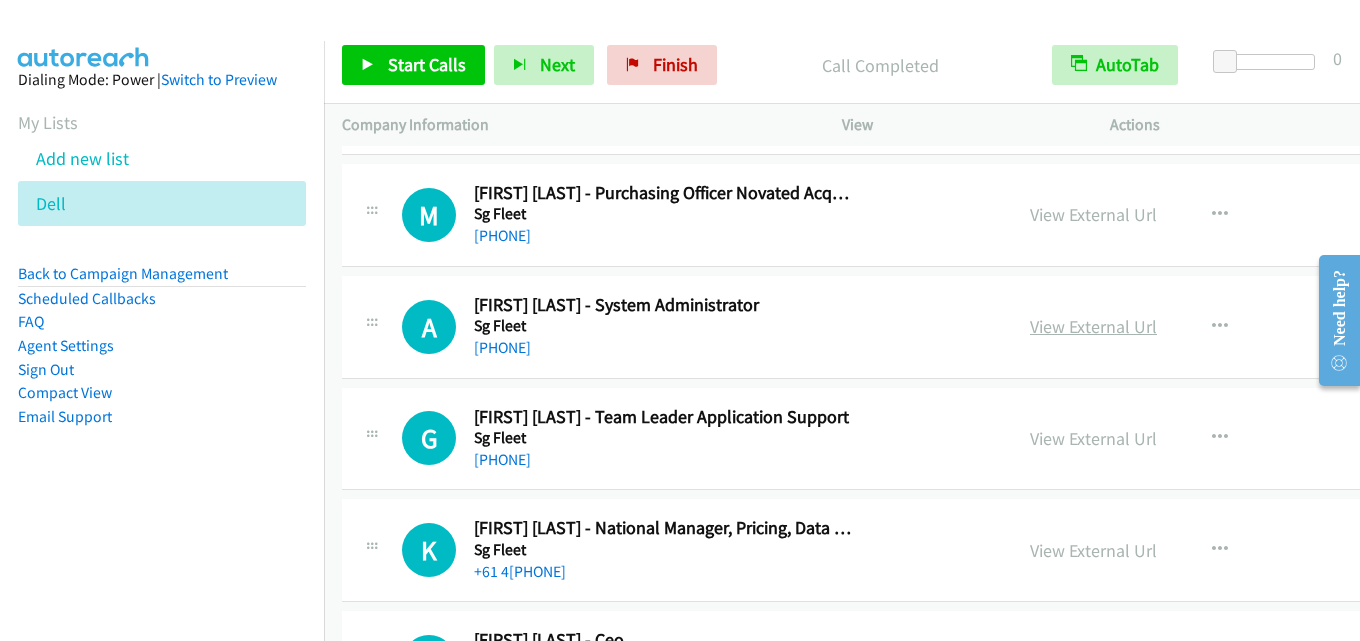 click on "View External Url" at bounding box center (1093, 326) 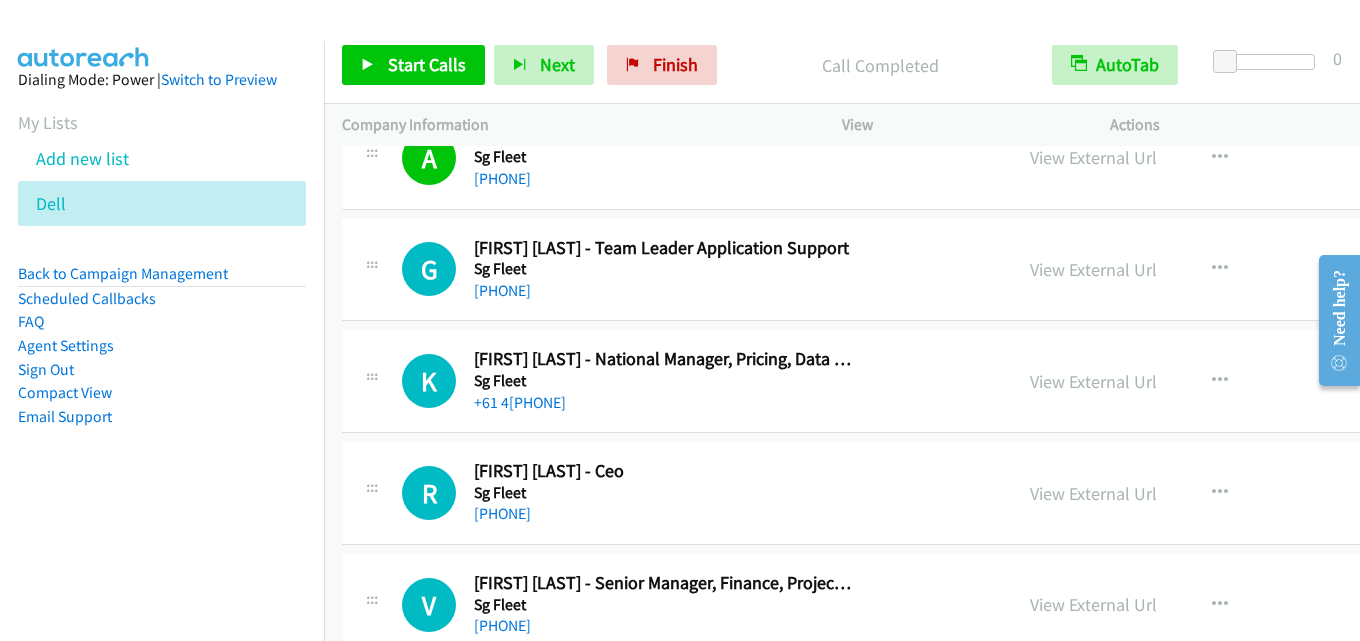 scroll, scrollTop: 4100, scrollLeft: 0, axis: vertical 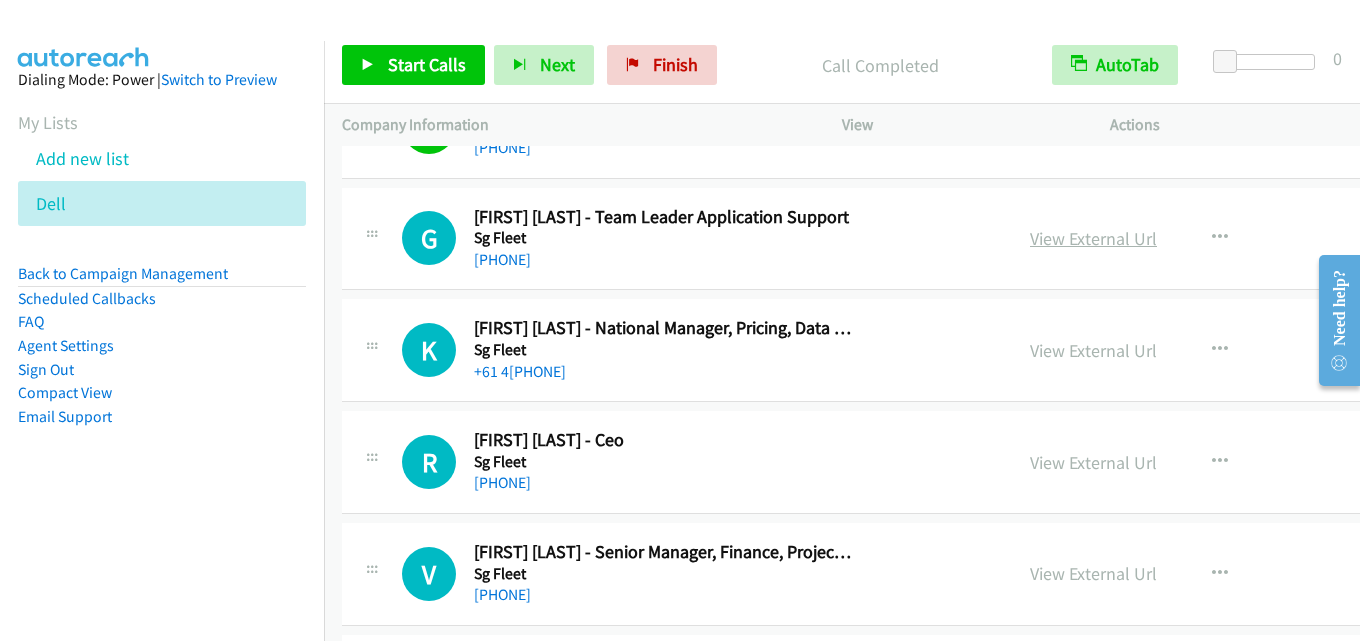 click on "View External Url" at bounding box center (1093, 238) 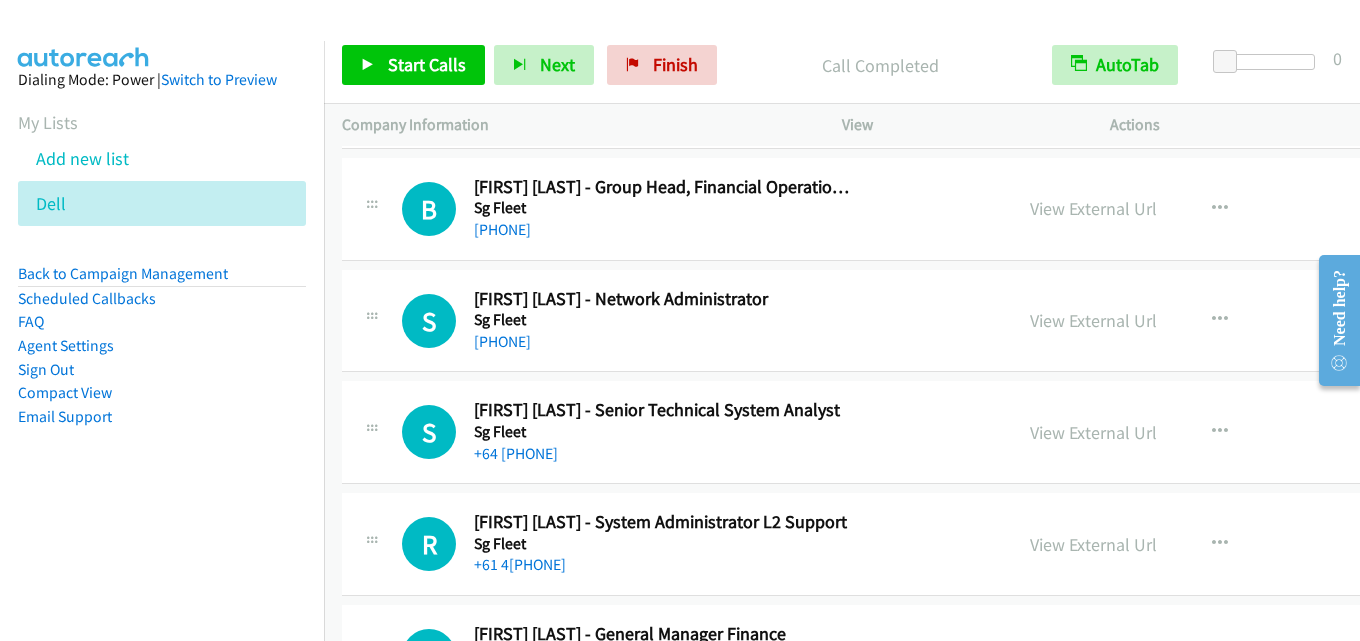 scroll, scrollTop: 4600, scrollLeft: 0, axis: vertical 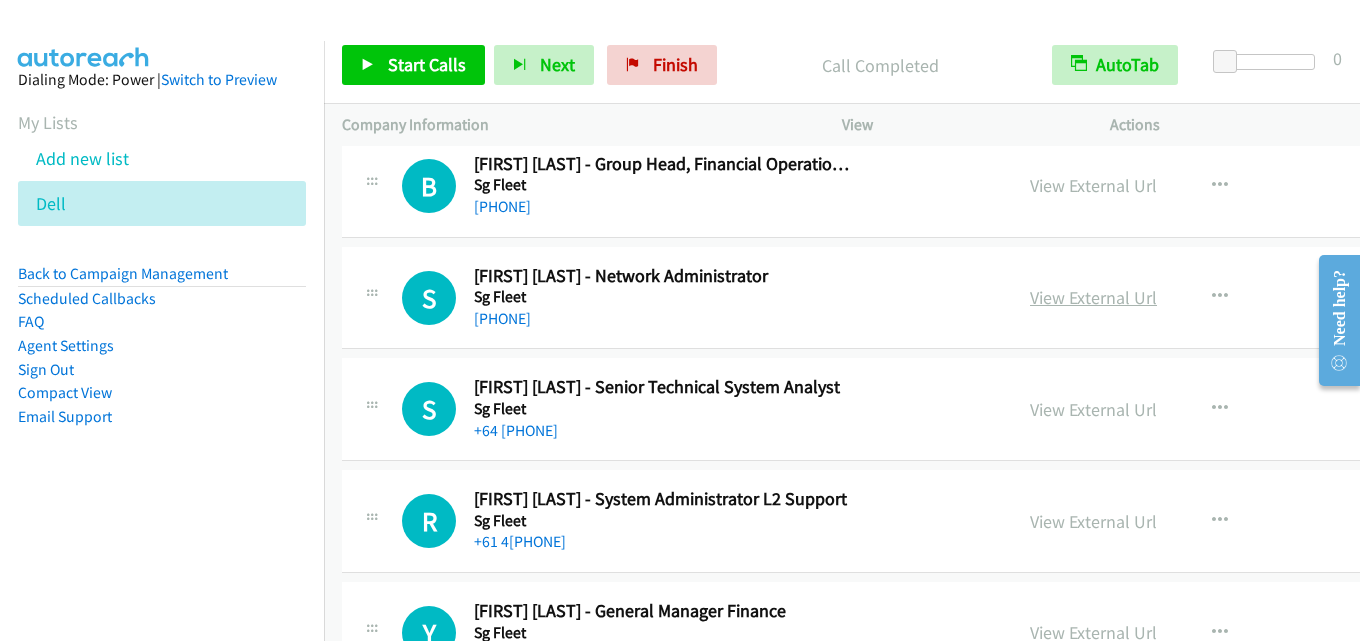 click on "View External Url" at bounding box center [1093, 297] 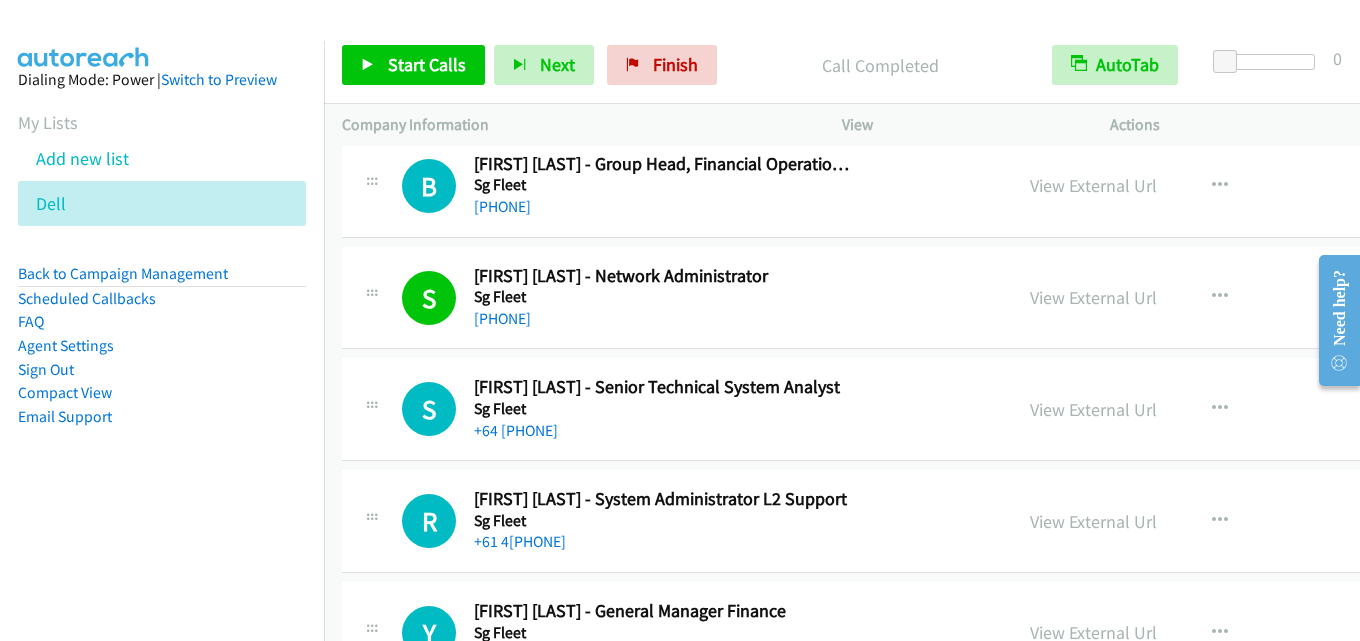 scroll, scrollTop: 4700, scrollLeft: 0, axis: vertical 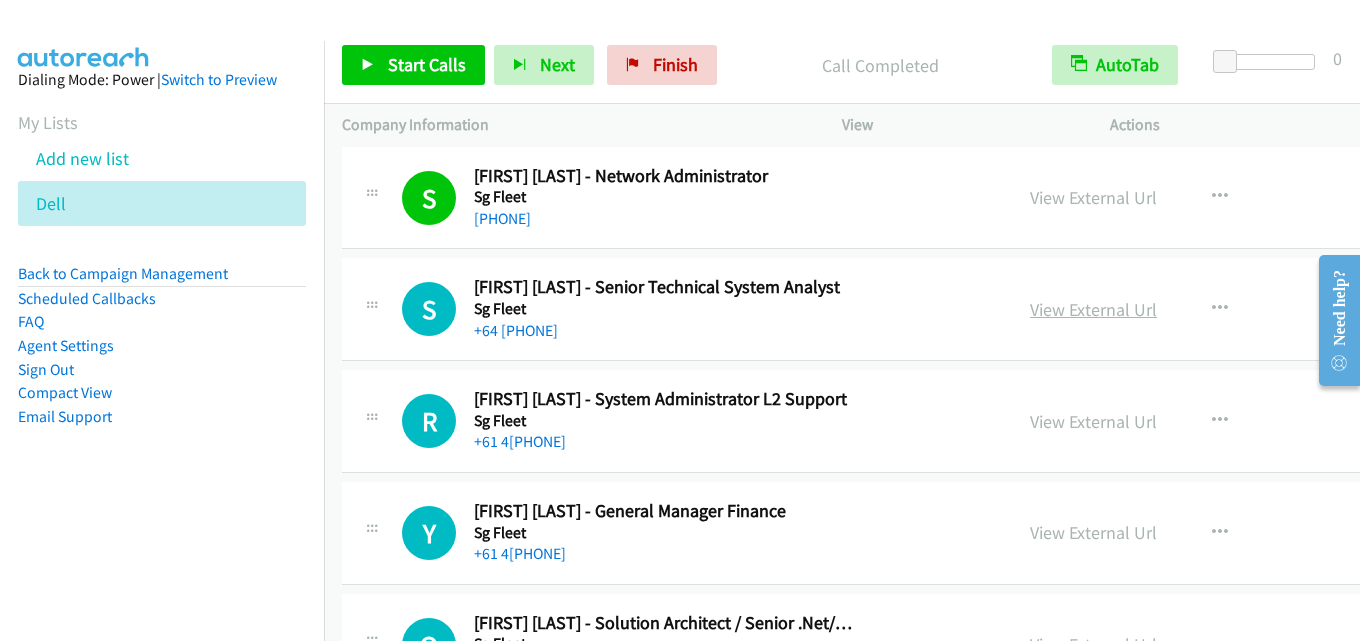 click on "View External Url" at bounding box center (1093, 309) 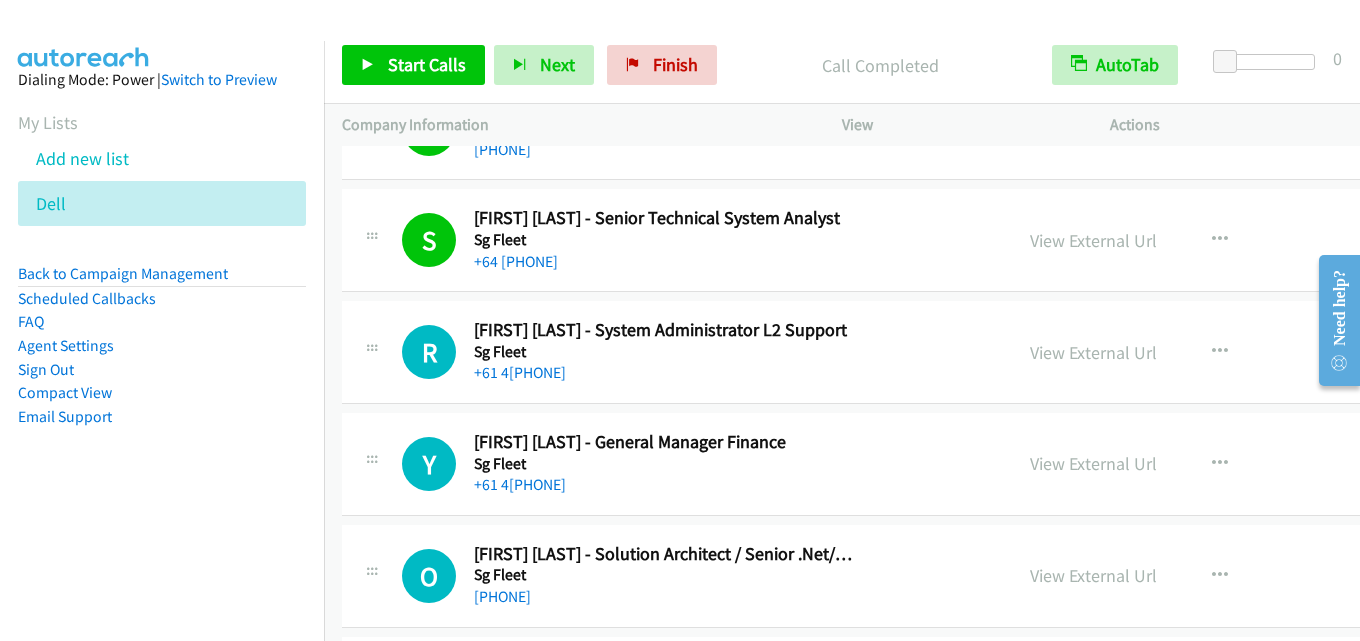 scroll, scrollTop: 4800, scrollLeft: 0, axis: vertical 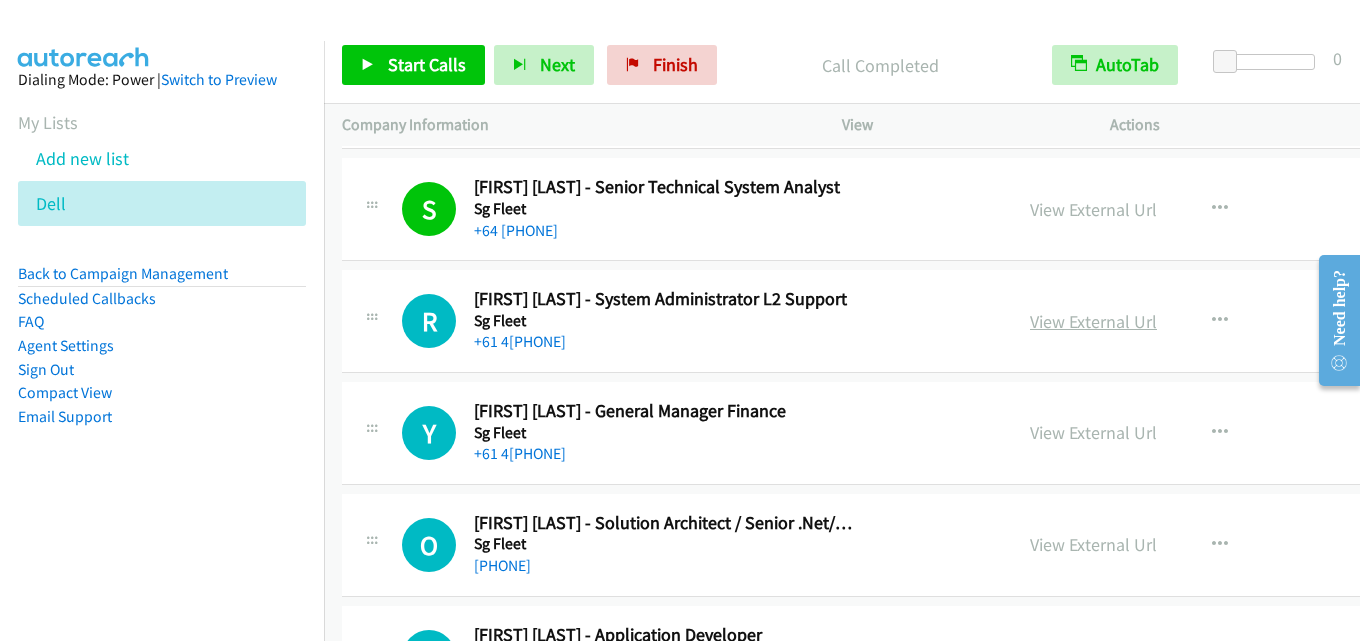 click on "View External Url" at bounding box center (1093, 321) 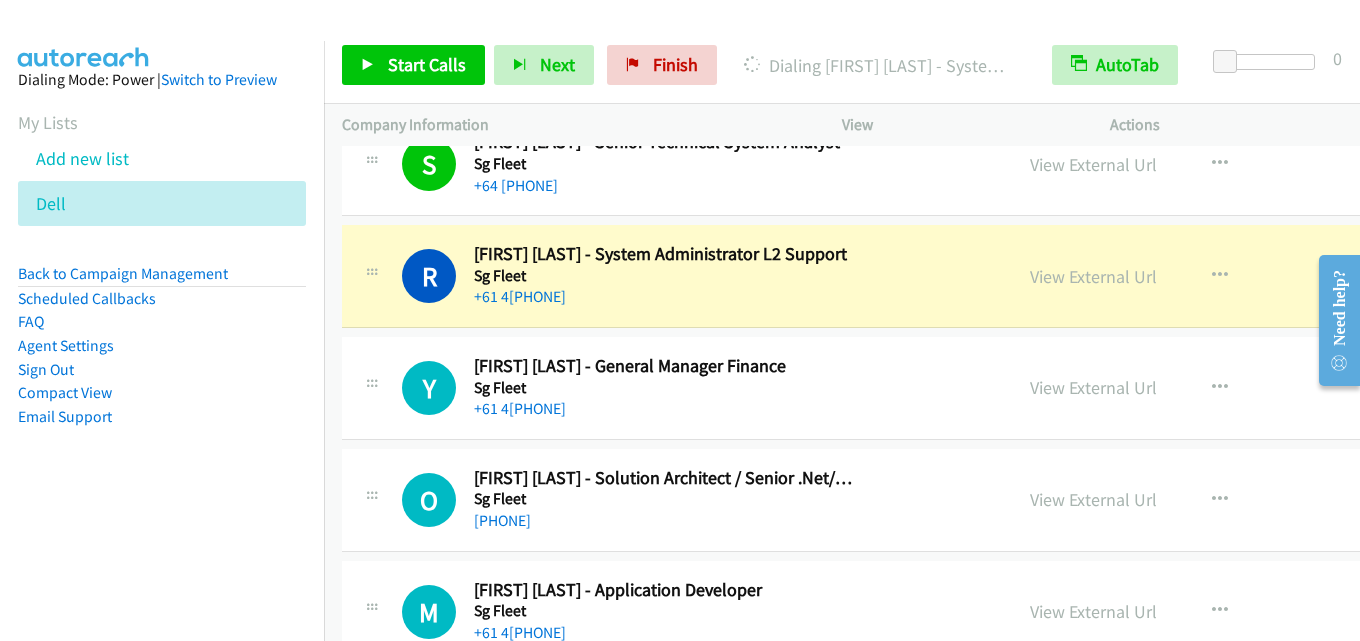 scroll, scrollTop: 4800, scrollLeft: 0, axis: vertical 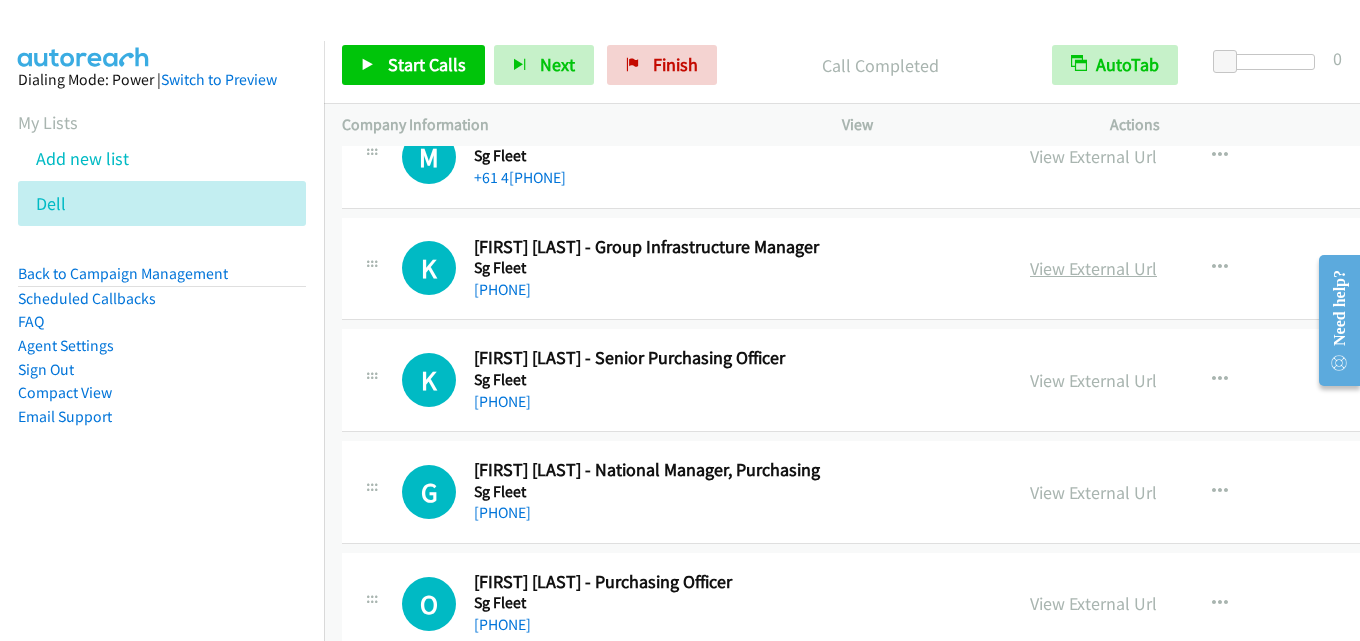 click on "View External Url" at bounding box center [1093, 268] 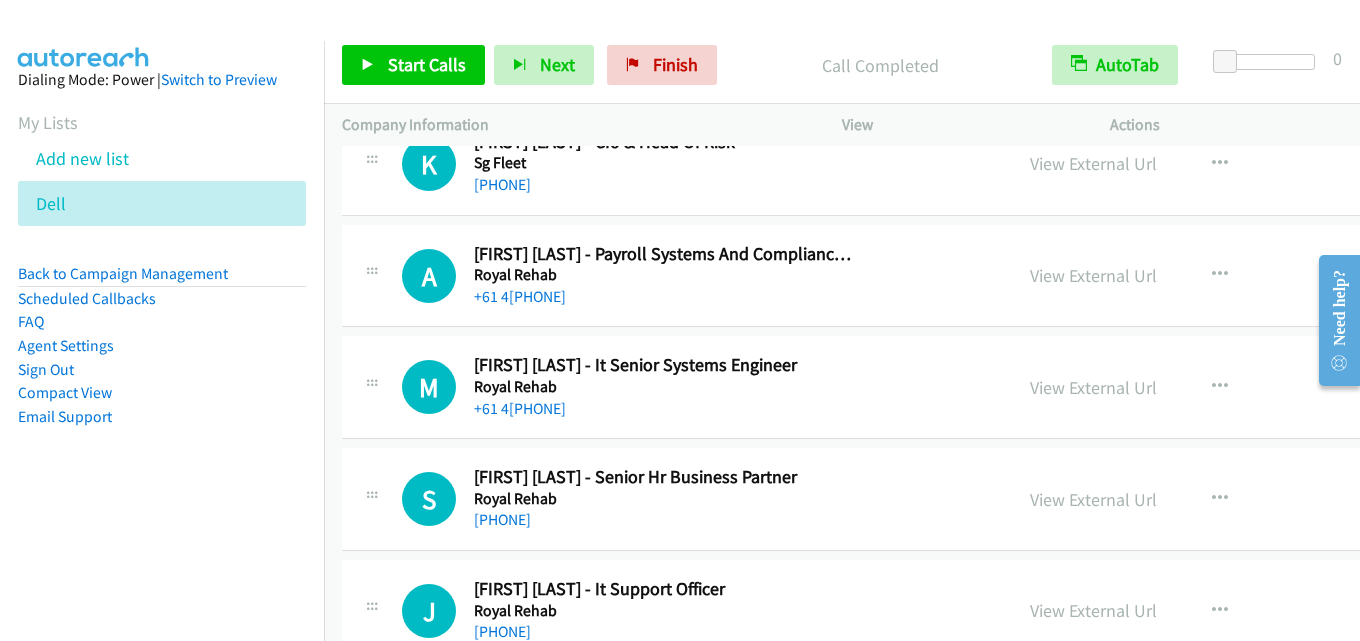 scroll, scrollTop: 8300, scrollLeft: 0, axis: vertical 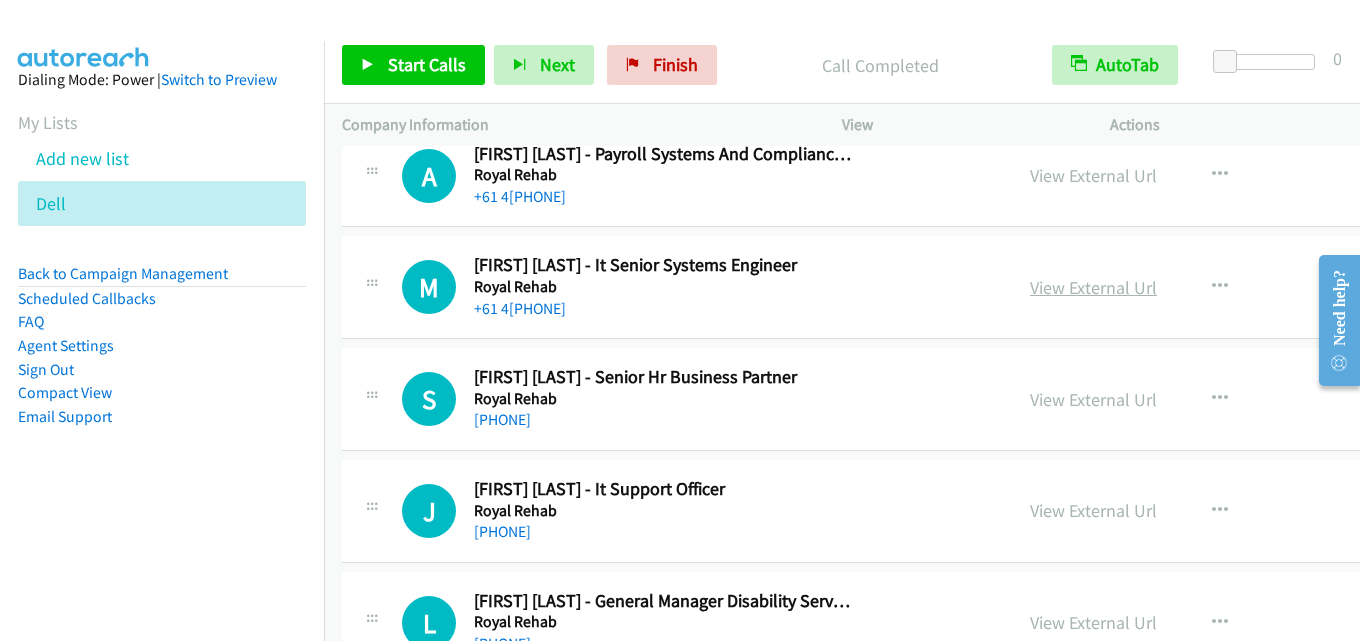 click on "View External Url" at bounding box center [1093, 287] 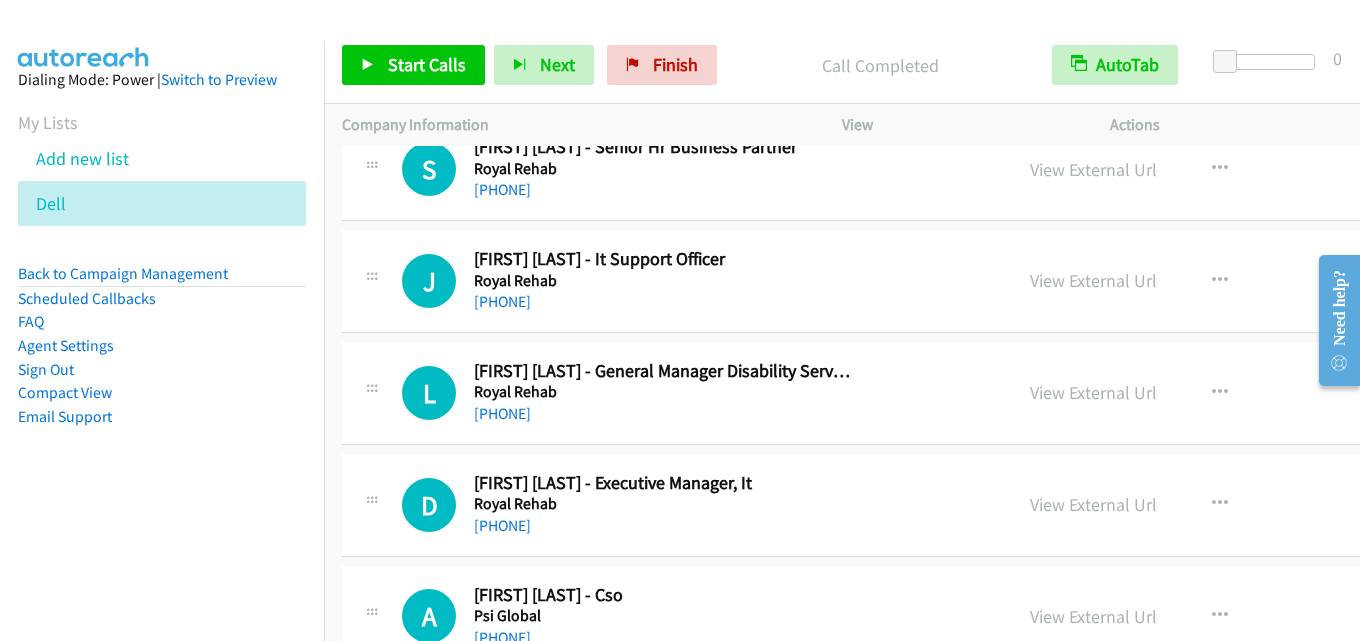 scroll, scrollTop: 8500, scrollLeft: 0, axis: vertical 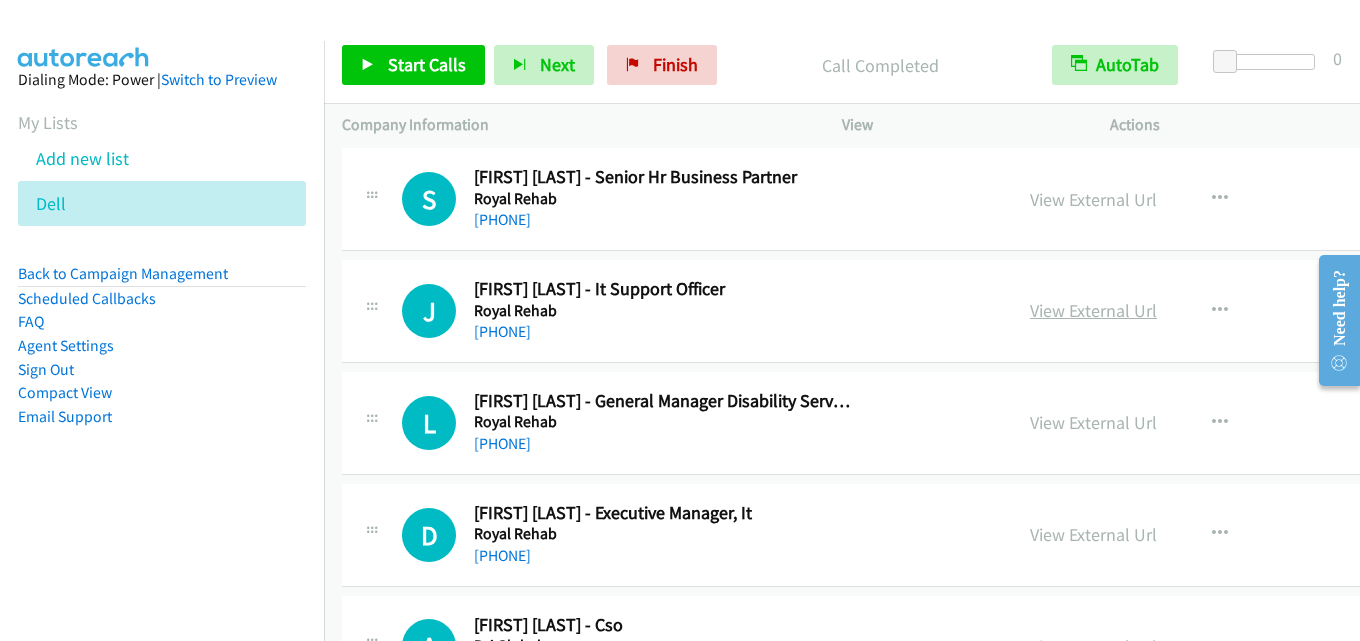 click on "View External Url" at bounding box center [1093, 310] 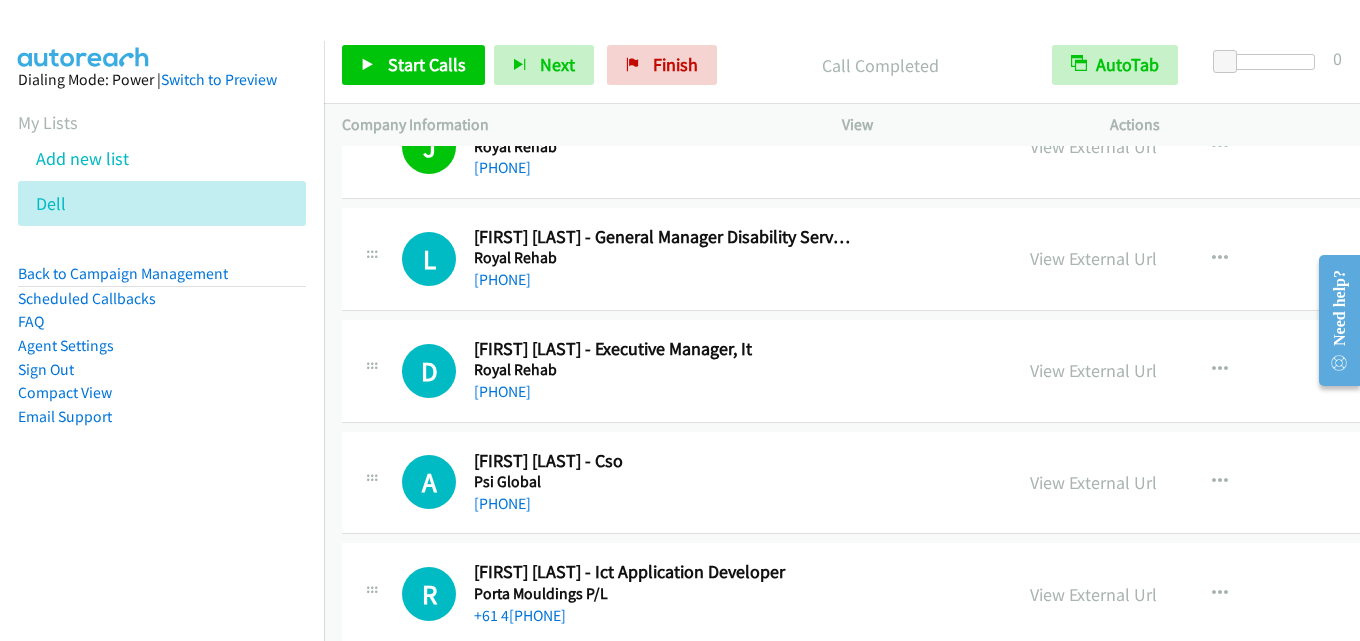 scroll, scrollTop: 8700, scrollLeft: 0, axis: vertical 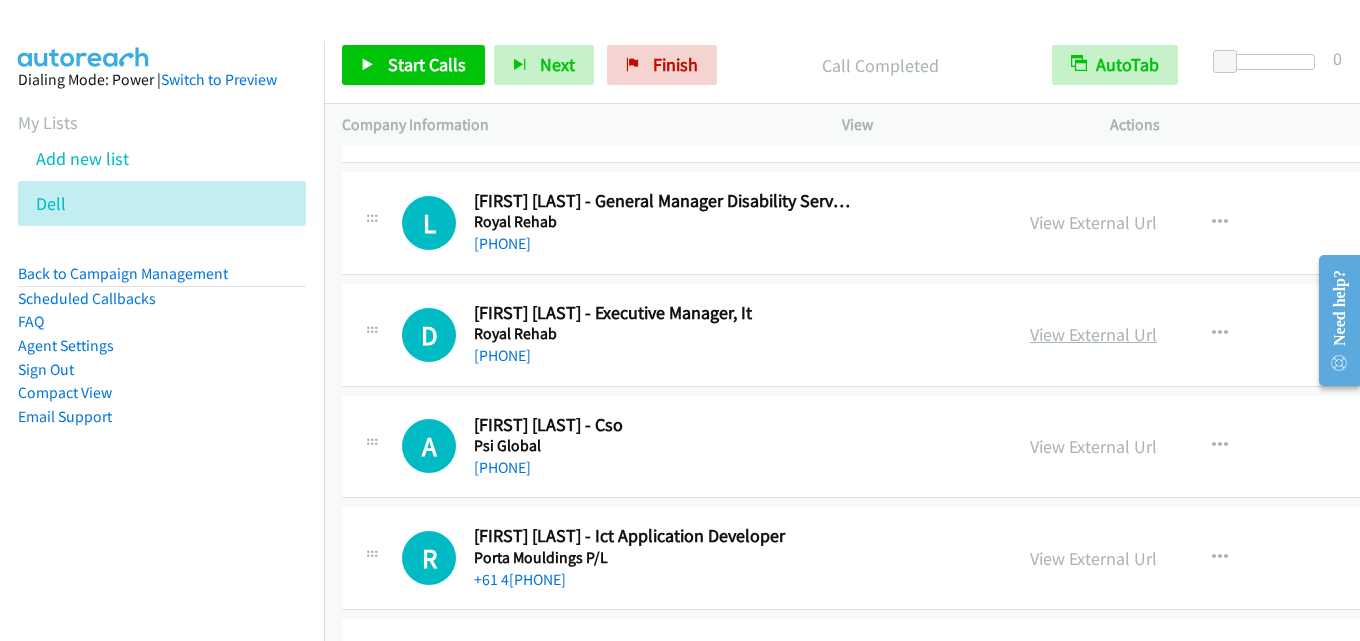click on "View External Url" at bounding box center [1093, 334] 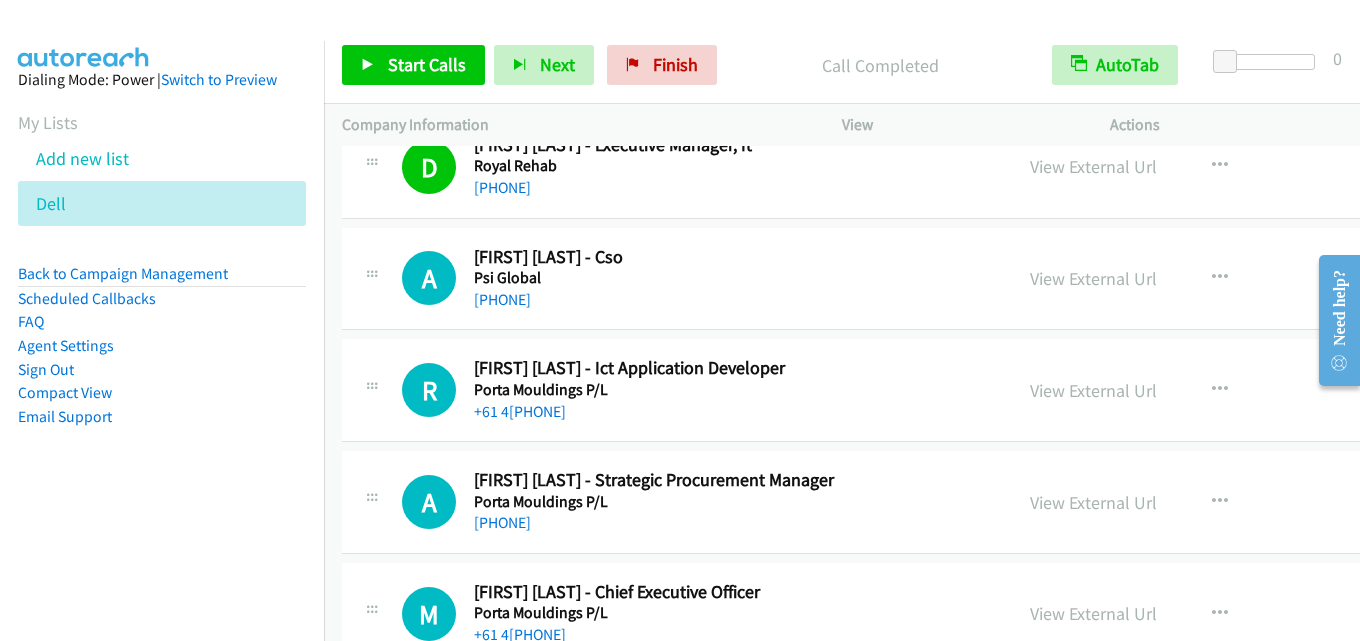 scroll, scrollTop: 8900, scrollLeft: 0, axis: vertical 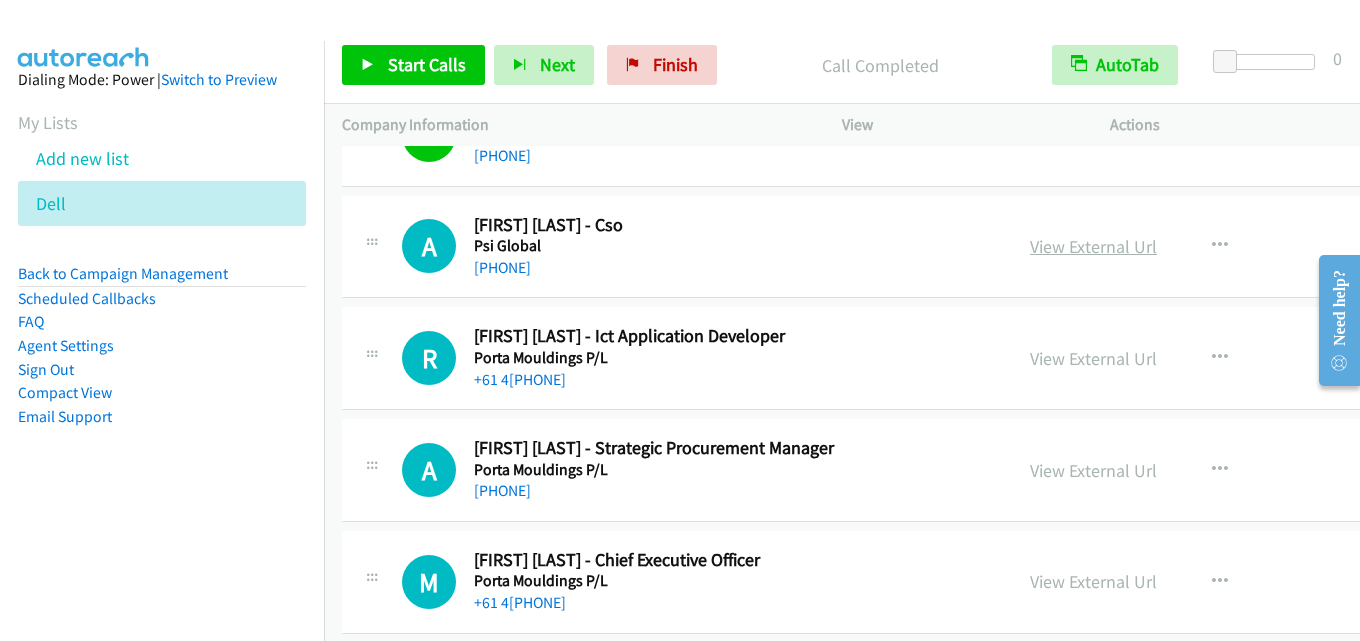 click on "View External Url" at bounding box center [1093, 246] 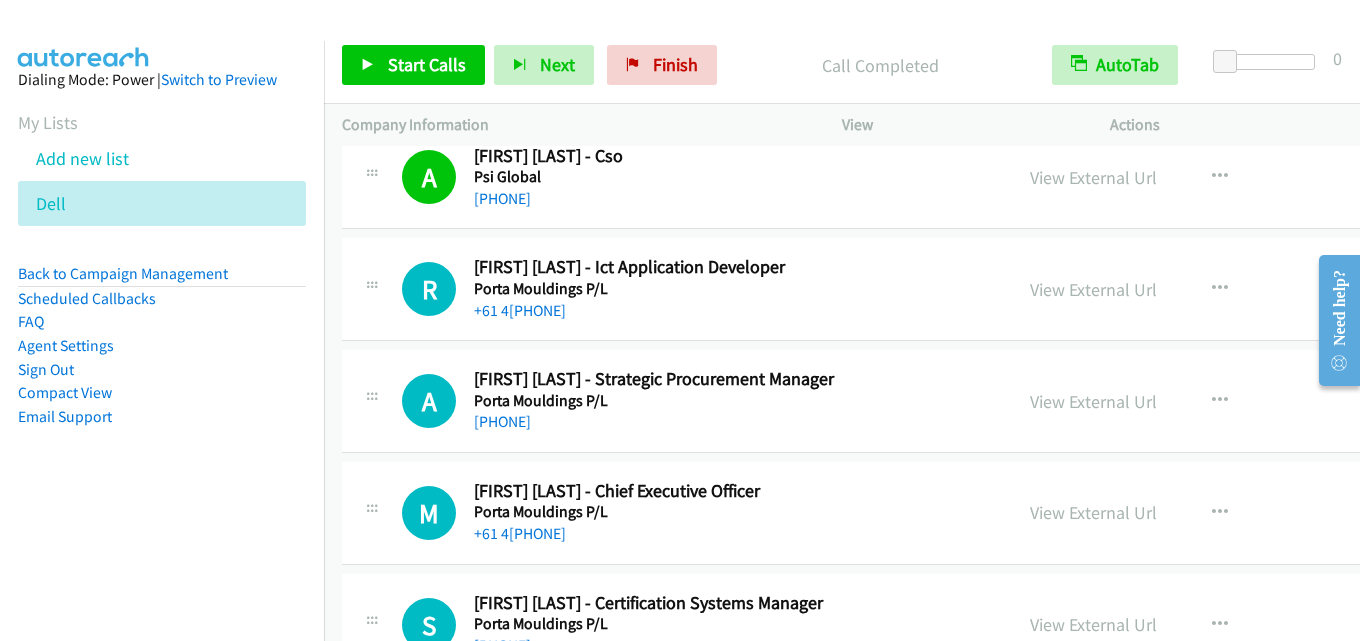 scroll, scrollTop: 9000, scrollLeft: 0, axis: vertical 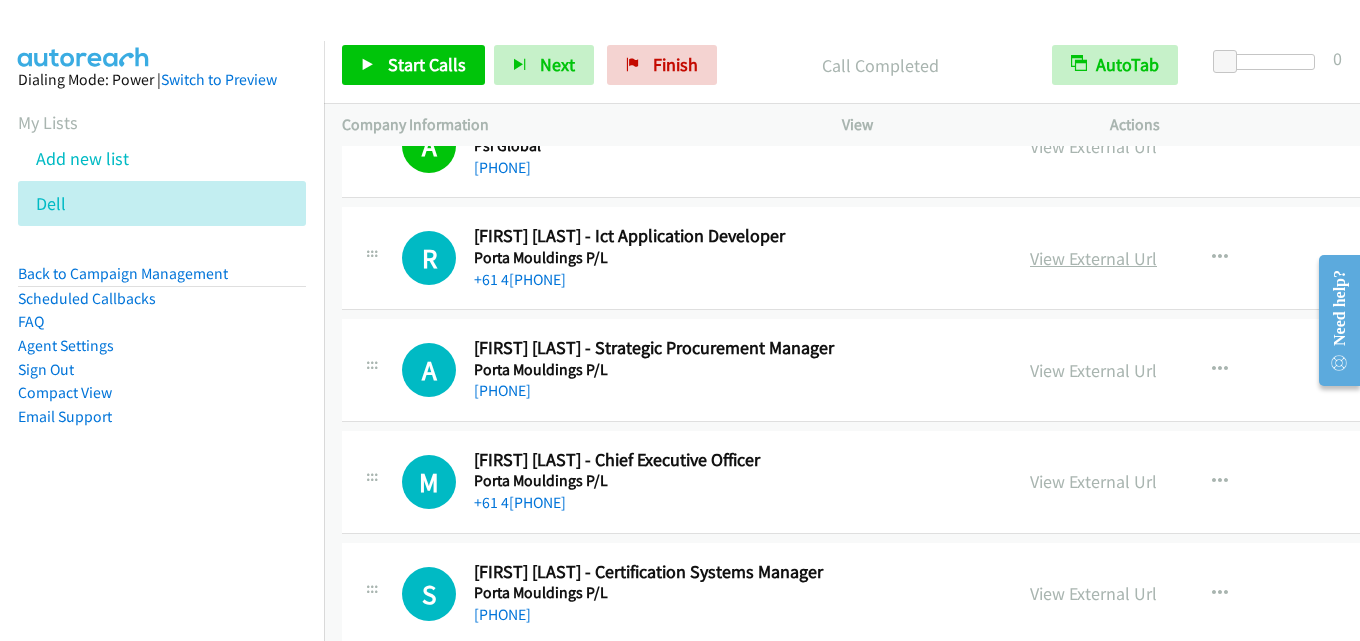 click on "View External Url" at bounding box center [1093, 258] 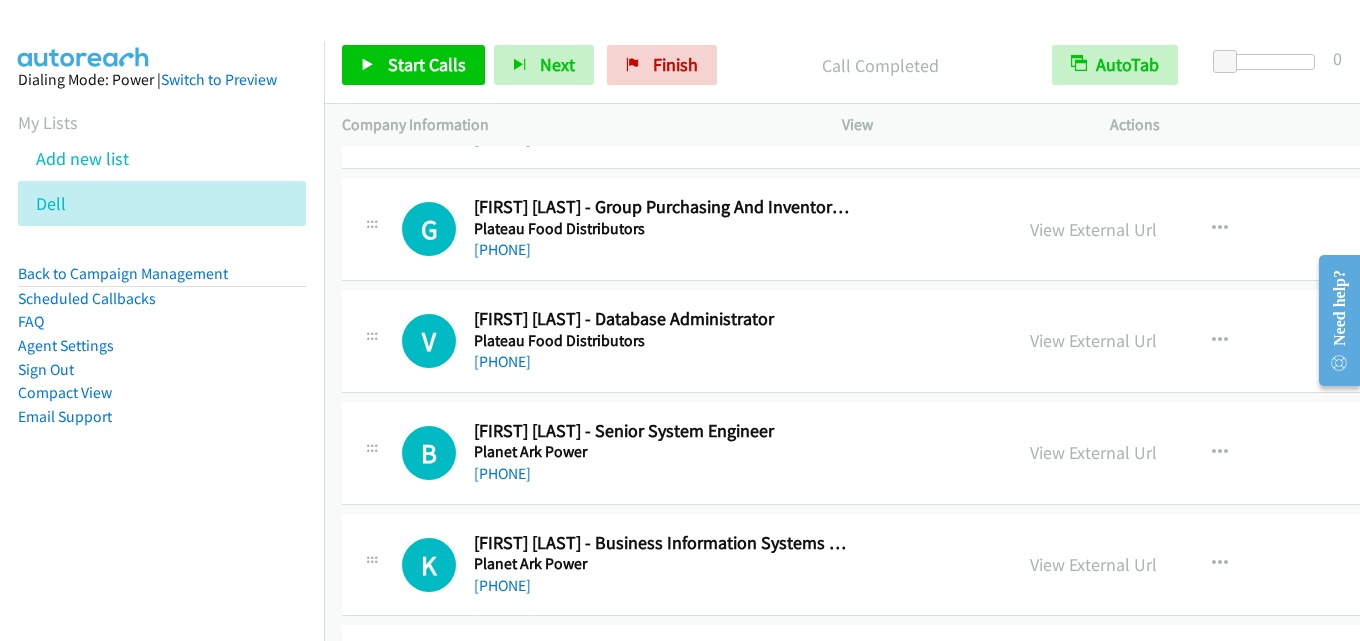 scroll, scrollTop: 9800, scrollLeft: 0, axis: vertical 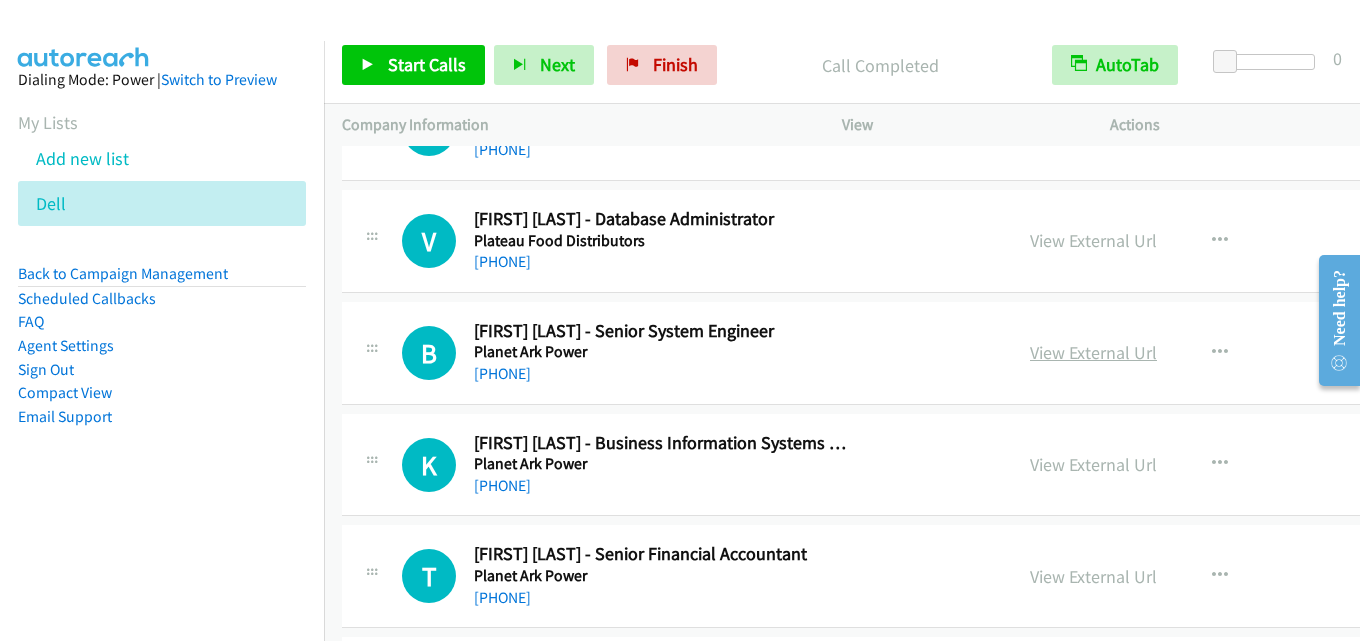 click on "View External Url" at bounding box center (1093, 352) 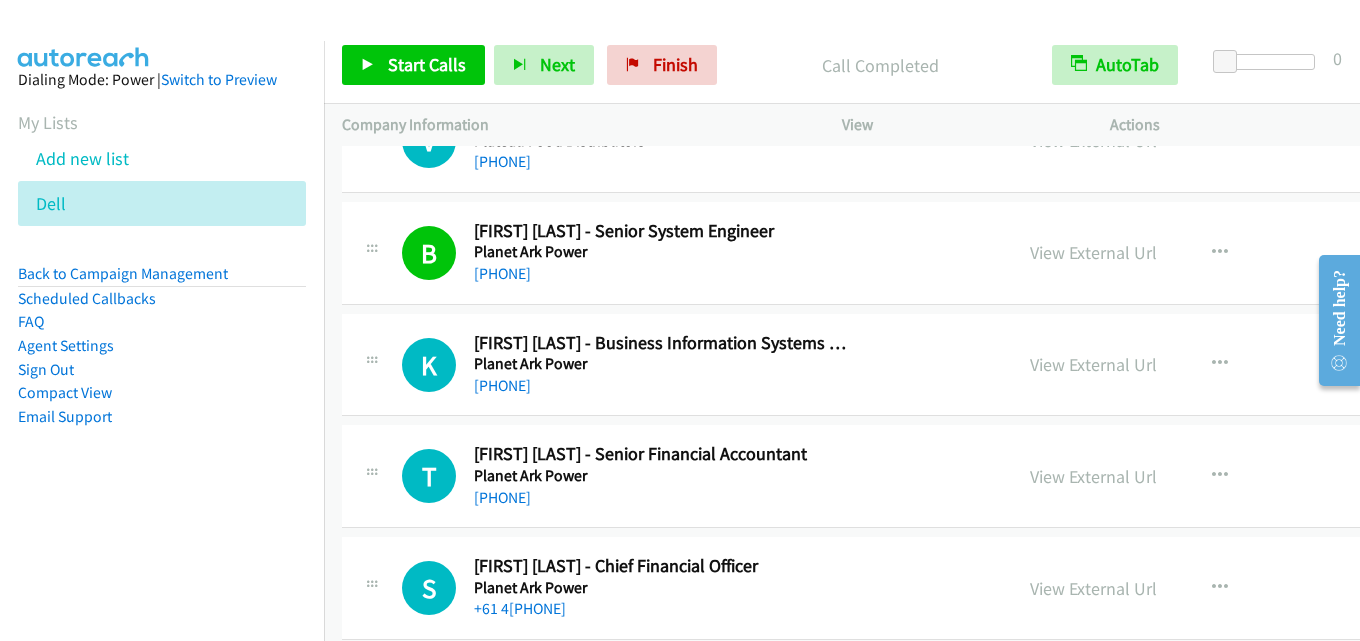 scroll, scrollTop: 10000, scrollLeft: 0, axis: vertical 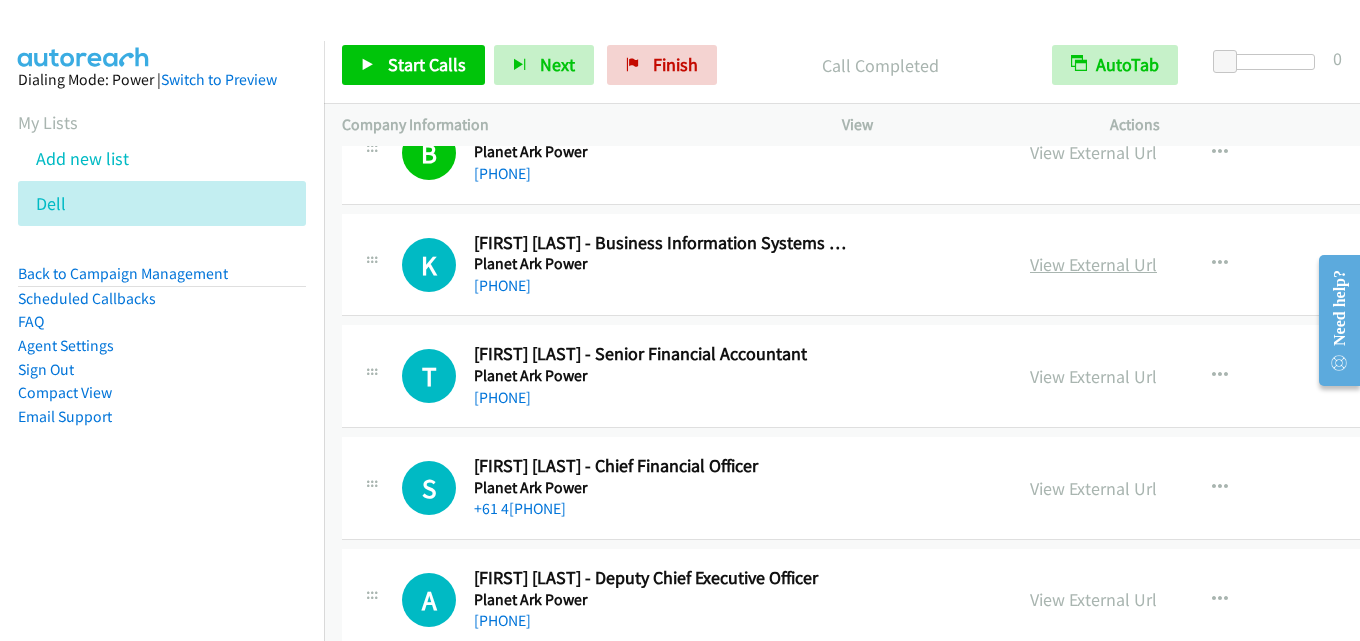 click on "View External Url" at bounding box center (1093, 264) 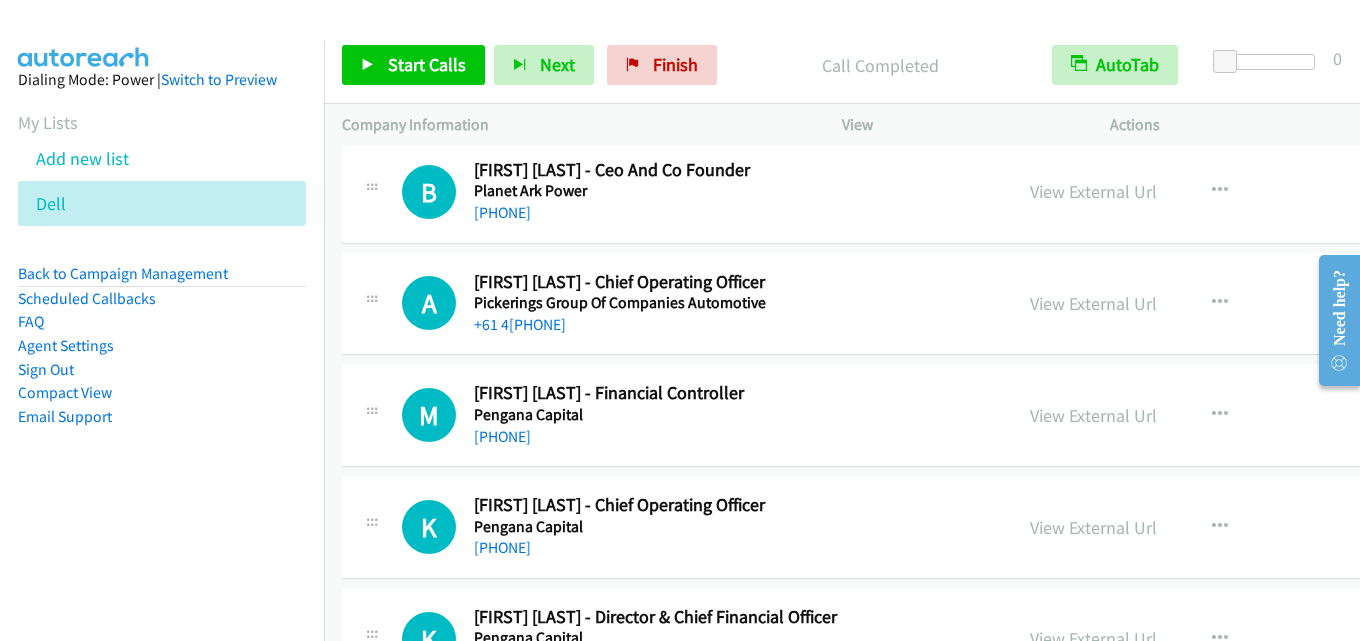 scroll, scrollTop: 10600, scrollLeft: 0, axis: vertical 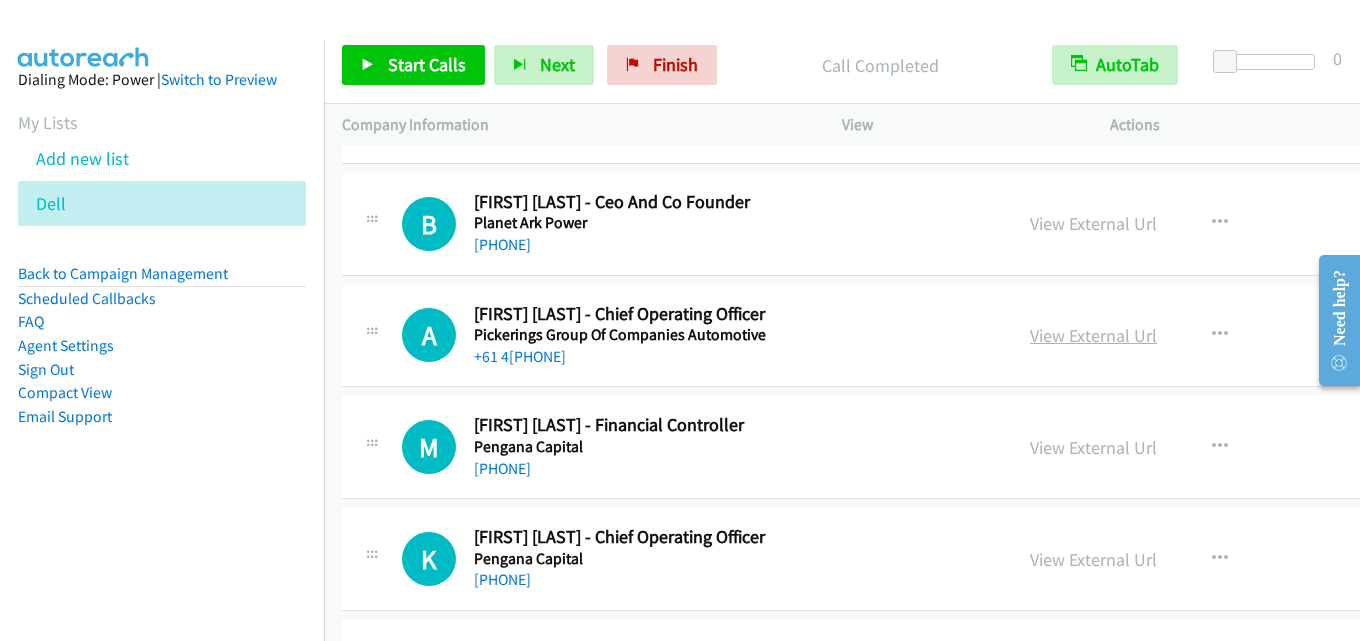 click on "View External Url" at bounding box center (1093, 335) 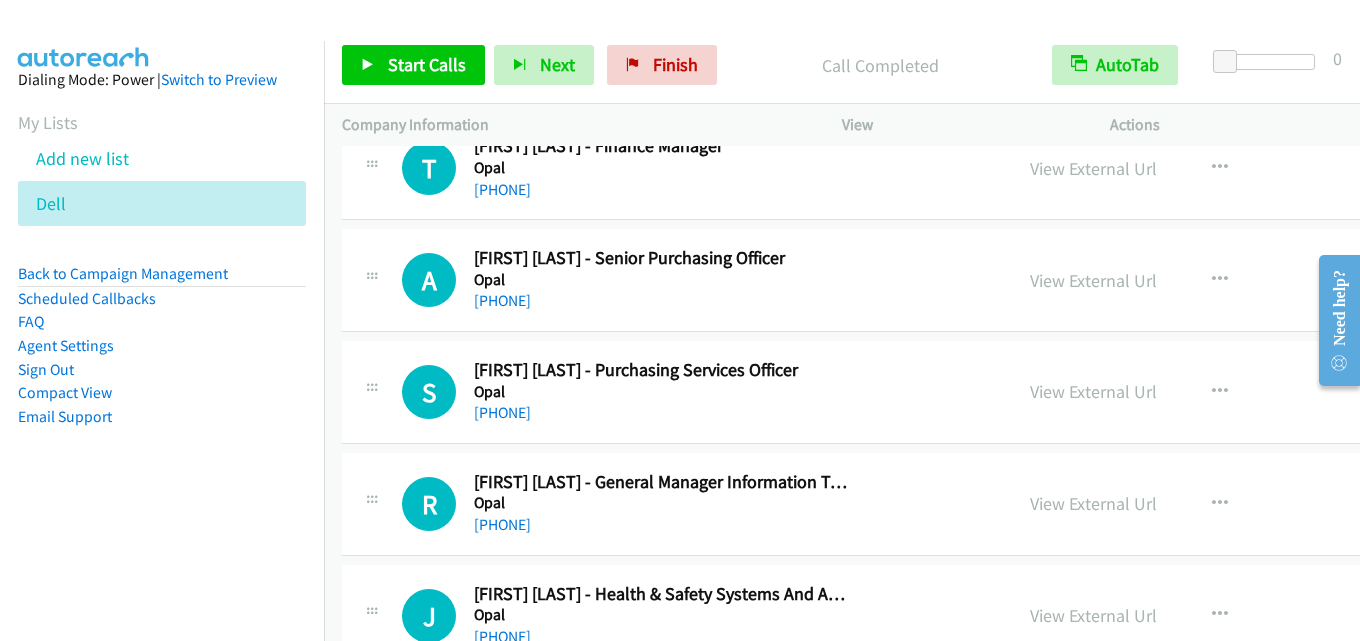 scroll, scrollTop: 12100, scrollLeft: 0, axis: vertical 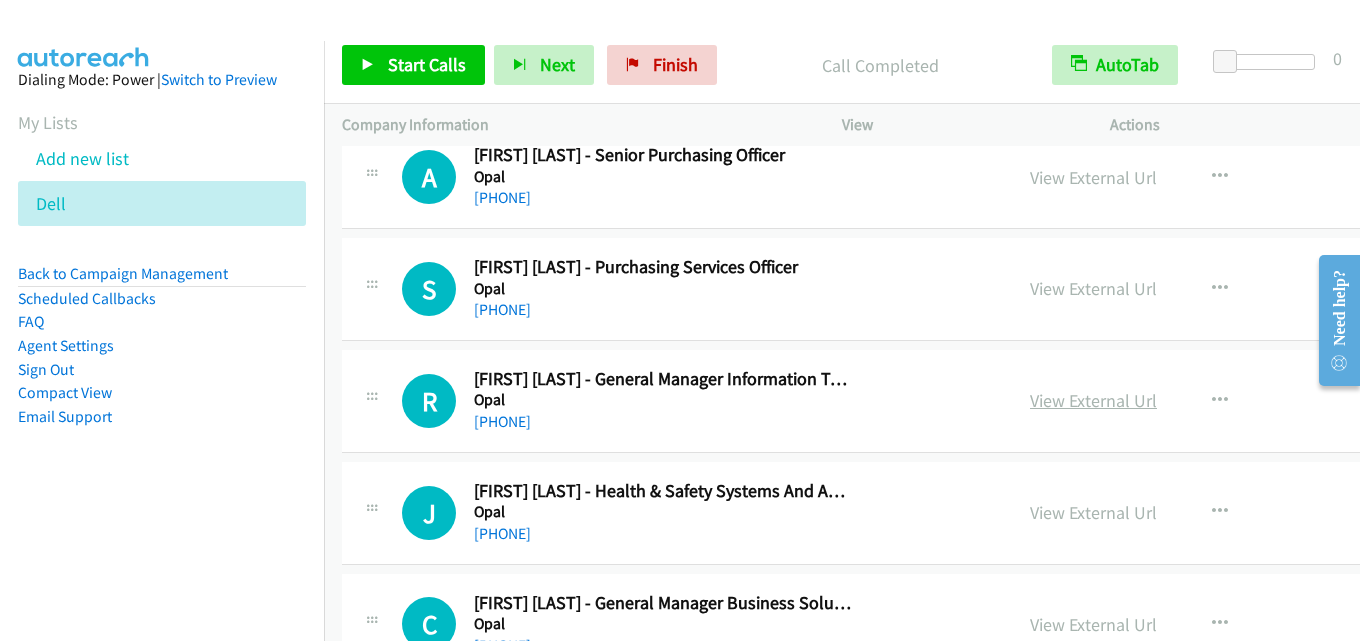 click on "View External Url" at bounding box center (1093, 400) 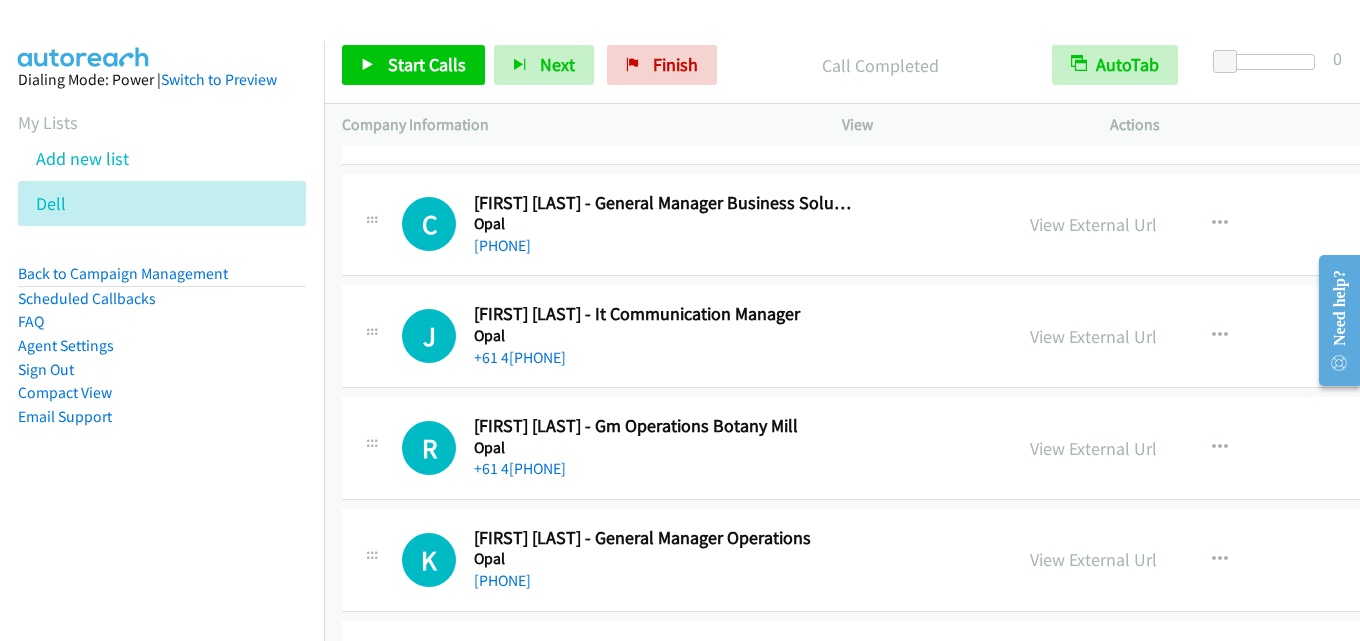 scroll, scrollTop: 12600, scrollLeft: 0, axis: vertical 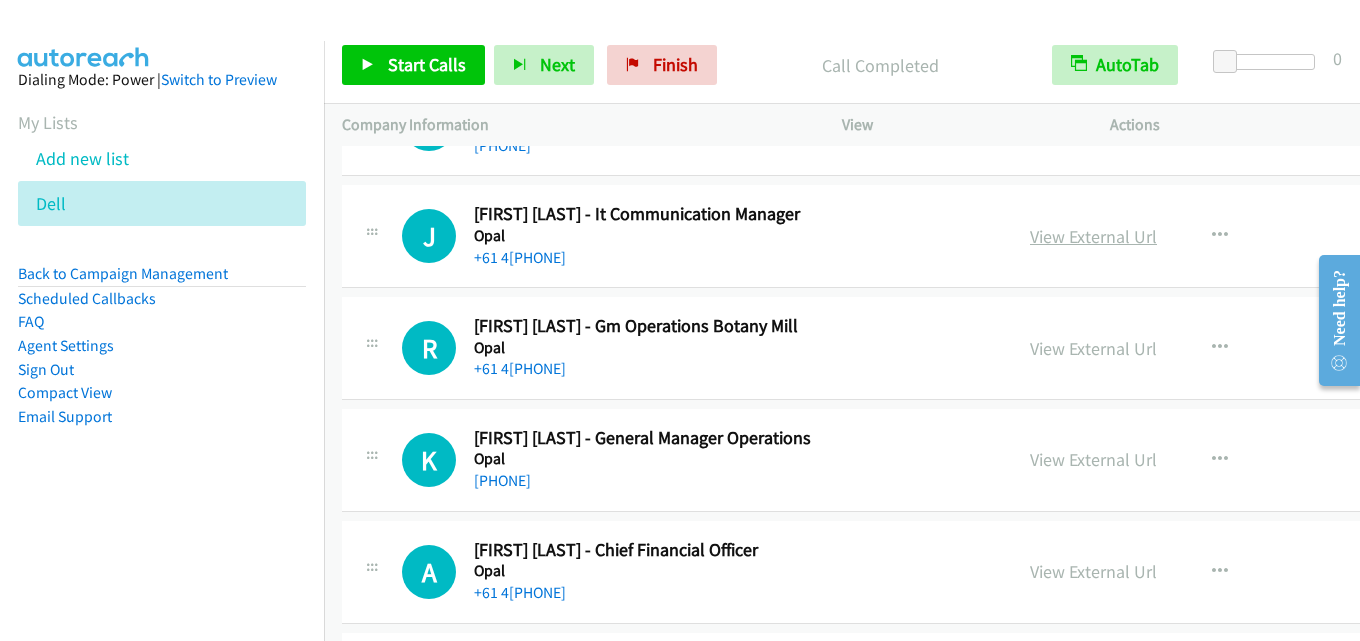 click on "View External Url" at bounding box center (1093, 236) 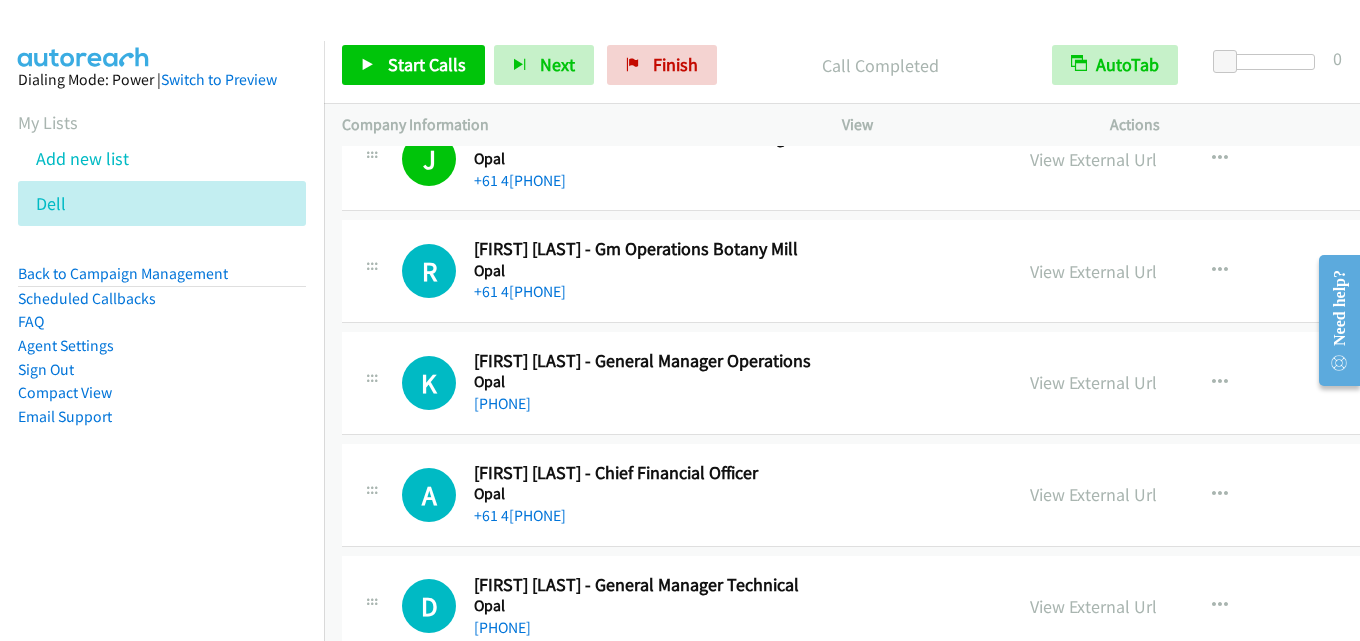 scroll, scrollTop: 12700, scrollLeft: 0, axis: vertical 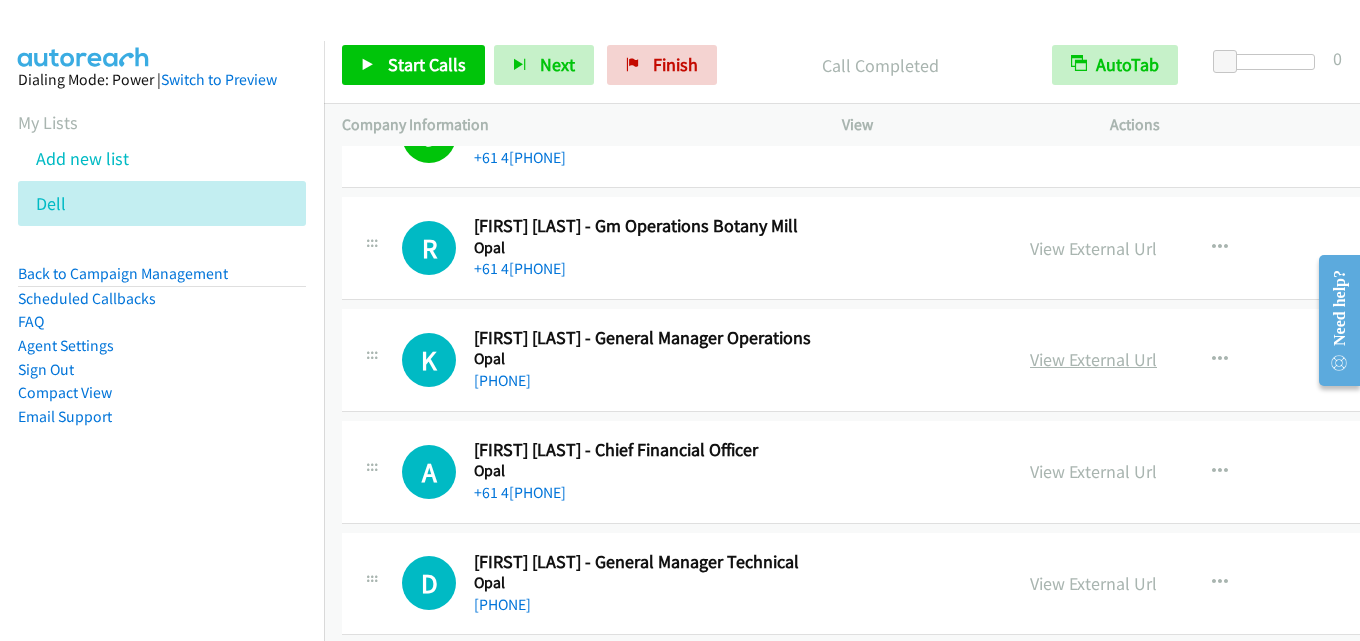 click on "View External Url" at bounding box center [1093, 359] 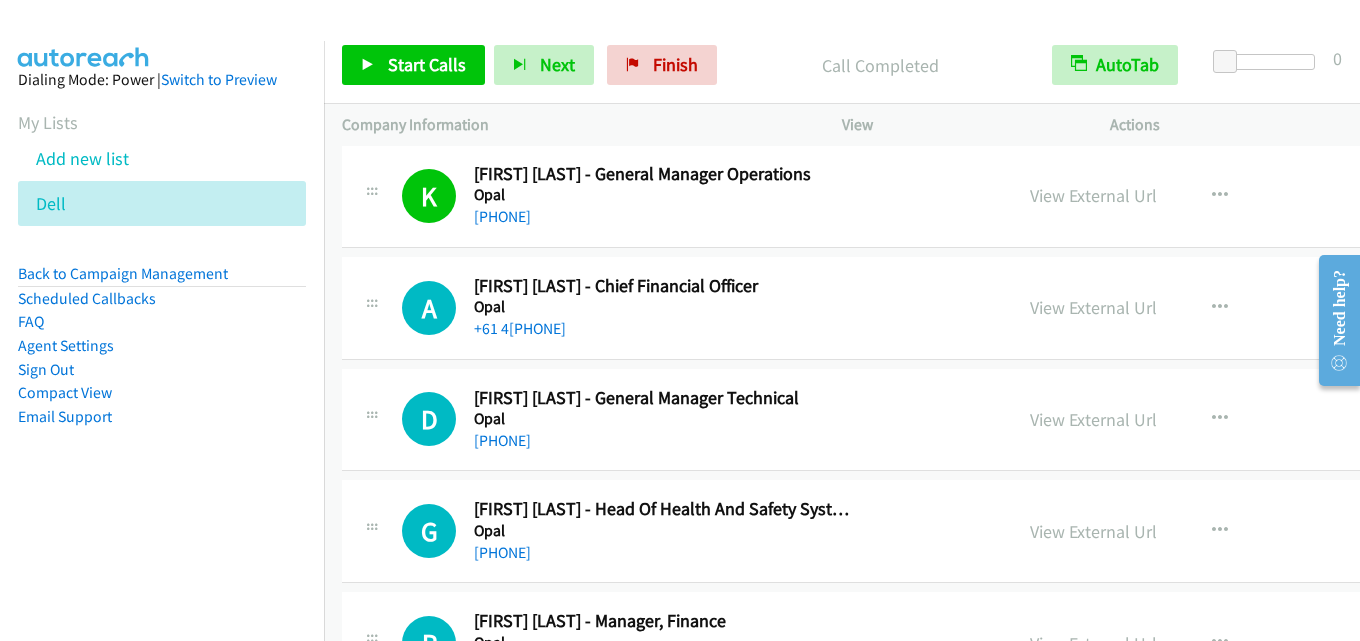 scroll, scrollTop: 12900, scrollLeft: 0, axis: vertical 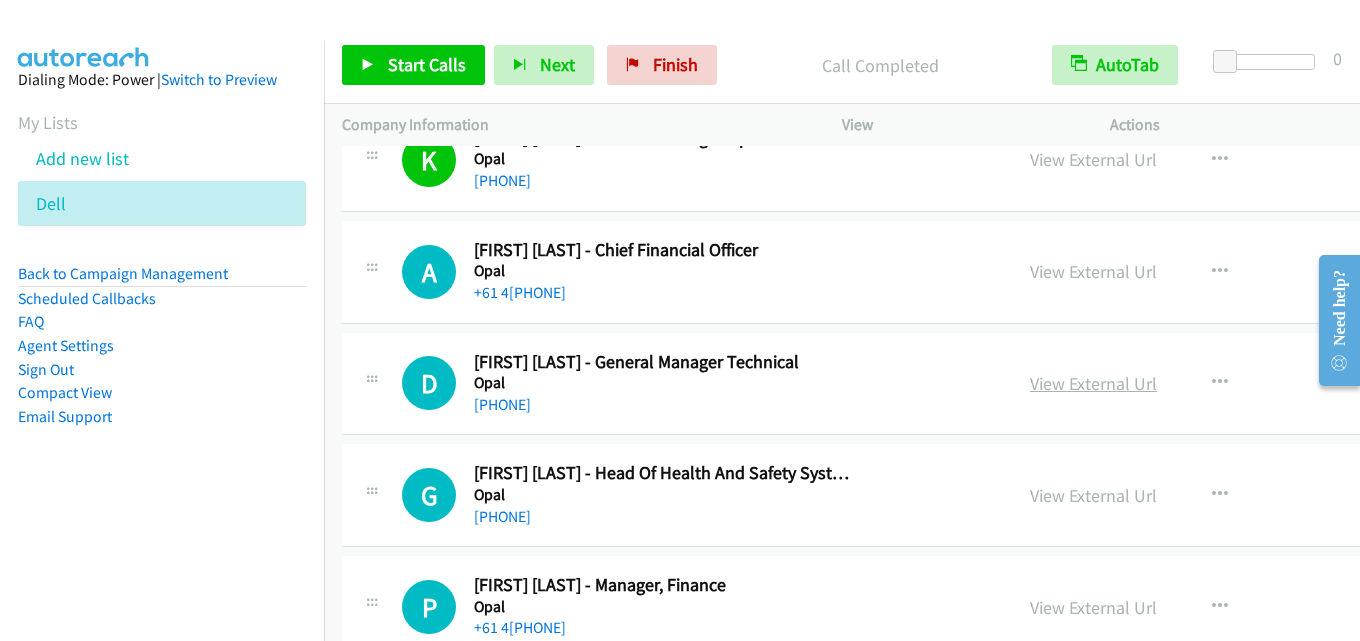 click on "View External Url" at bounding box center (1093, 383) 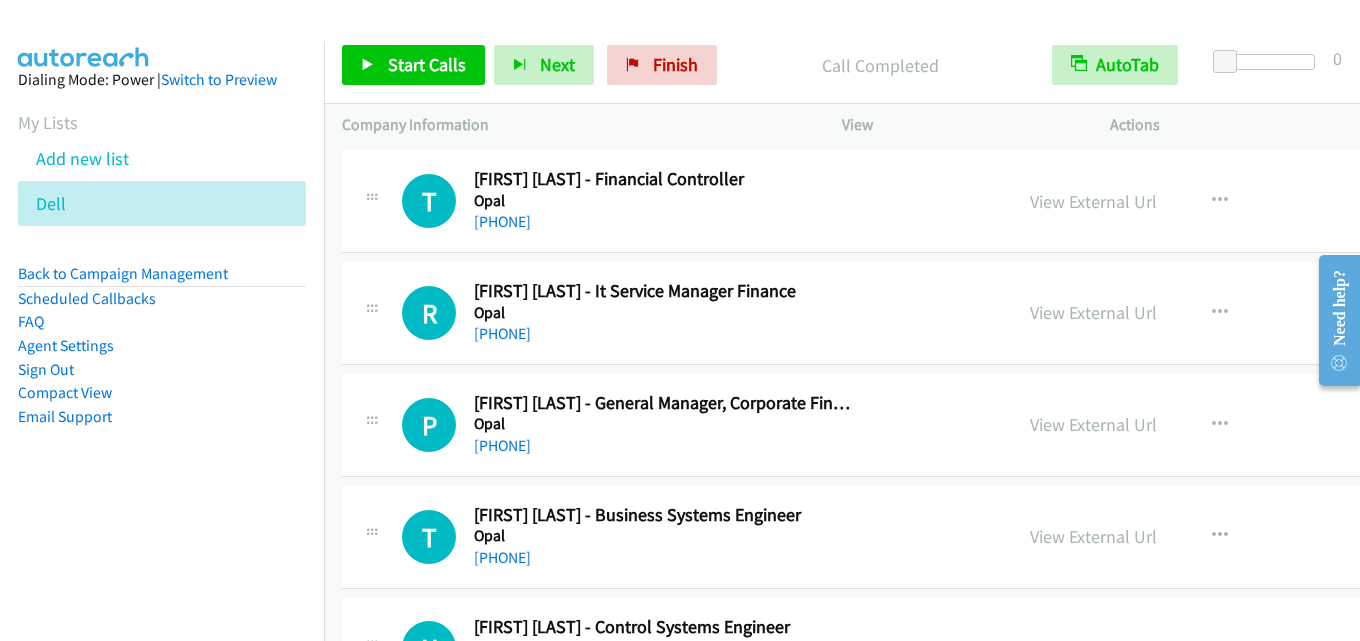 scroll, scrollTop: 13900, scrollLeft: 0, axis: vertical 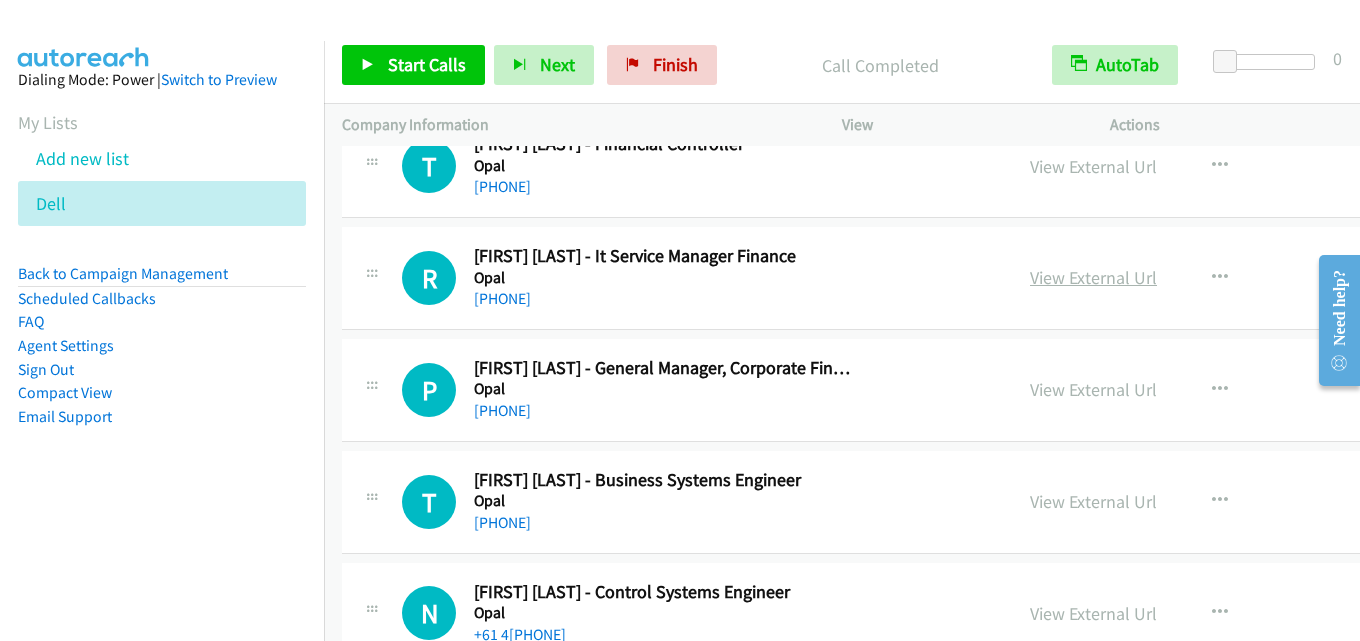 click on "View External Url" at bounding box center [1093, 277] 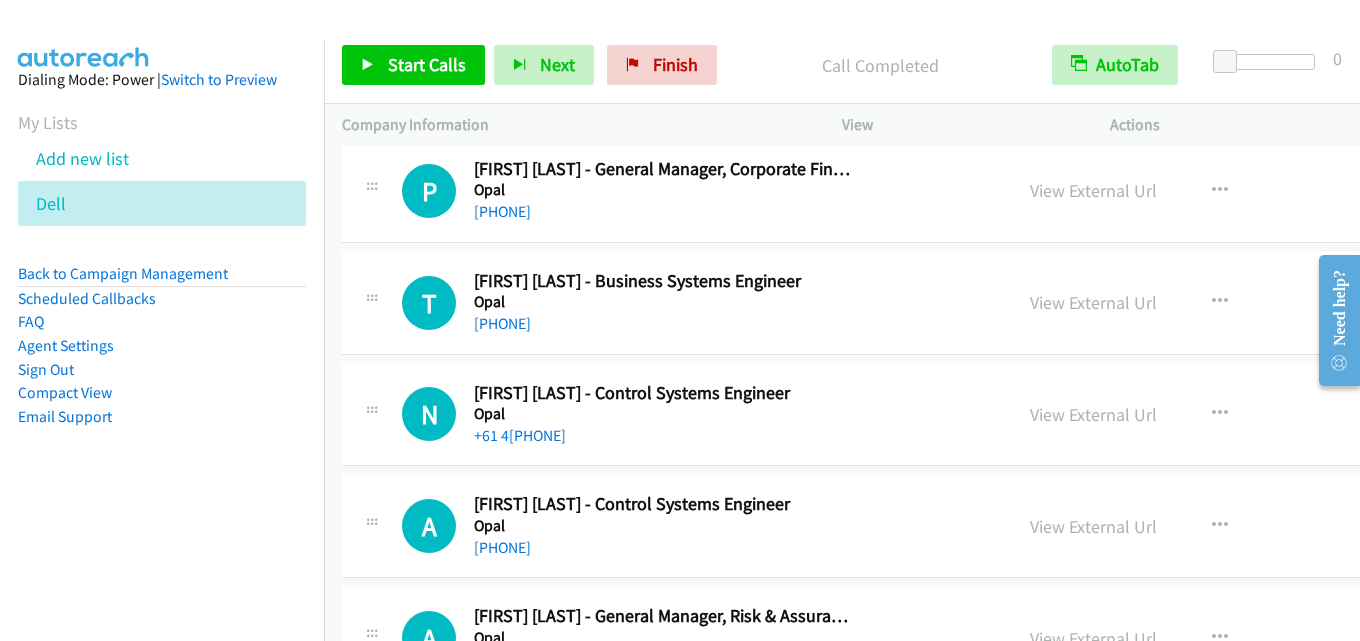 scroll, scrollTop: 14100, scrollLeft: 0, axis: vertical 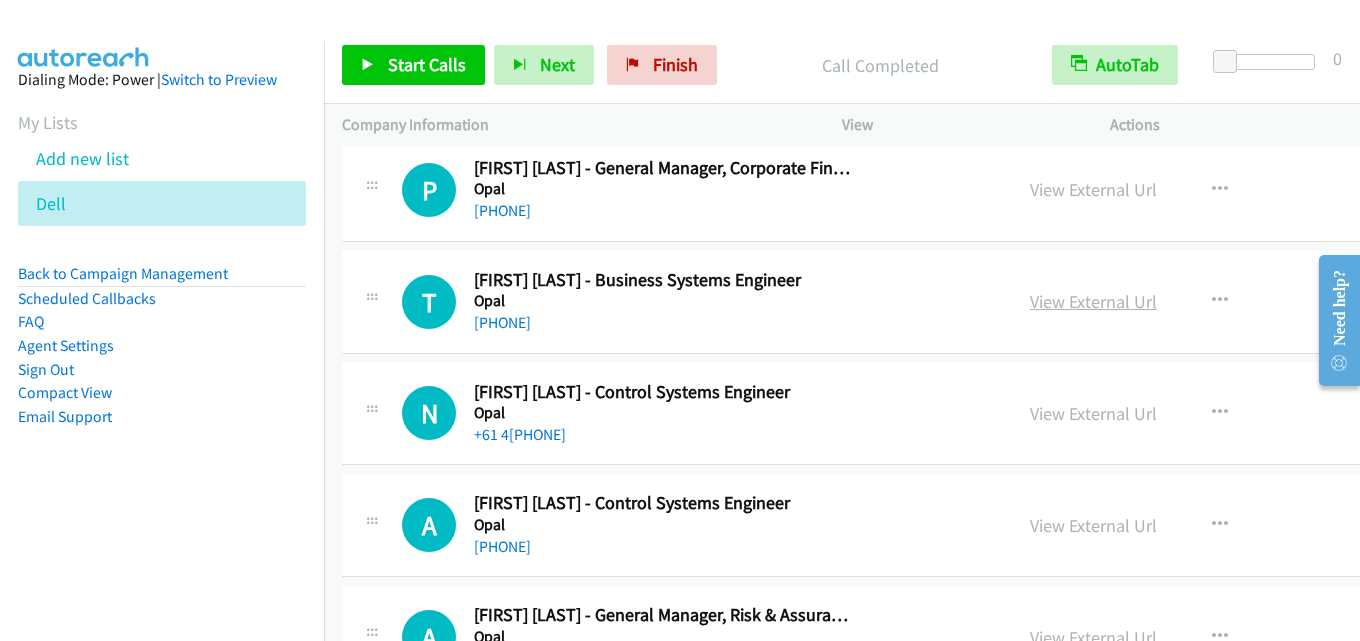 click on "View External Url" at bounding box center (1093, 301) 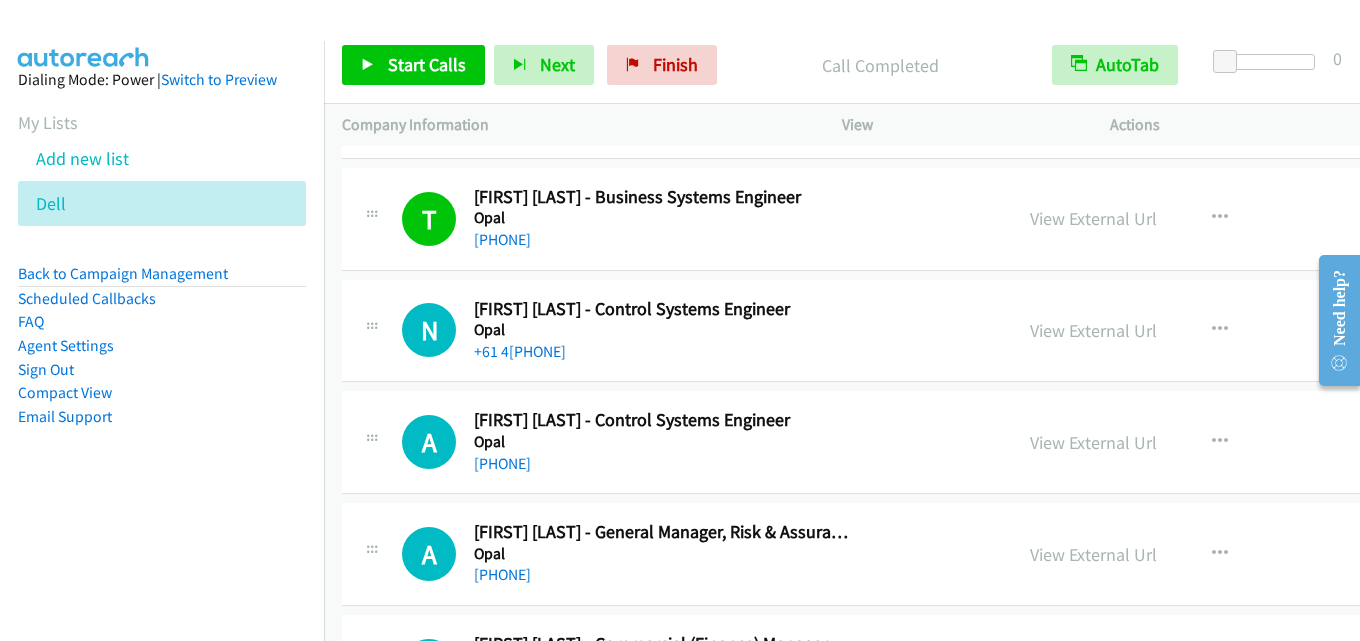 scroll, scrollTop: 14200, scrollLeft: 0, axis: vertical 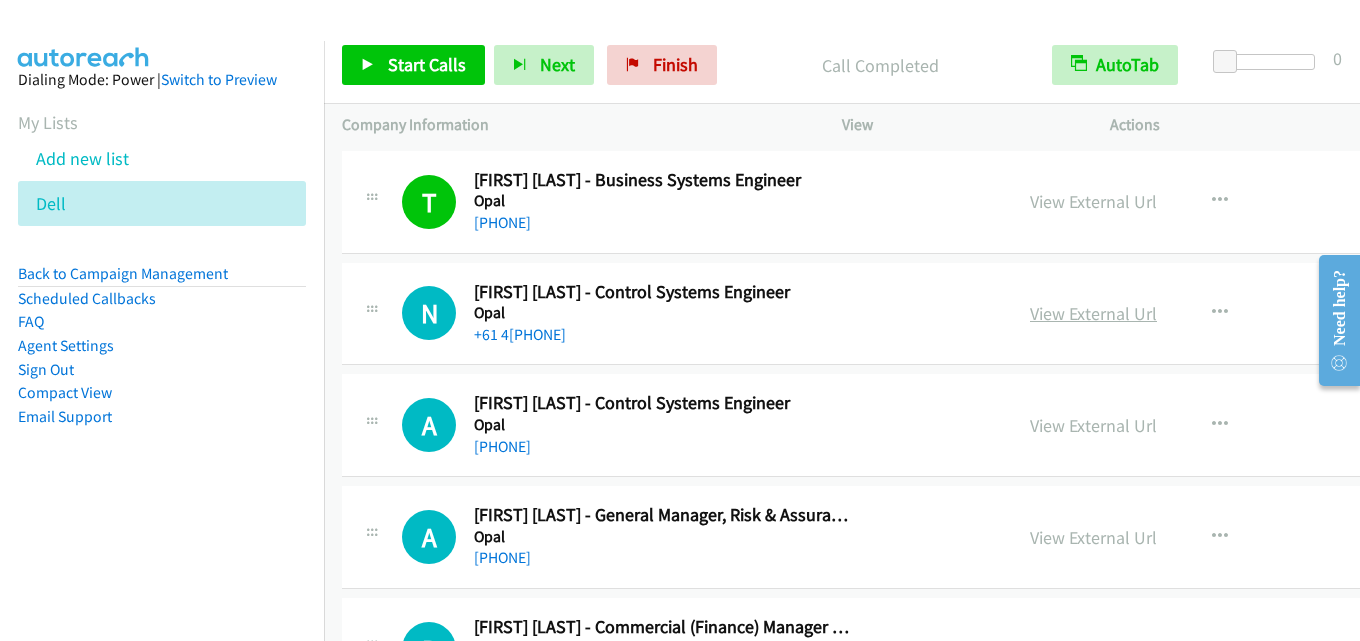 click on "View External Url" at bounding box center (1093, 313) 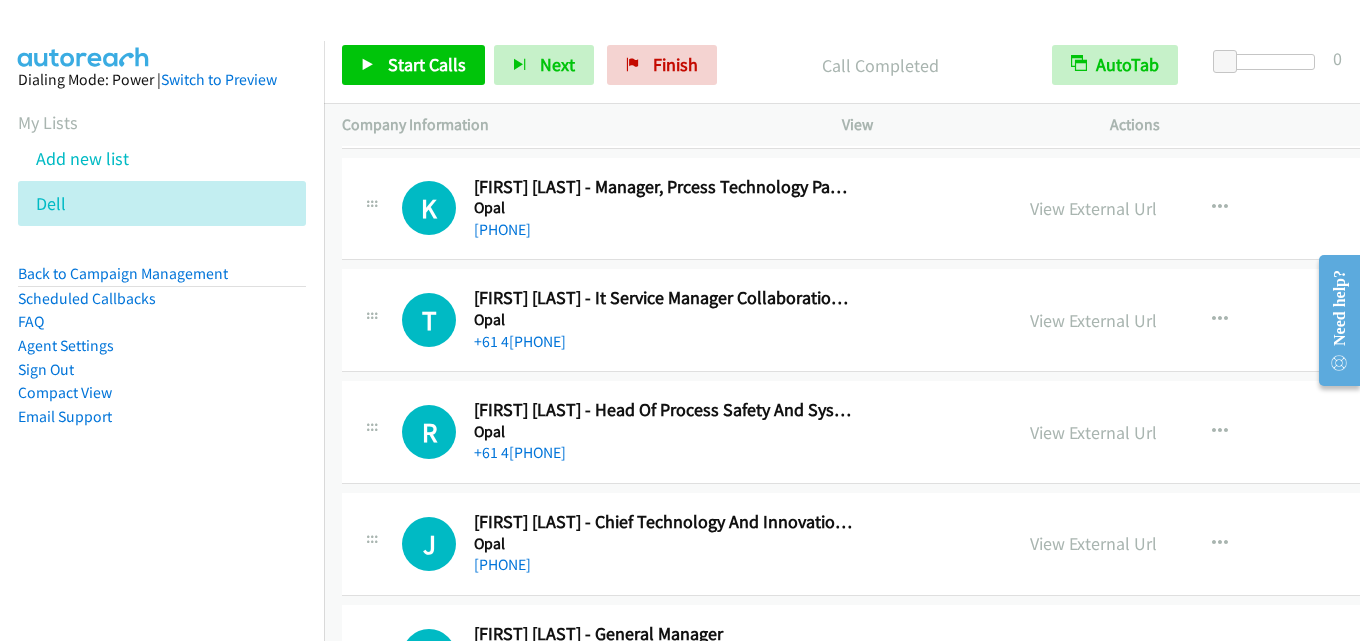 scroll, scrollTop: 14900, scrollLeft: 0, axis: vertical 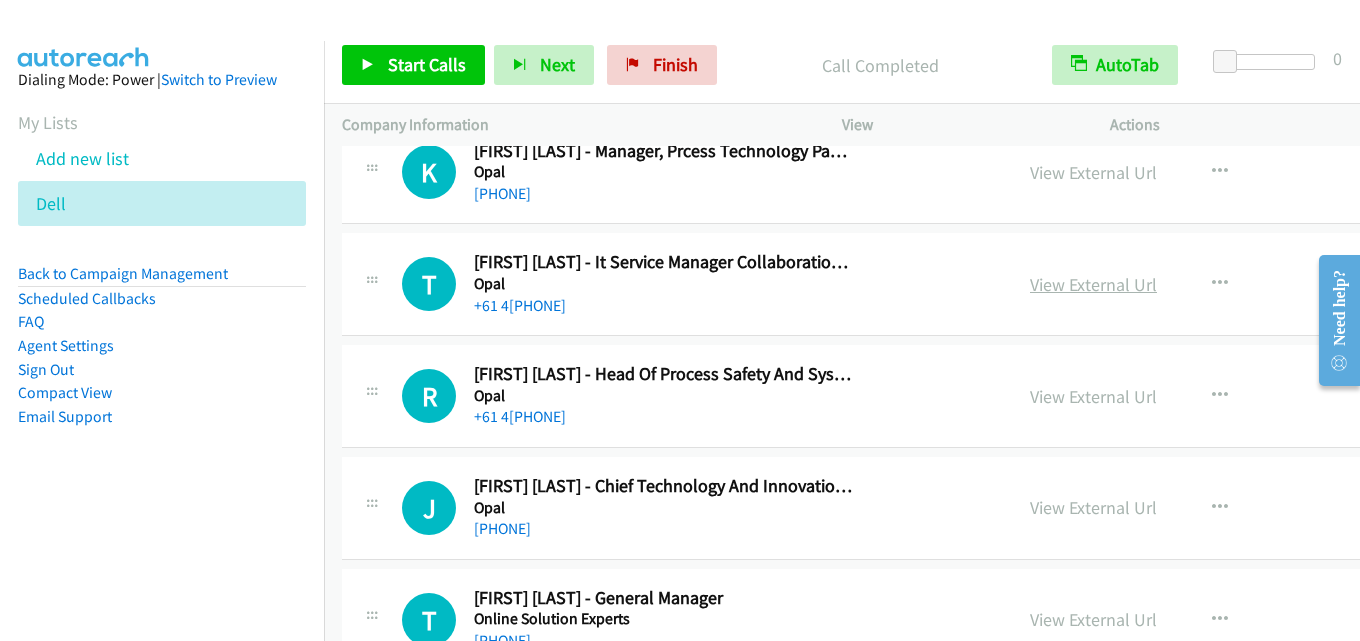 click on "View External Url" at bounding box center [1093, 284] 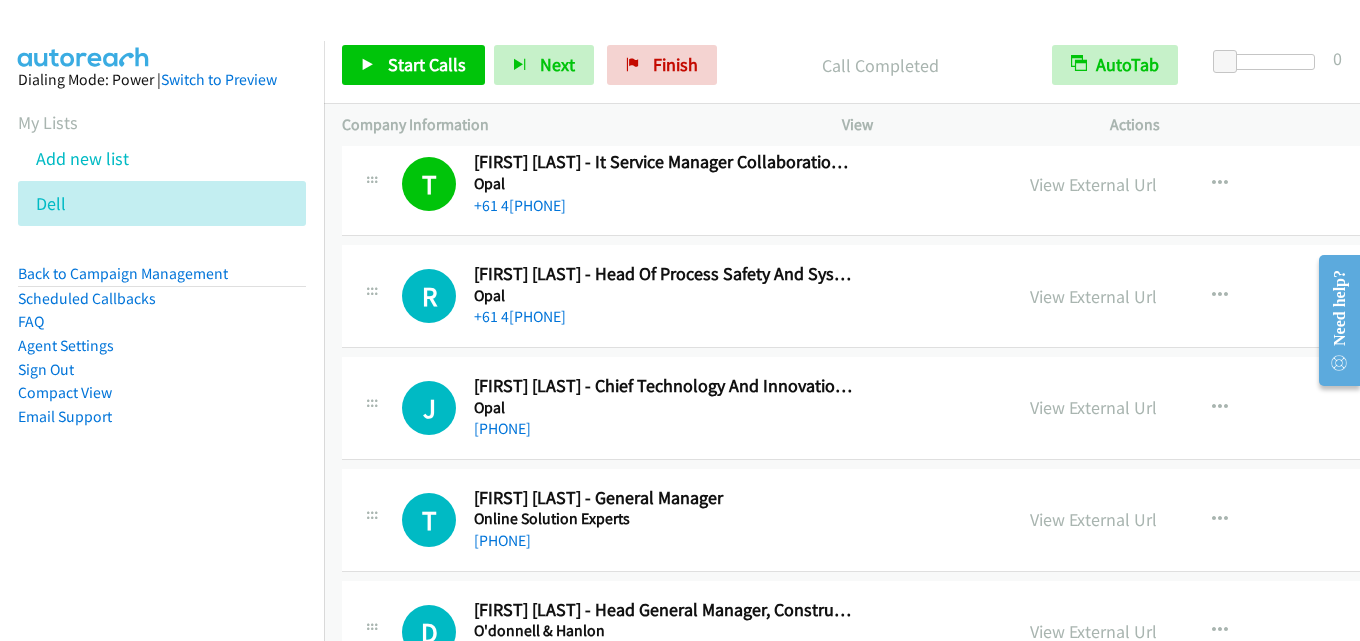 scroll, scrollTop: 15100, scrollLeft: 0, axis: vertical 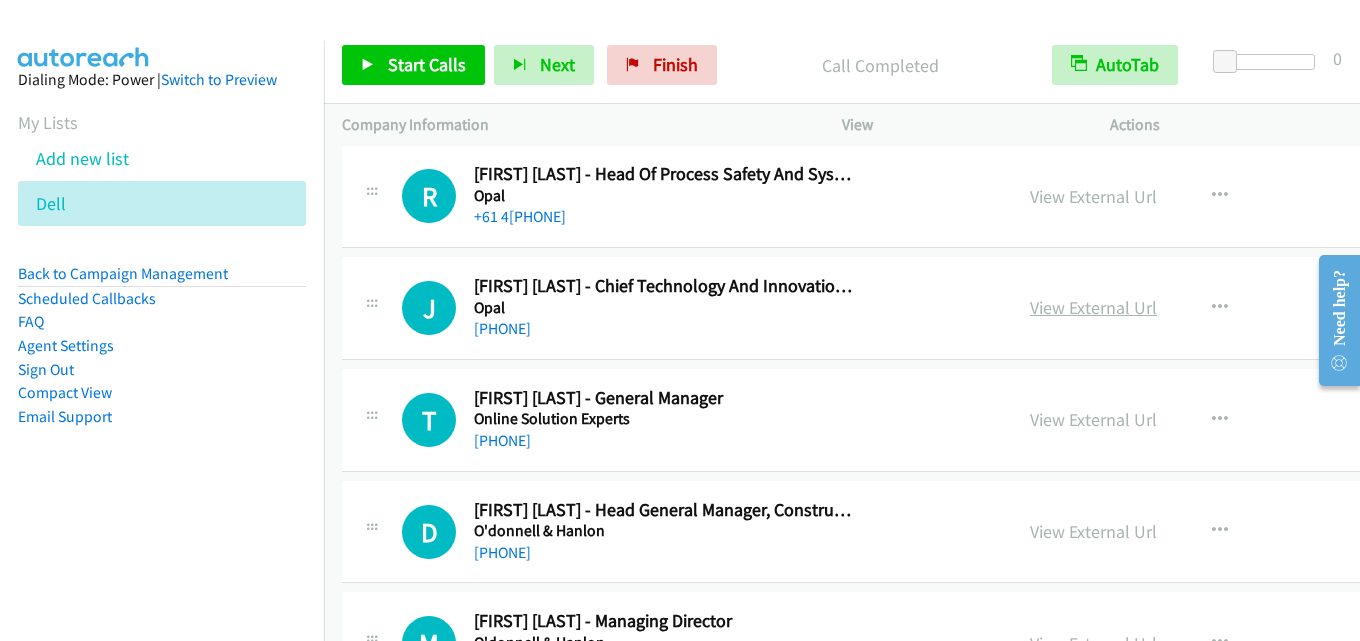 click on "View External Url" at bounding box center (1093, 307) 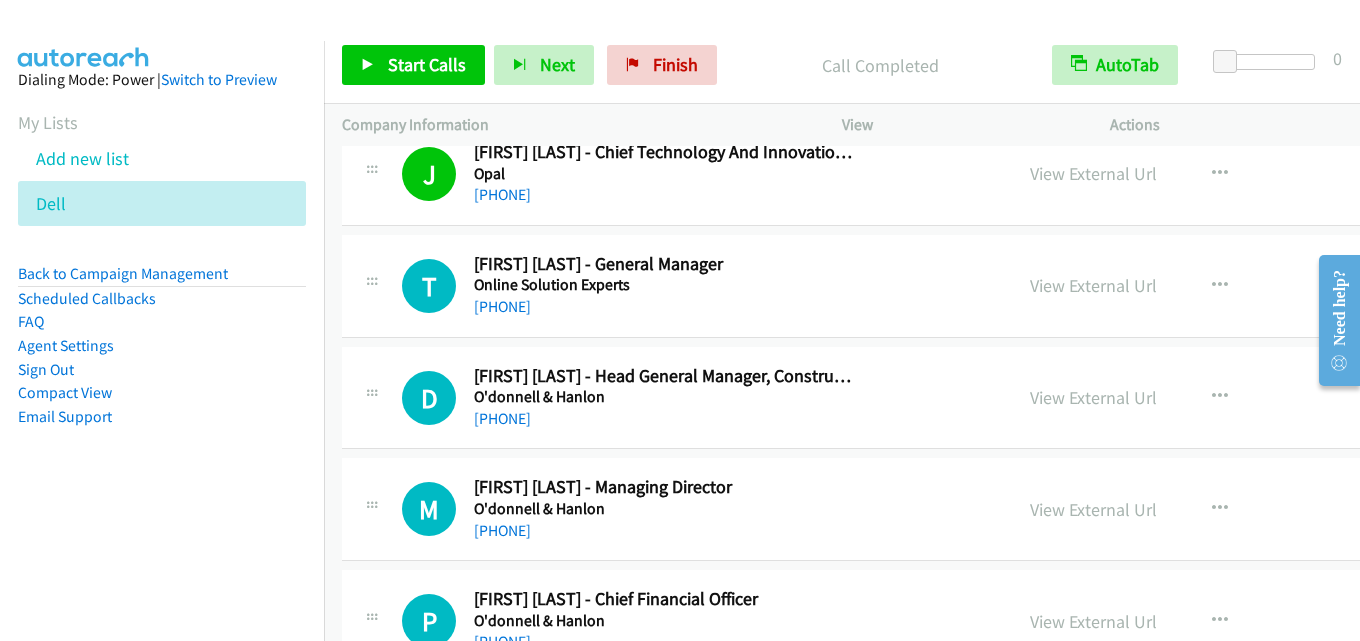 scroll, scrollTop: 15200, scrollLeft: 0, axis: vertical 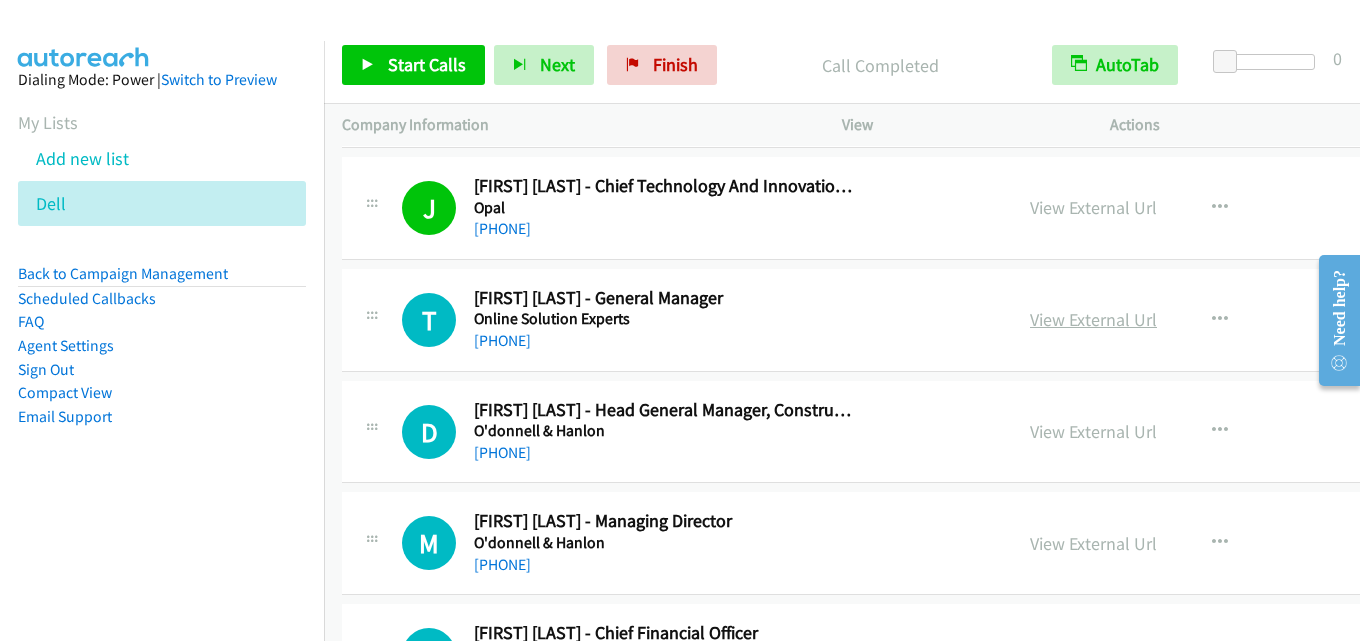 click on "View External Url" at bounding box center [1093, 319] 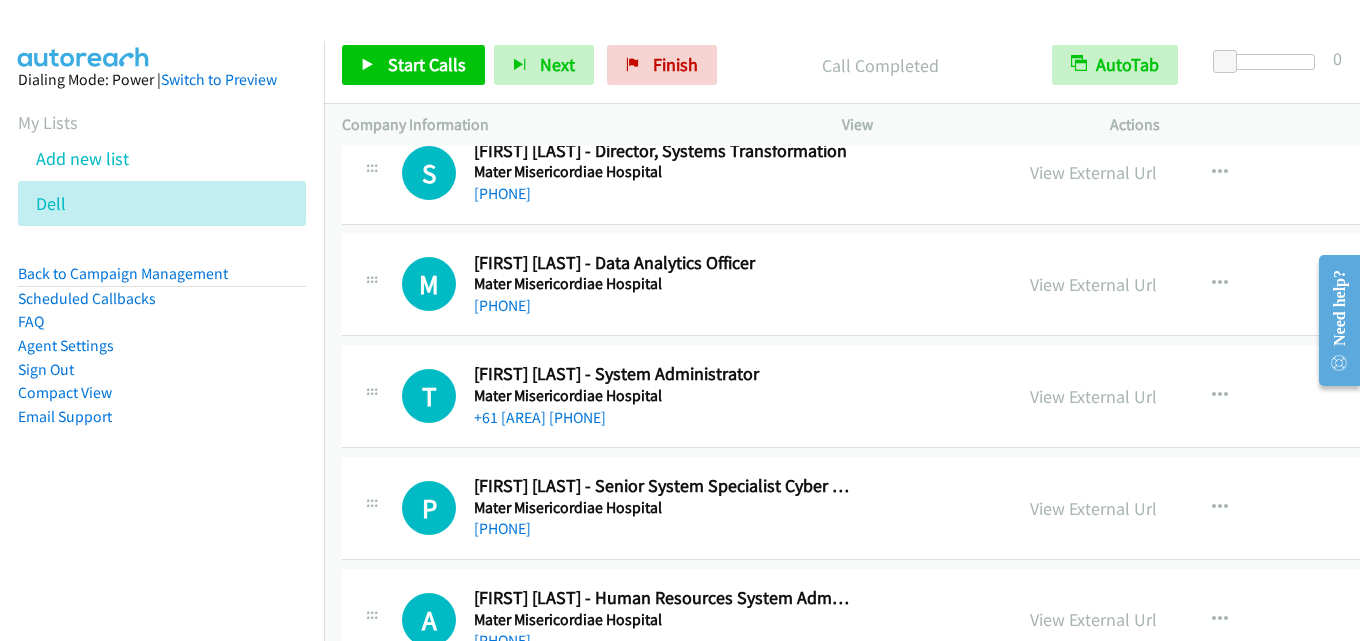 scroll, scrollTop: 16600, scrollLeft: 0, axis: vertical 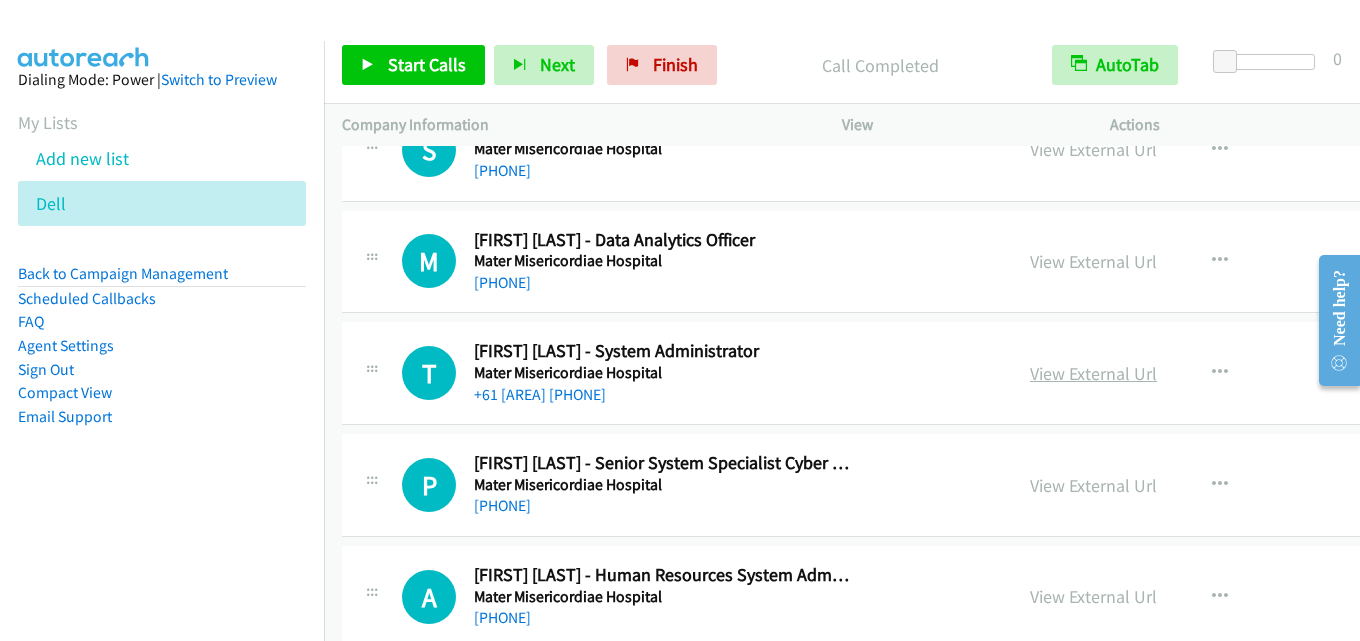 click on "View External Url" at bounding box center (1093, 373) 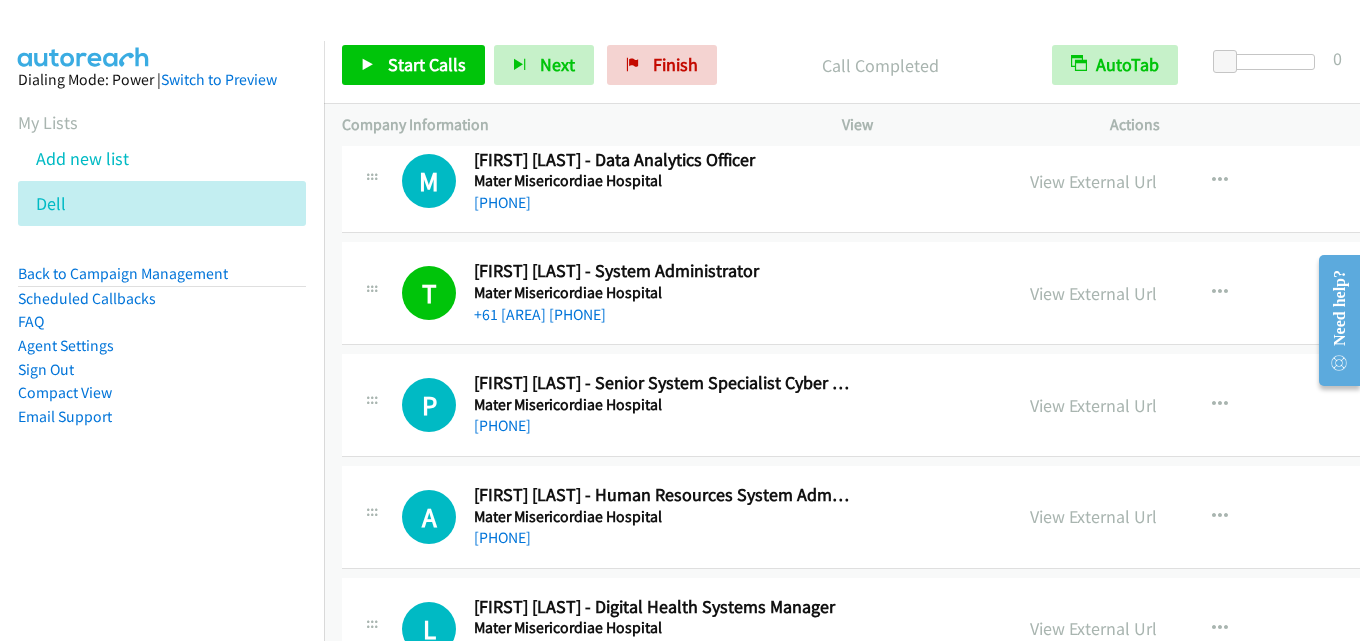 scroll, scrollTop: 16700, scrollLeft: 0, axis: vertical 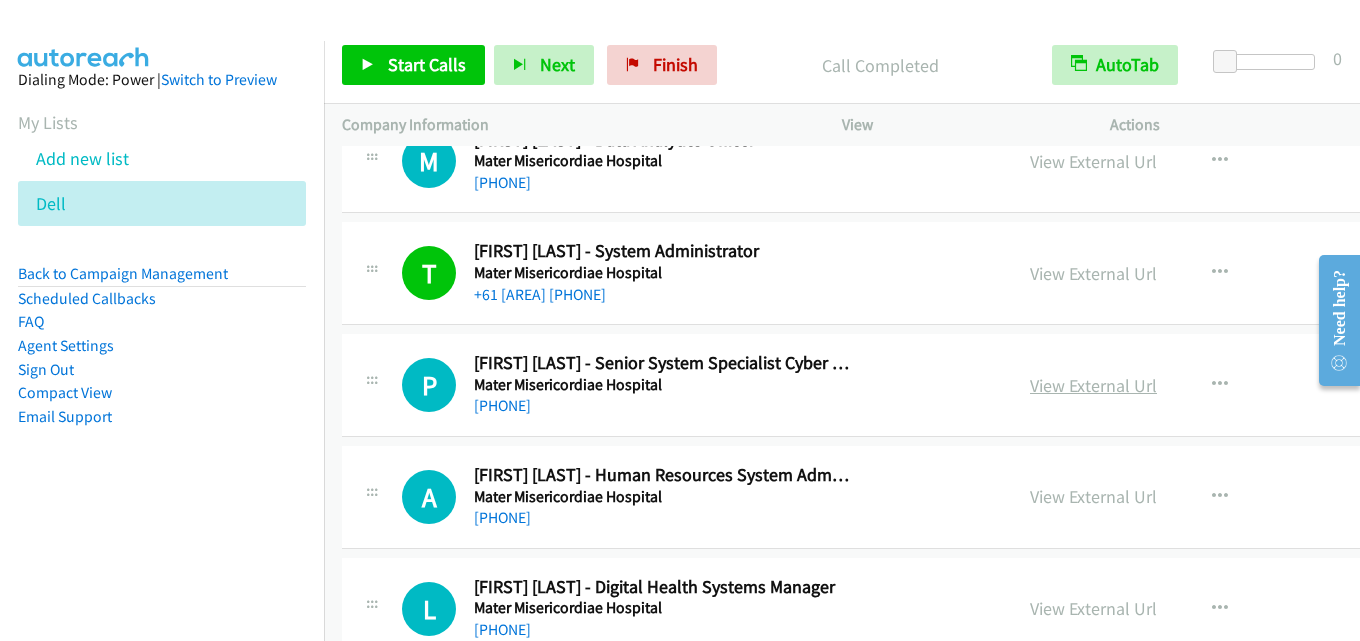 click on "View External Url" at bounding box center [1093, 385] 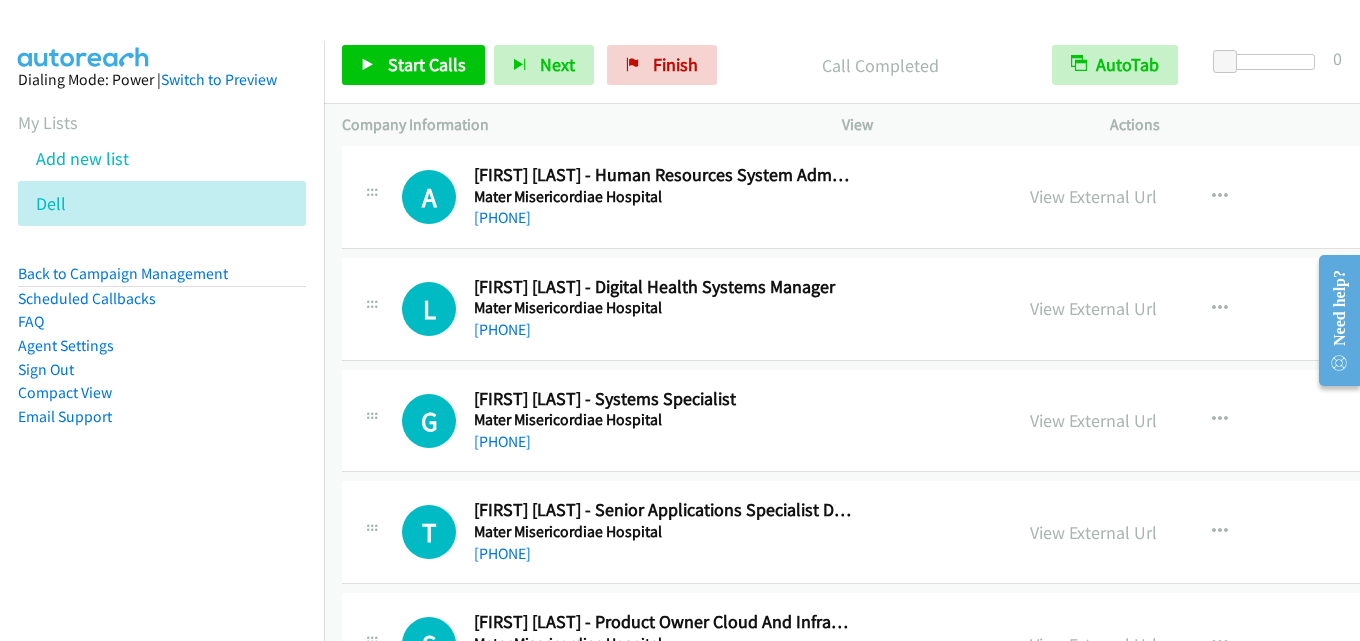 scroll, scrollTop: 17100, scrollLeft: 0, axis: vertical 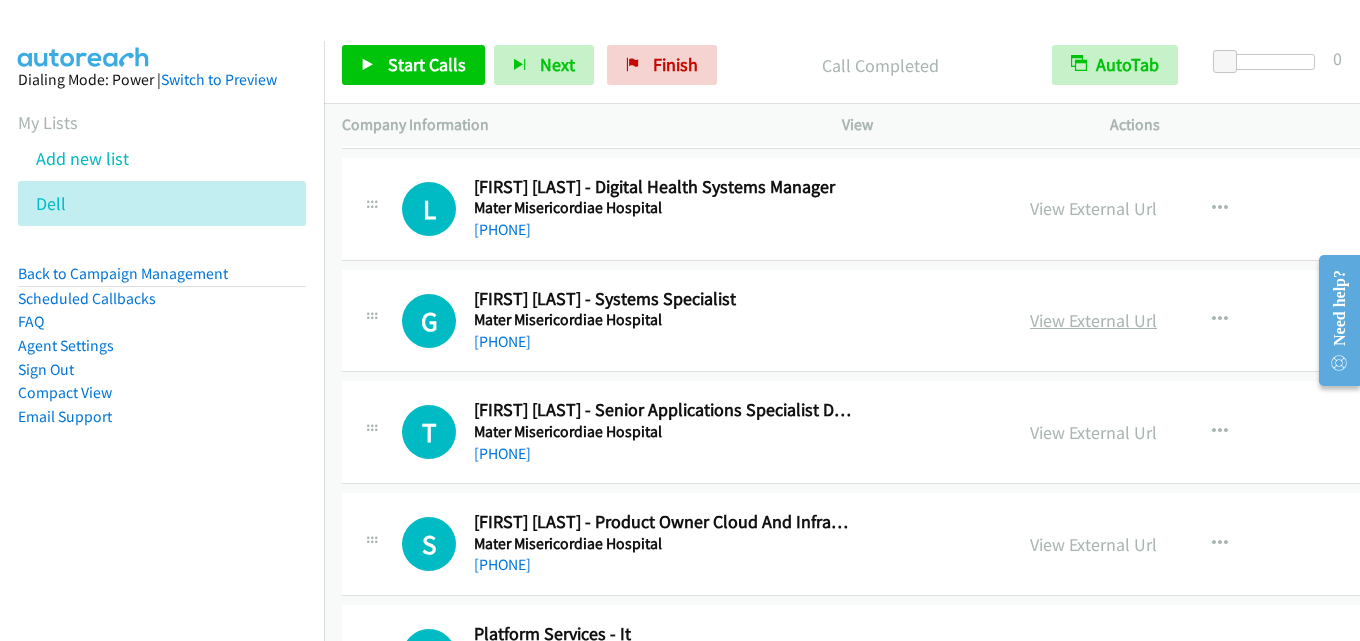 click on "View External Url" at bounding box center [1093, 320] 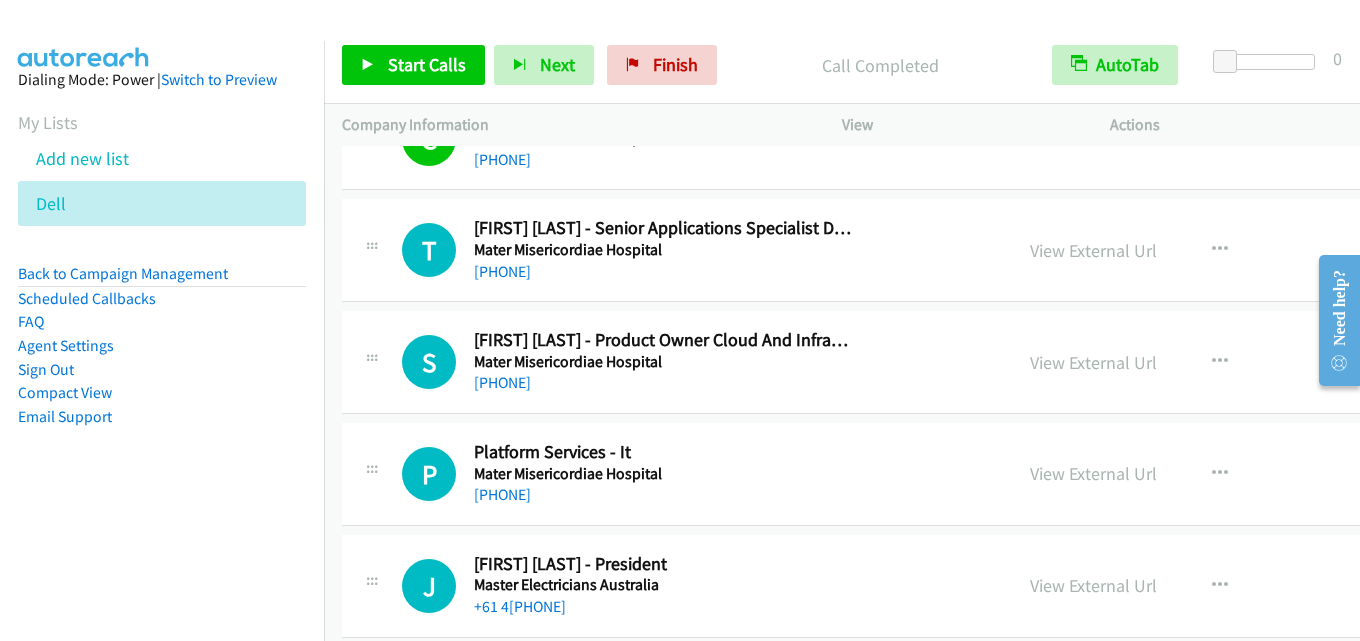 scroll, scrollTop: 17300, scrollLeft: 0, axis: vertical 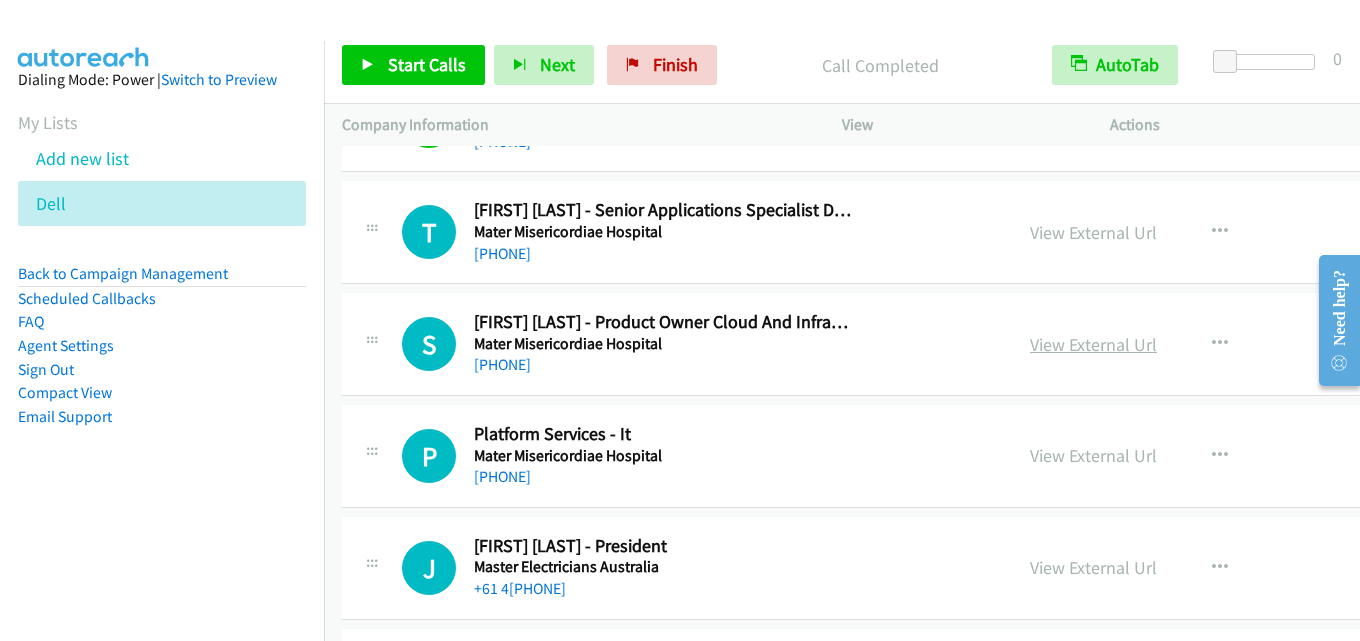 click on "View External Url" at bounding box center [1093, 344] 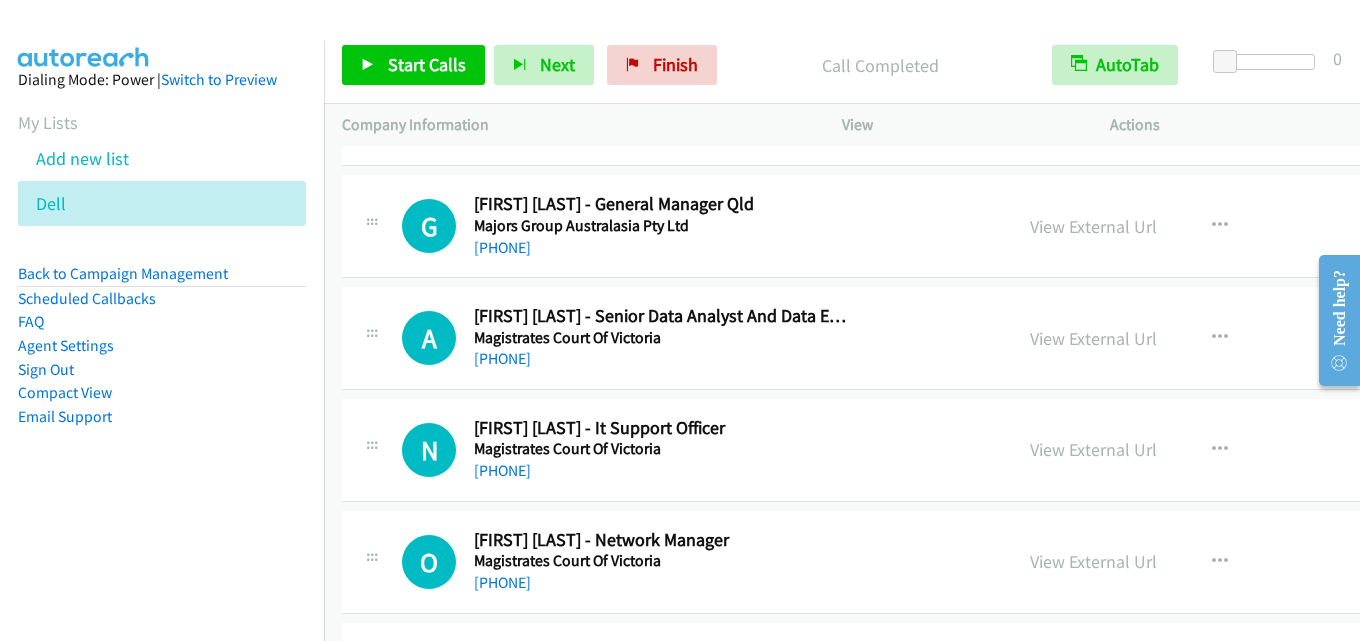 scroll, scrollTop: 18000, scrollLeft: 0, axis: vertical 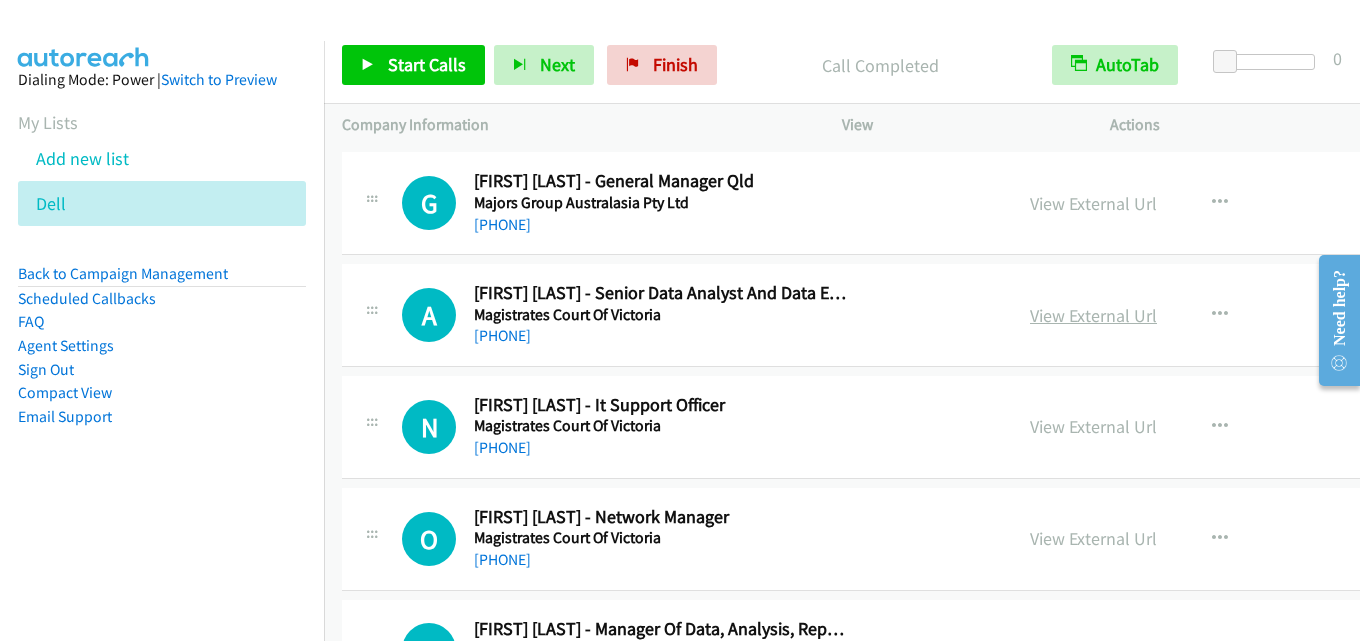 click on "View External Url" at bounding box center (1093, 315) 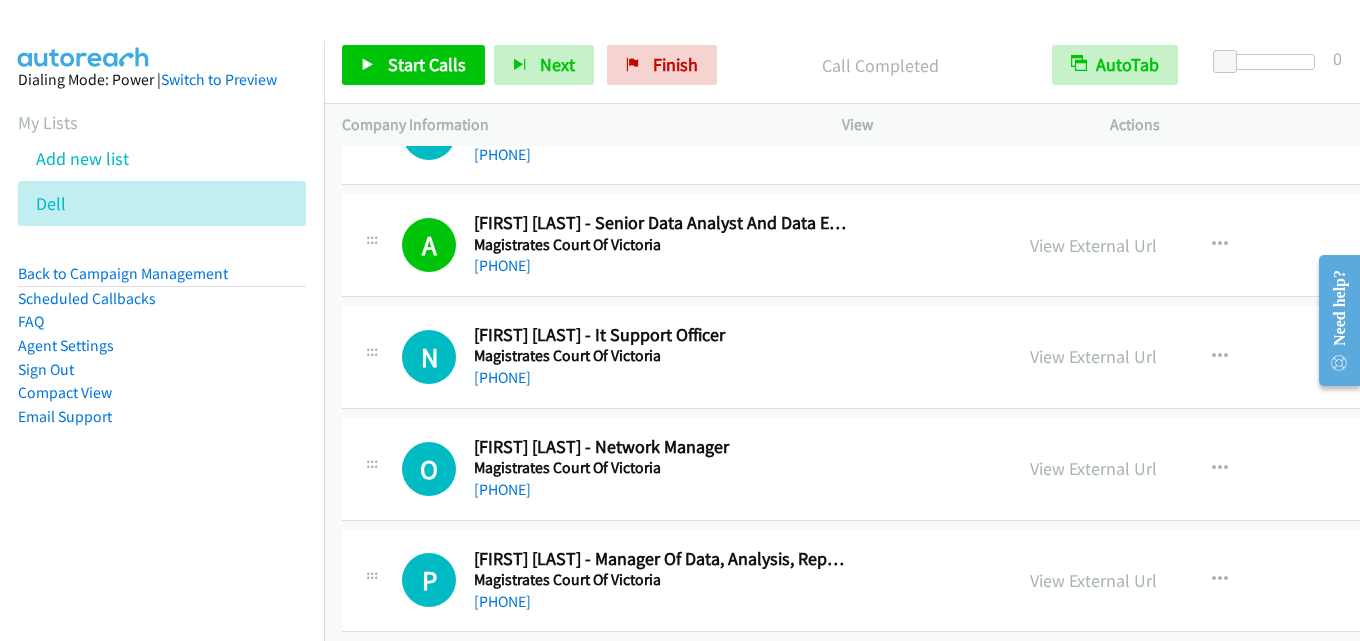 scroll, scrollTop: 18100, scrollLeft: 0, axis: vertical 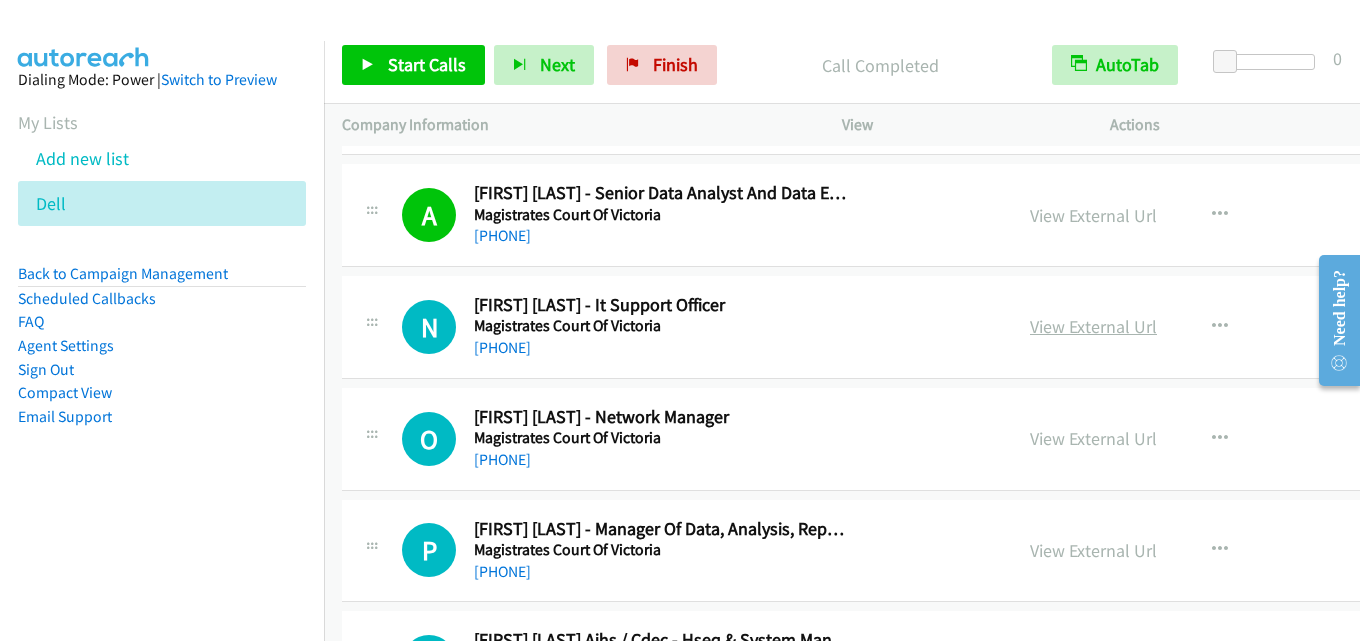 click on "View External Url" at bounding box center (1093, 326) 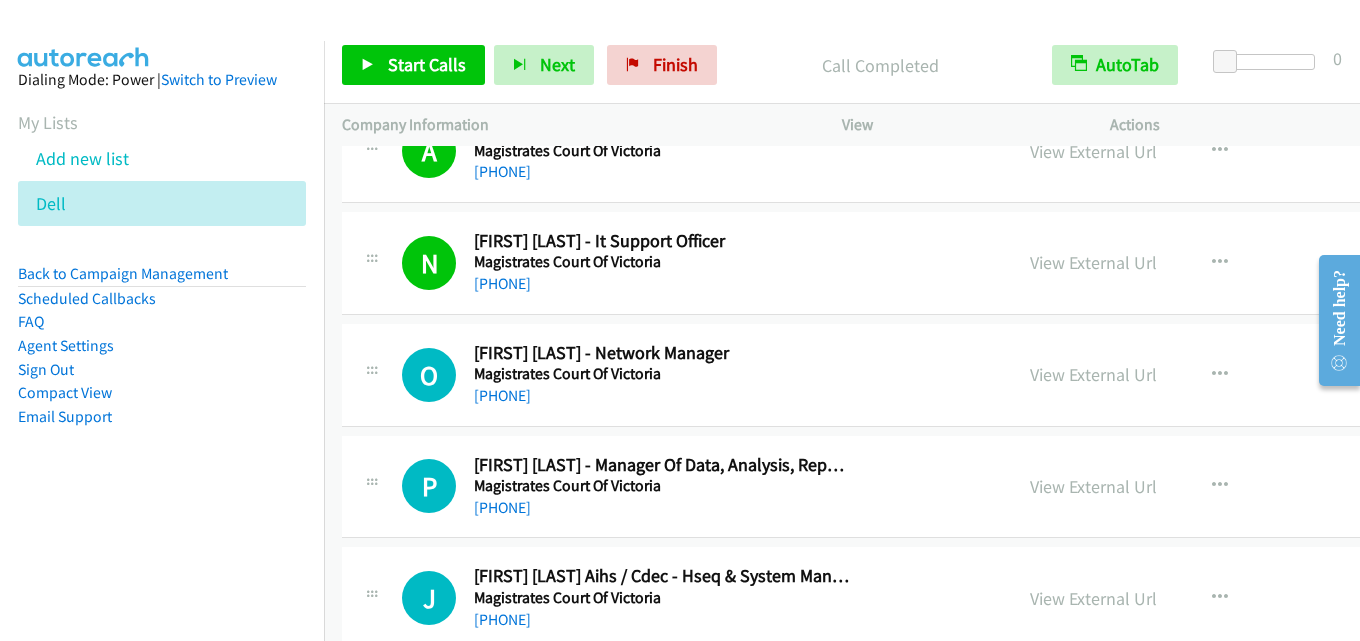scroll, scrollTop: 18200, scrollLeft: 0, axis: vertical 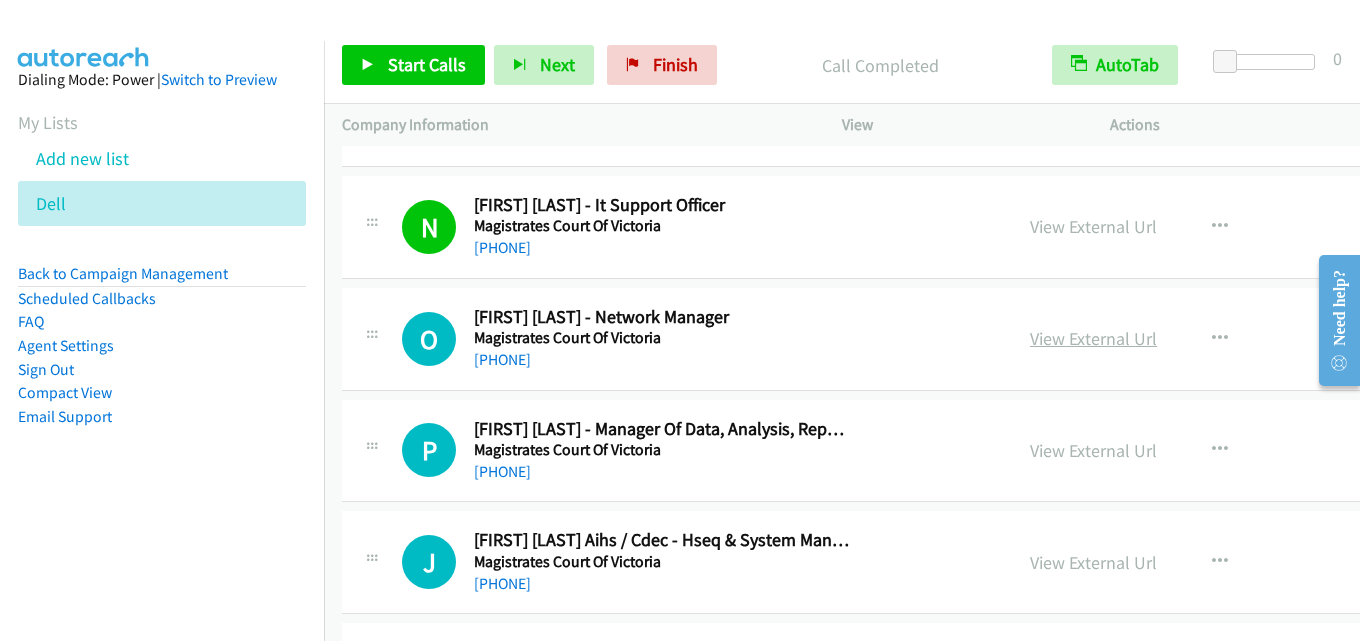 click on "View External Url" at bounding box center [1093, 338] 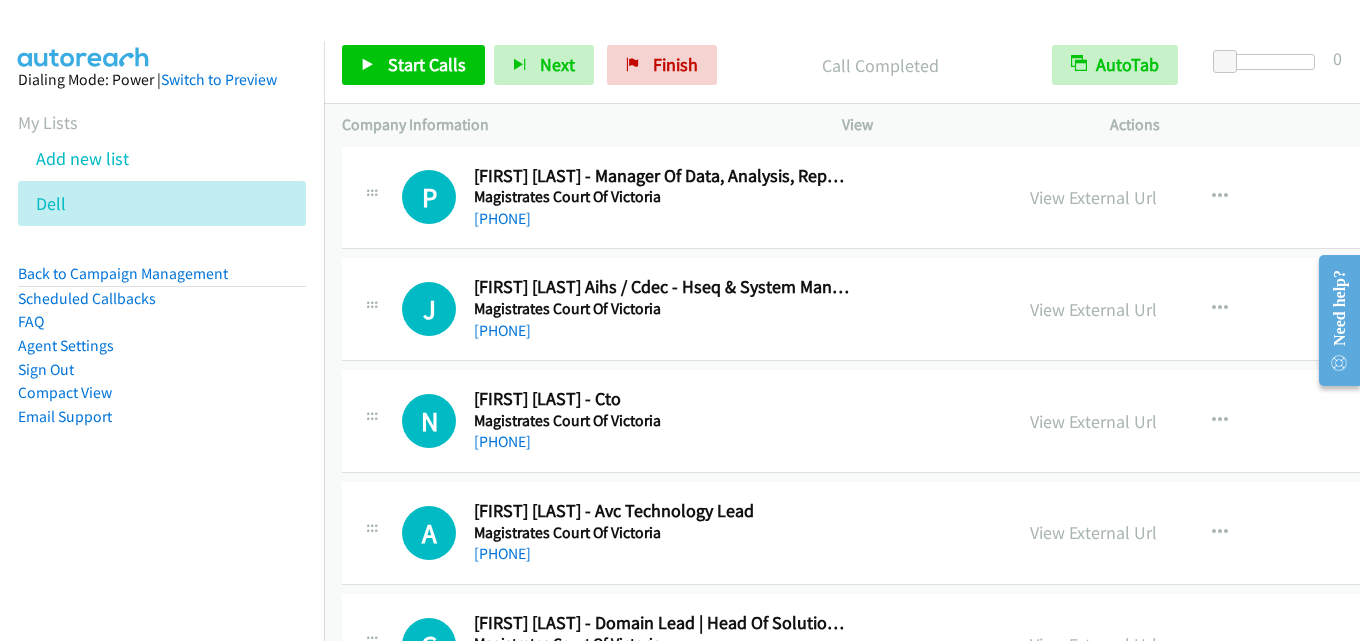 scroll, scrollTop: 18500, scrollLeft: 0, axis: vertical 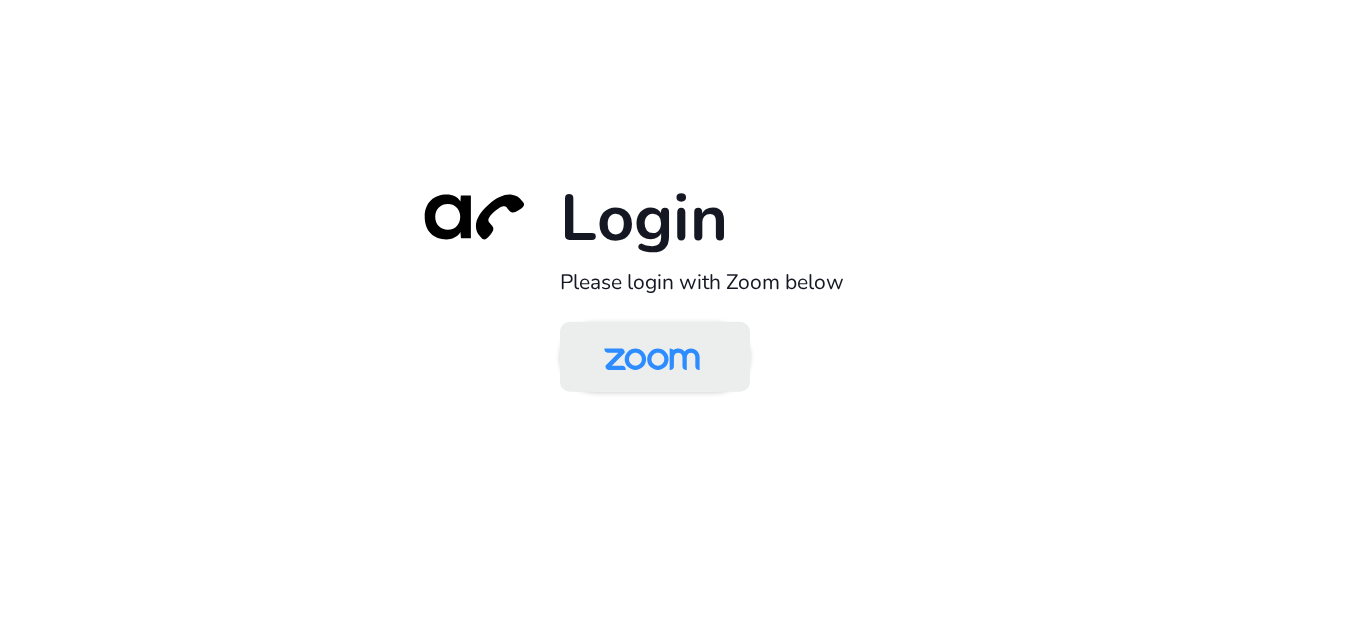 click at bounding box center [652, 358] 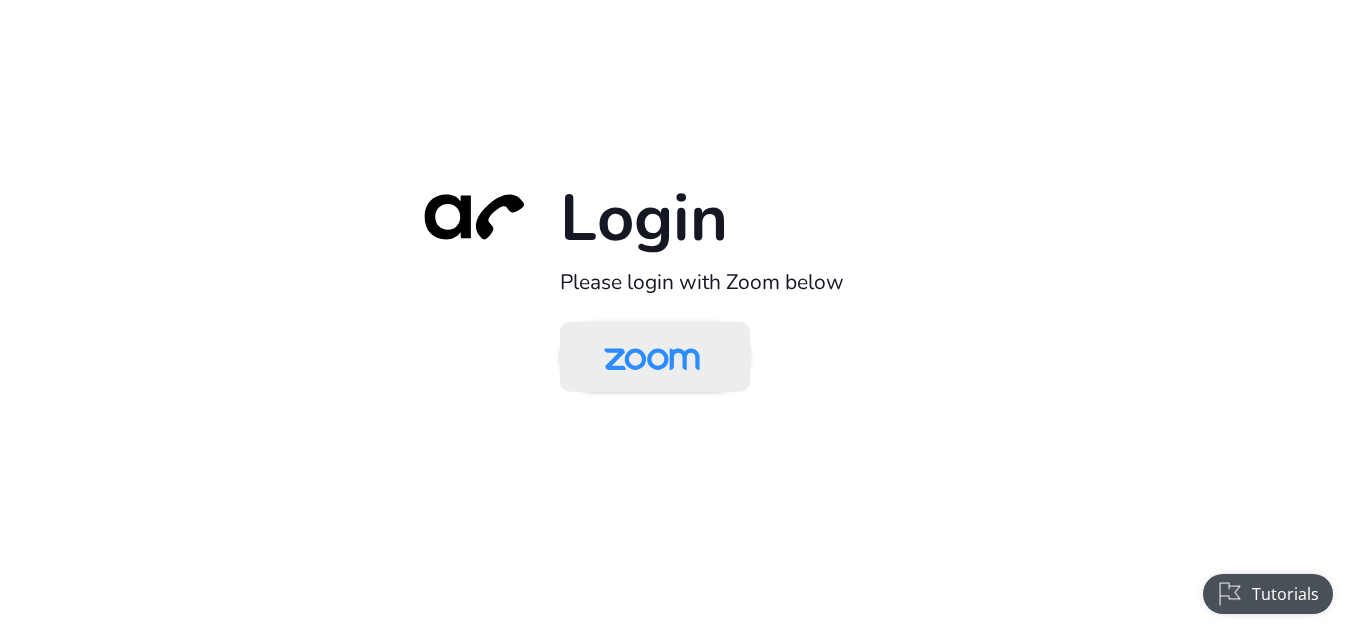 scroll, scrollTop: 0, scrollLeft: 0, axis: both 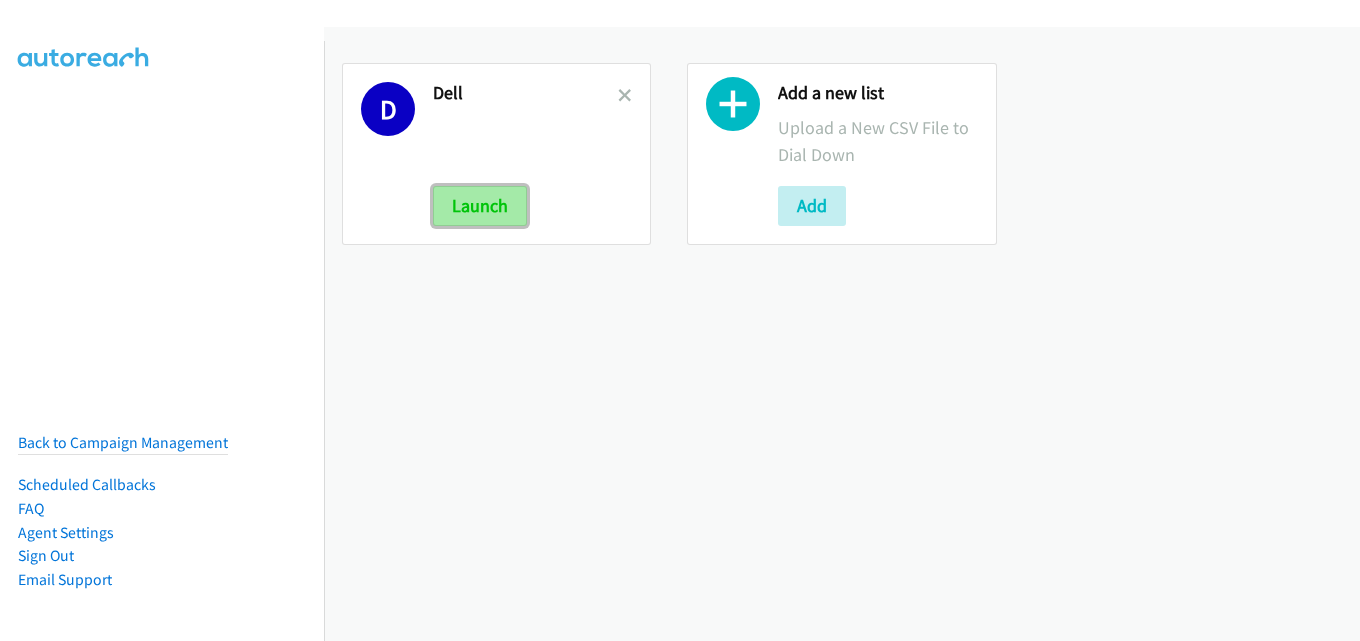 click on "Launch" at bounding box center [480, 206] 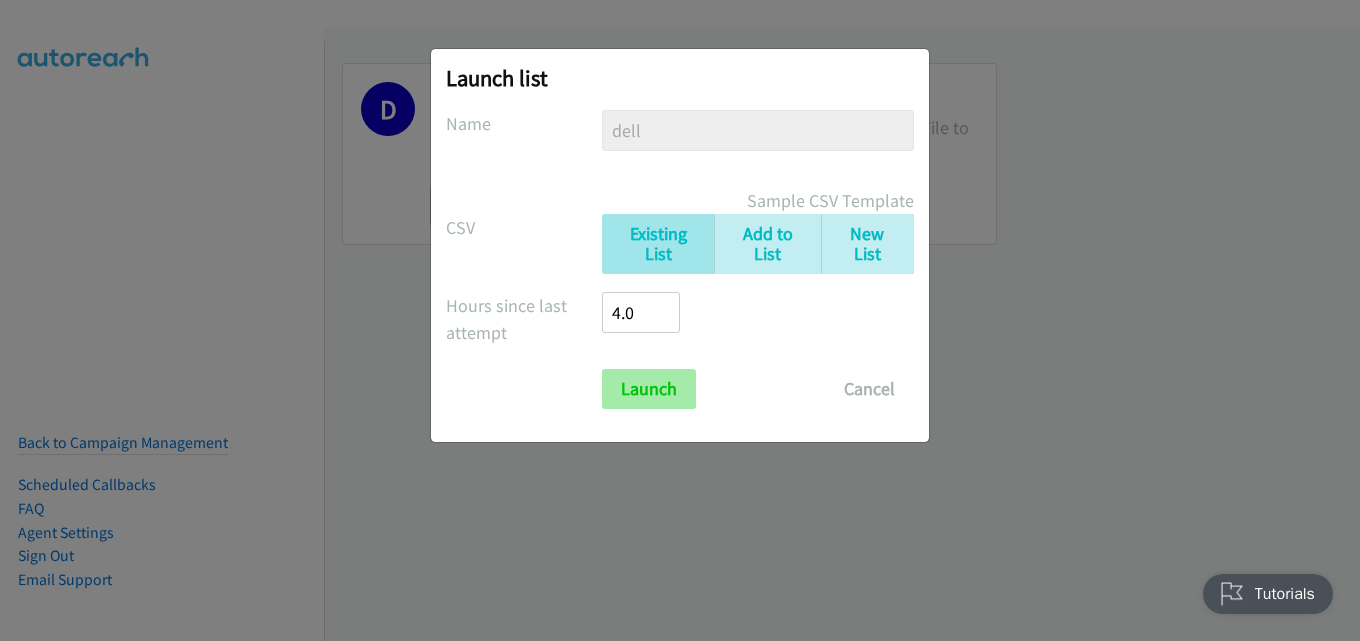 scroll, scrollTop: 0, scrollLeft: 0, axis: both 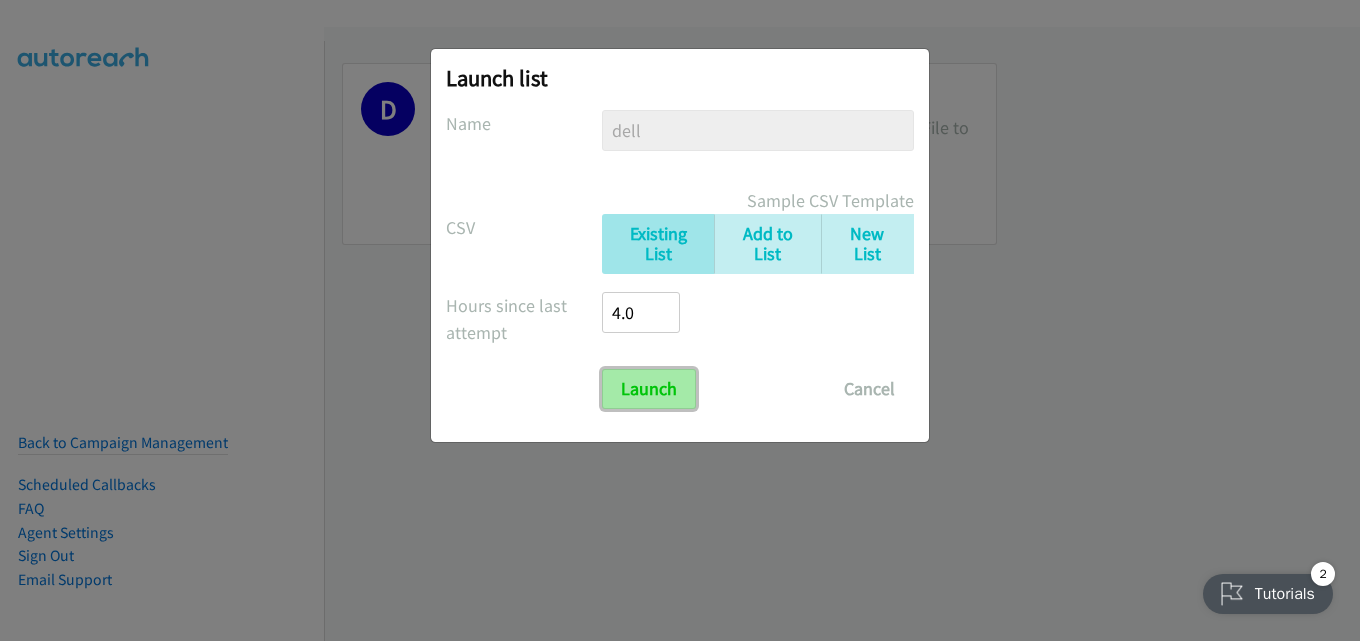 click on "Launch" at bounding box center (649, 389) 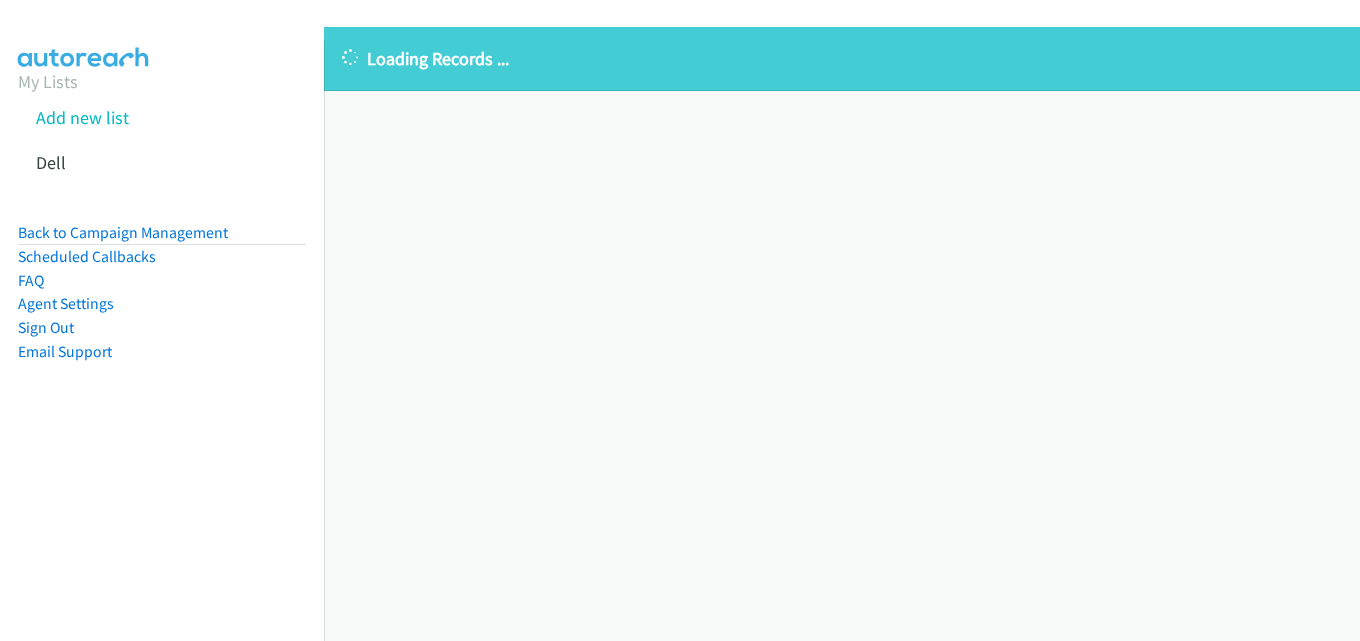 scroll, scrollTop: 0, scrollLeft: 0, axis: both 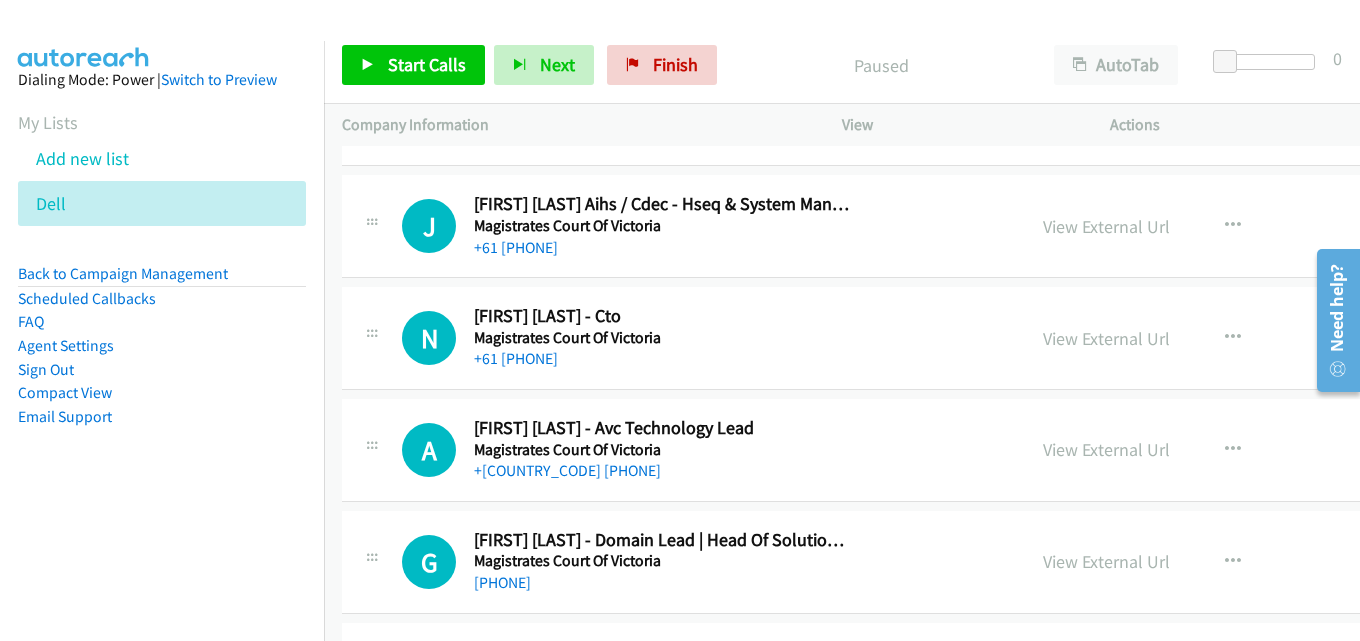 drag, startPoint x: 1076, startPoint y: 330, endPoint x: 688, endPoint y: 240, distance: 398.3014 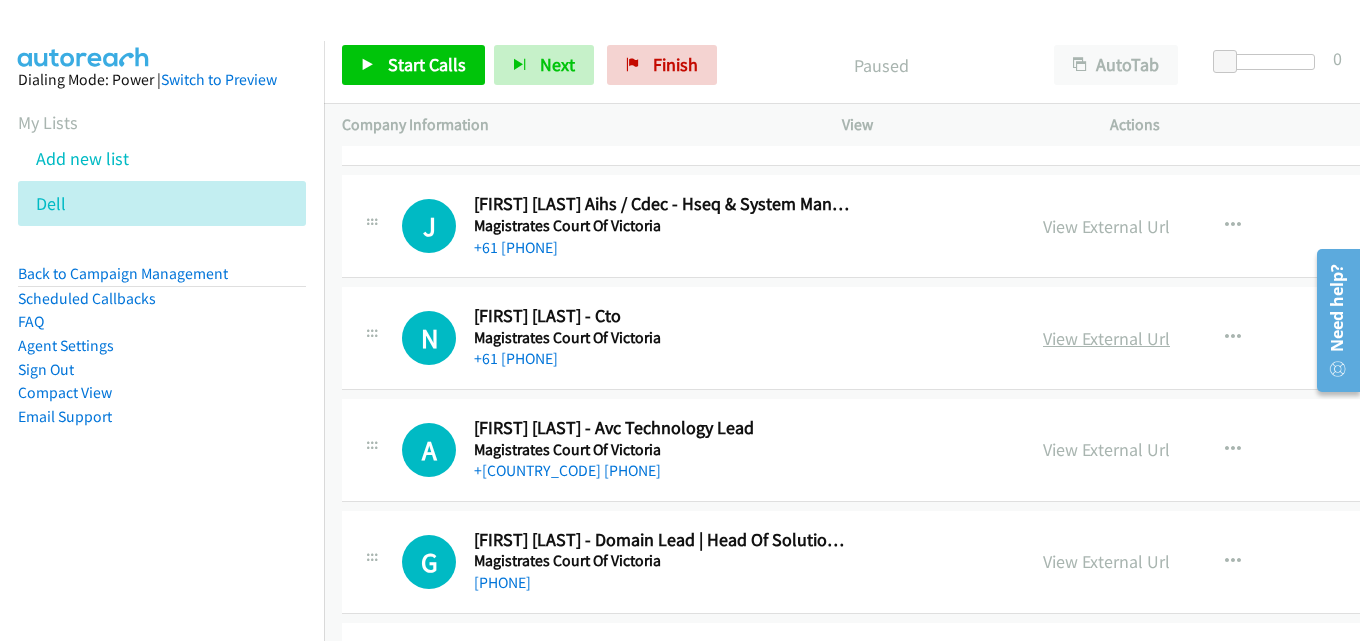 click on "View External Url" at bounding box center [1106, 338] 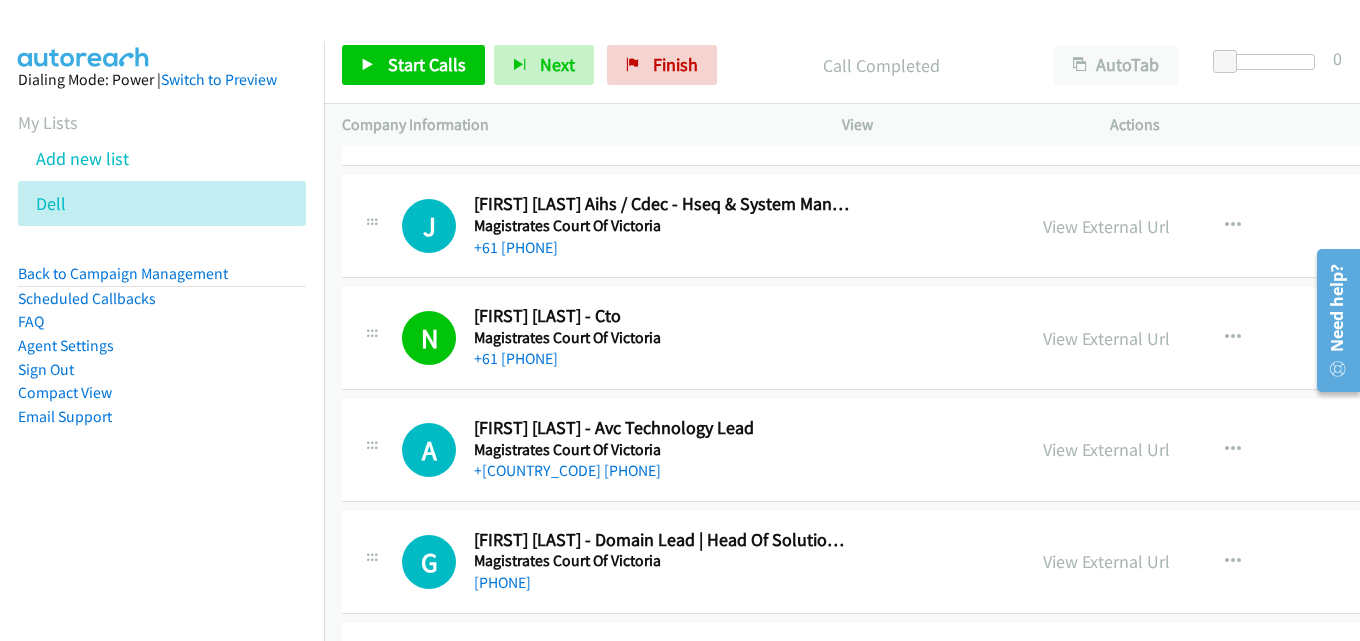 scroll, scrollTop: 18700, scrollLeft: 0, axis: vertical 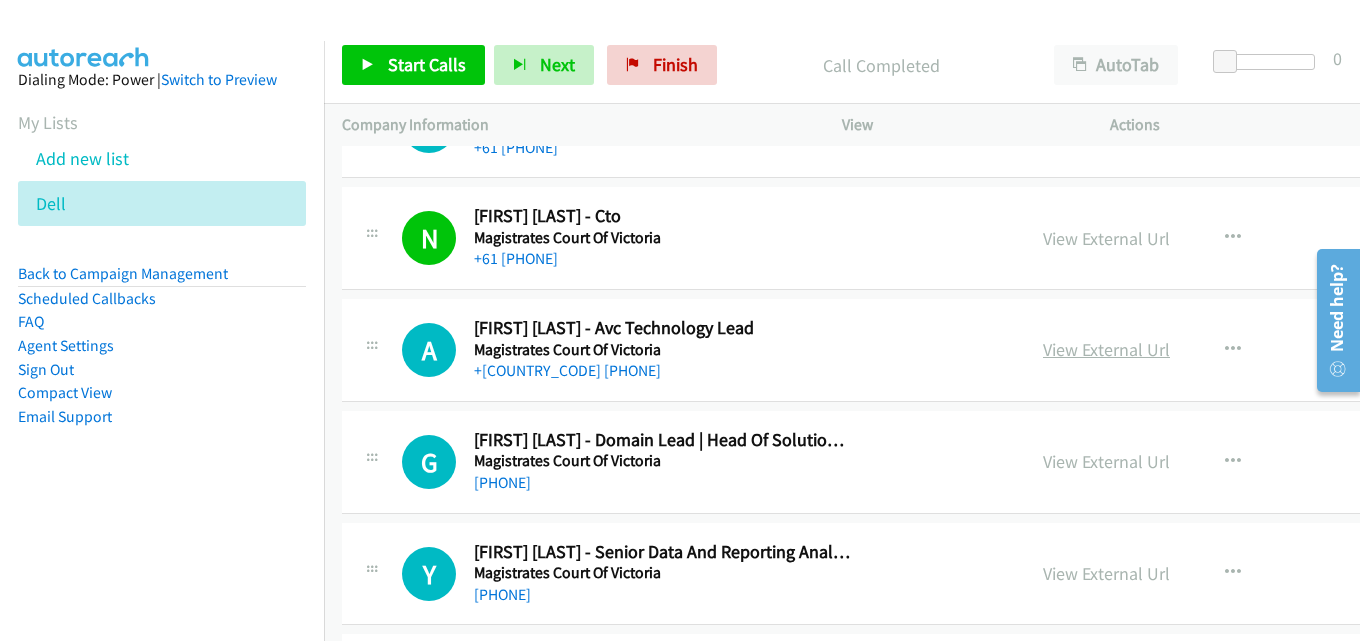 click on "View External Url" at bounding box center (1106, 349) 